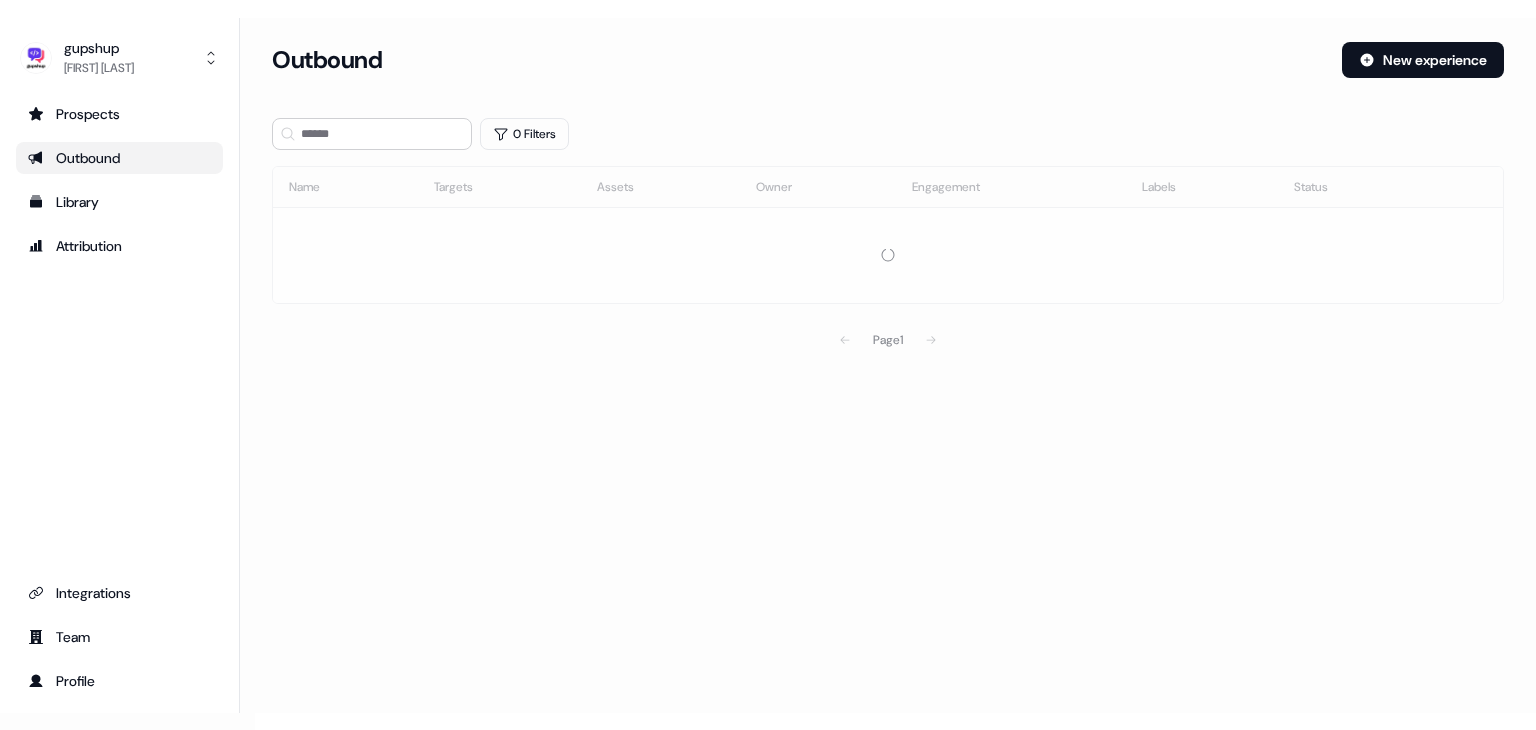 scroll, scrollTop: 0, scrollLeft: 0, axis: both 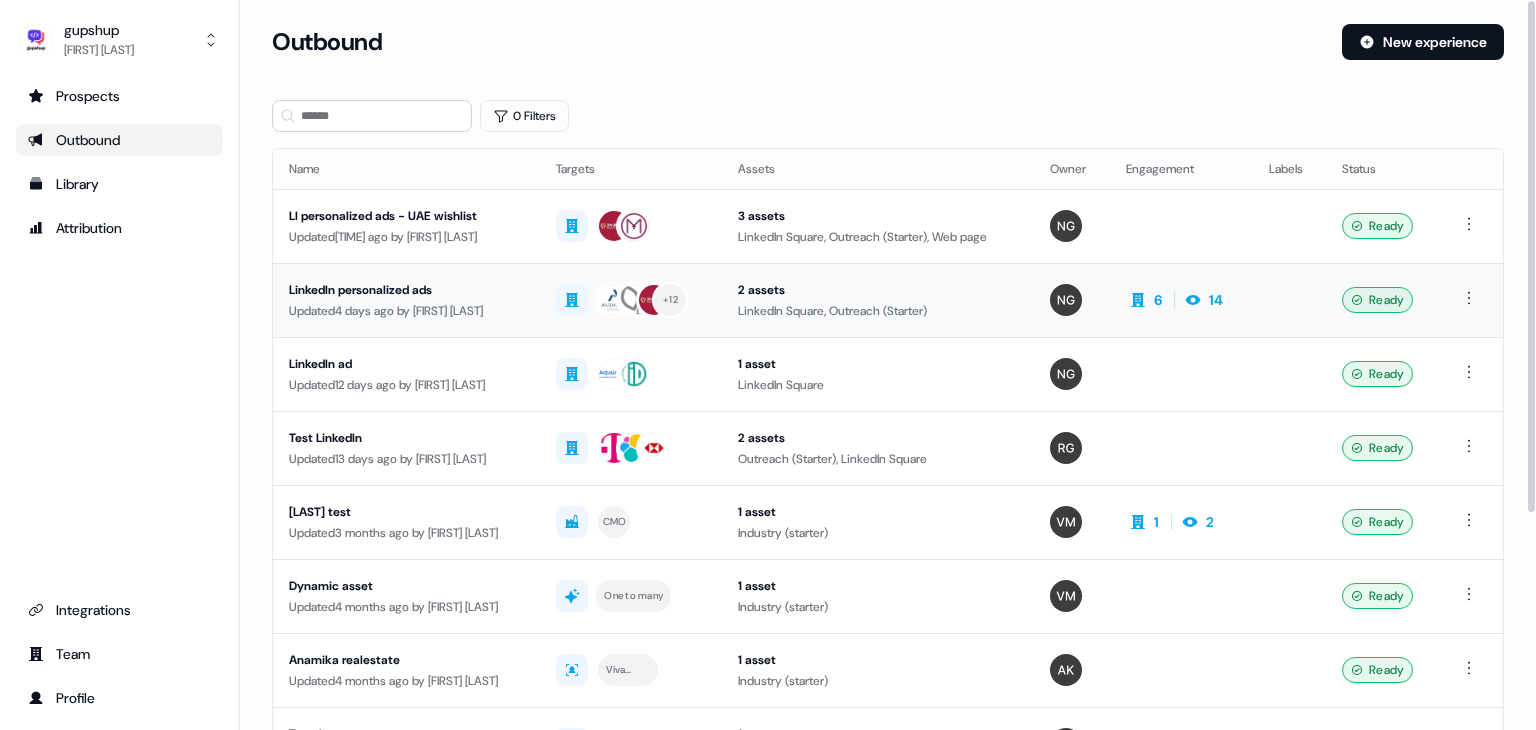 click on "LinkedIn personalized ads Updated [TIME] ago by [FIRST] [LAST]" at bounding box center [406, 300] 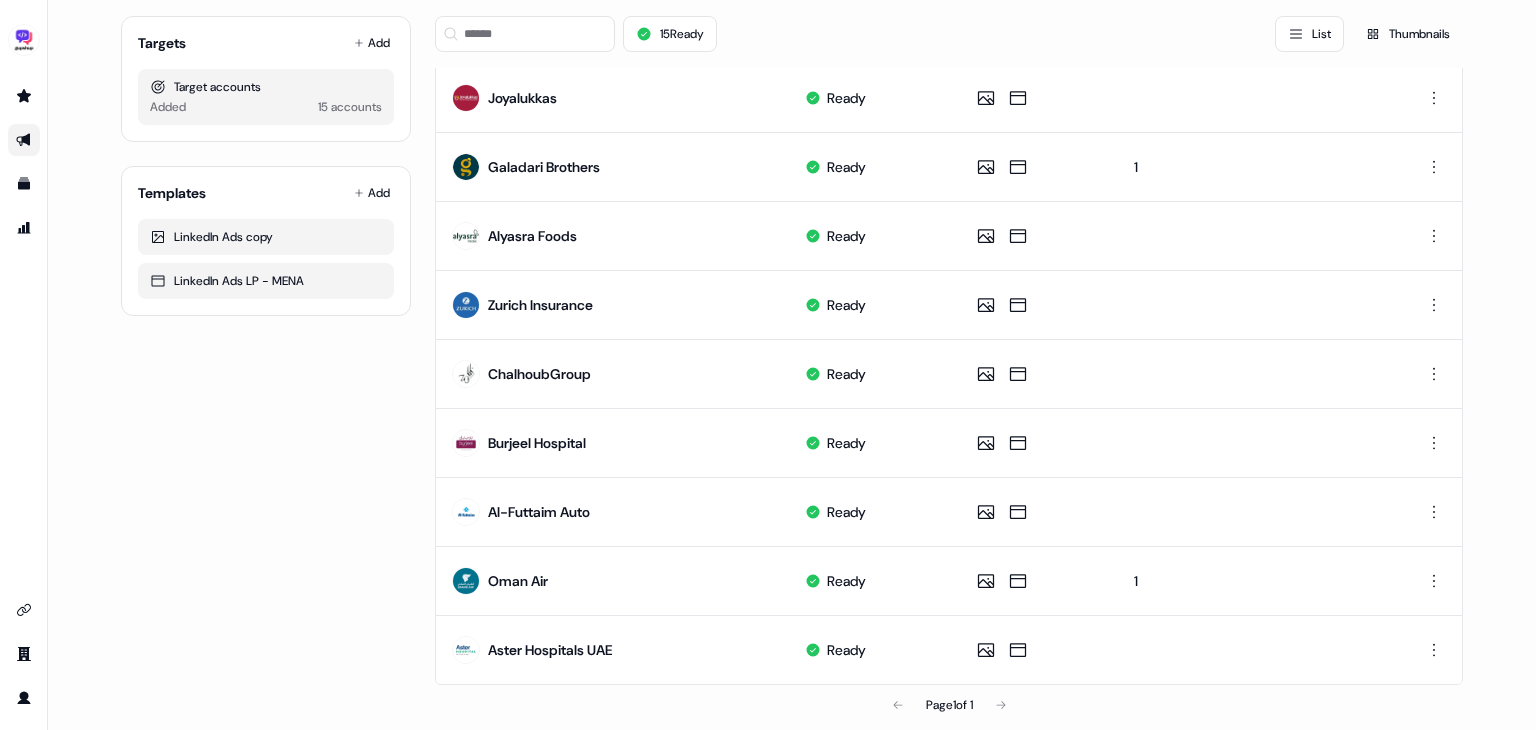 scroll, scrollTop: 633, scrollLeft: 0, axis: vertical 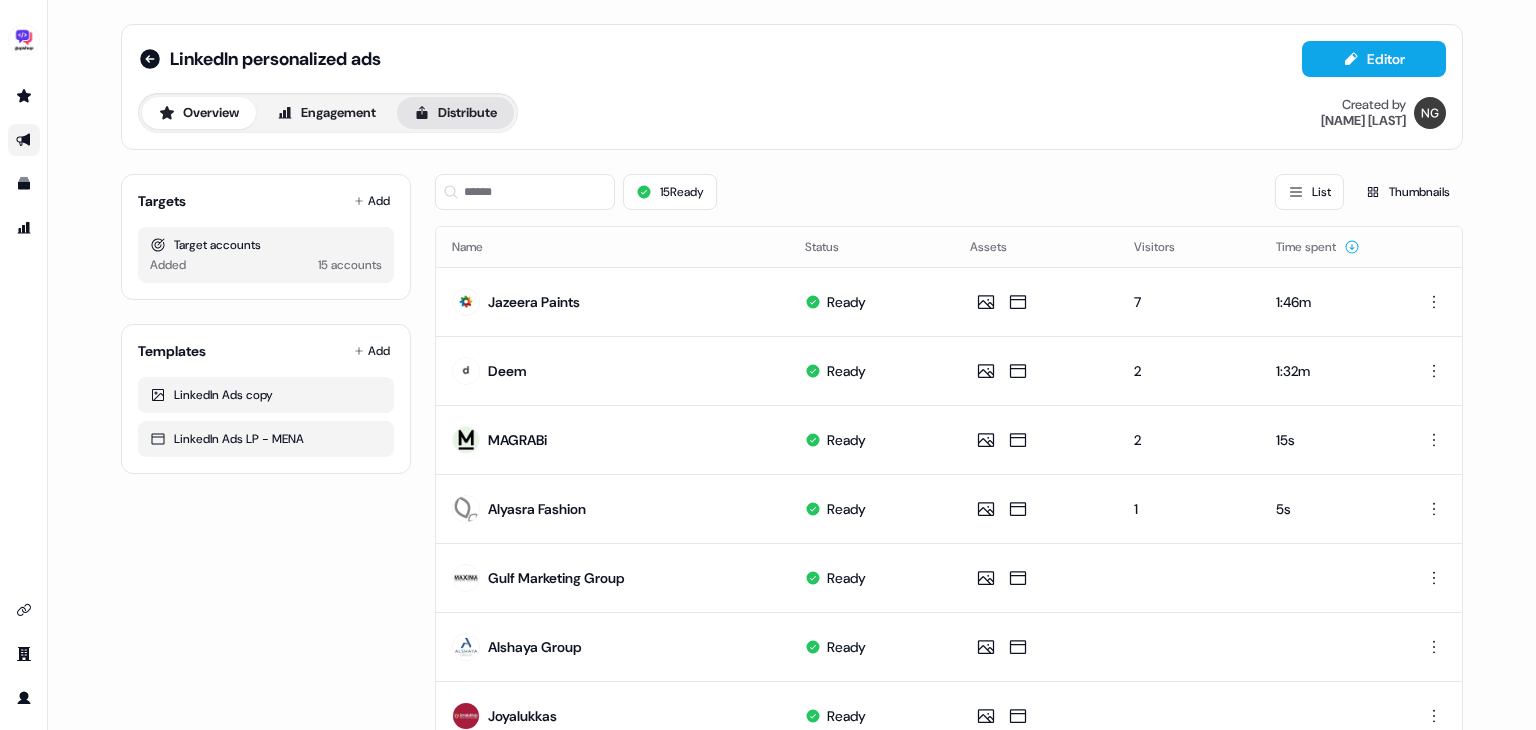click on "Distribute" at bounding box center [455, 113] 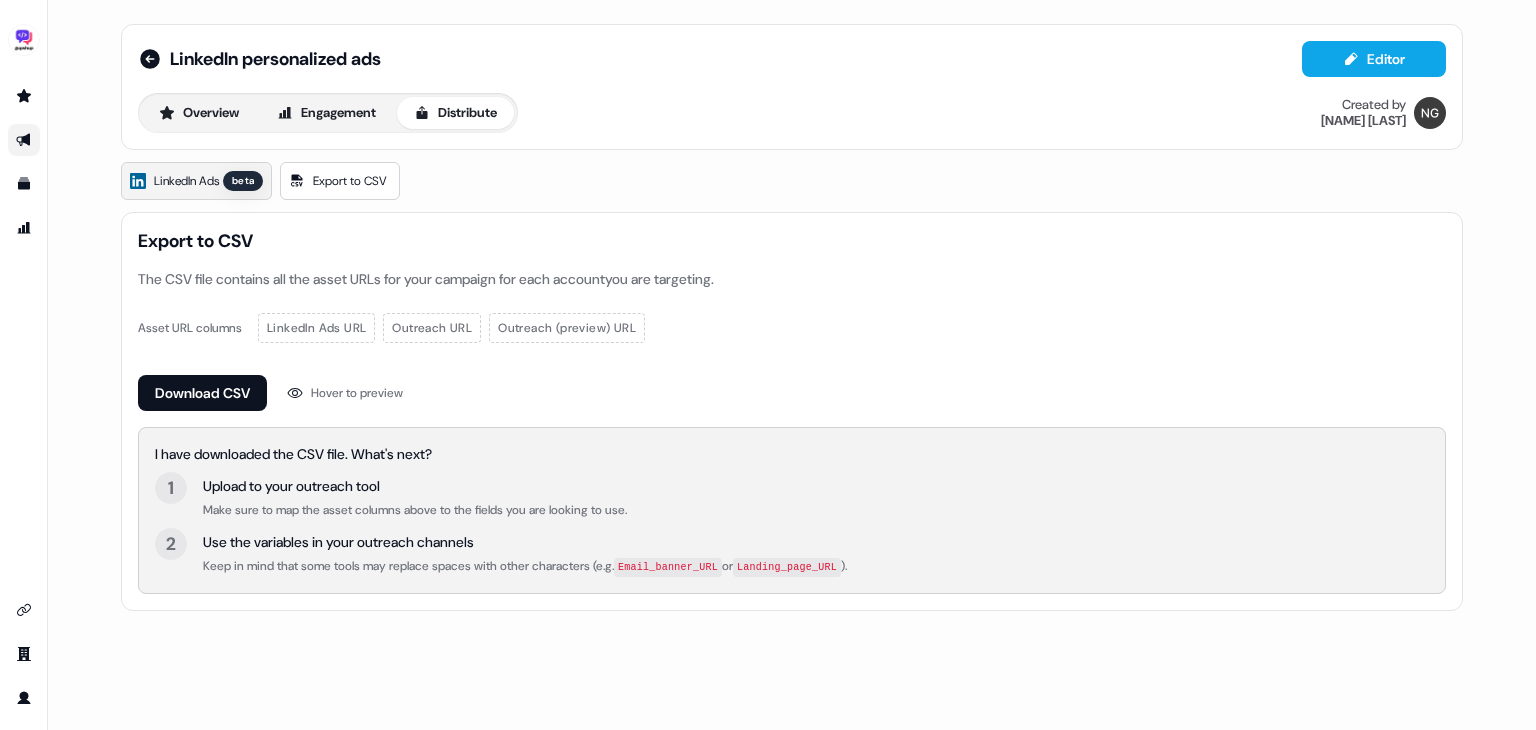 click on "LinkedIn Ads" at bounding box center [186, 181] 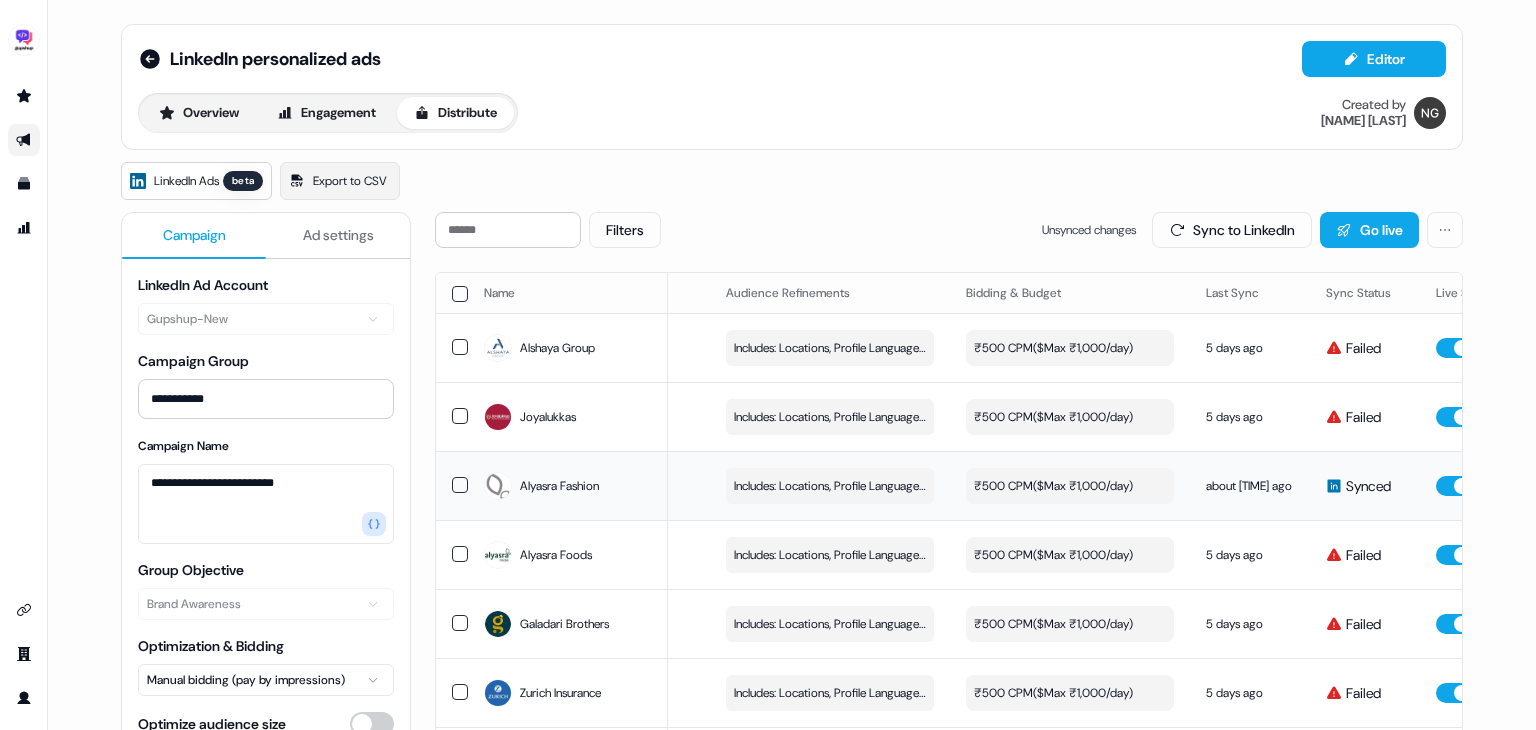 scroll, scrollTop: 0, scrollLeft: 565, axis: horizontal 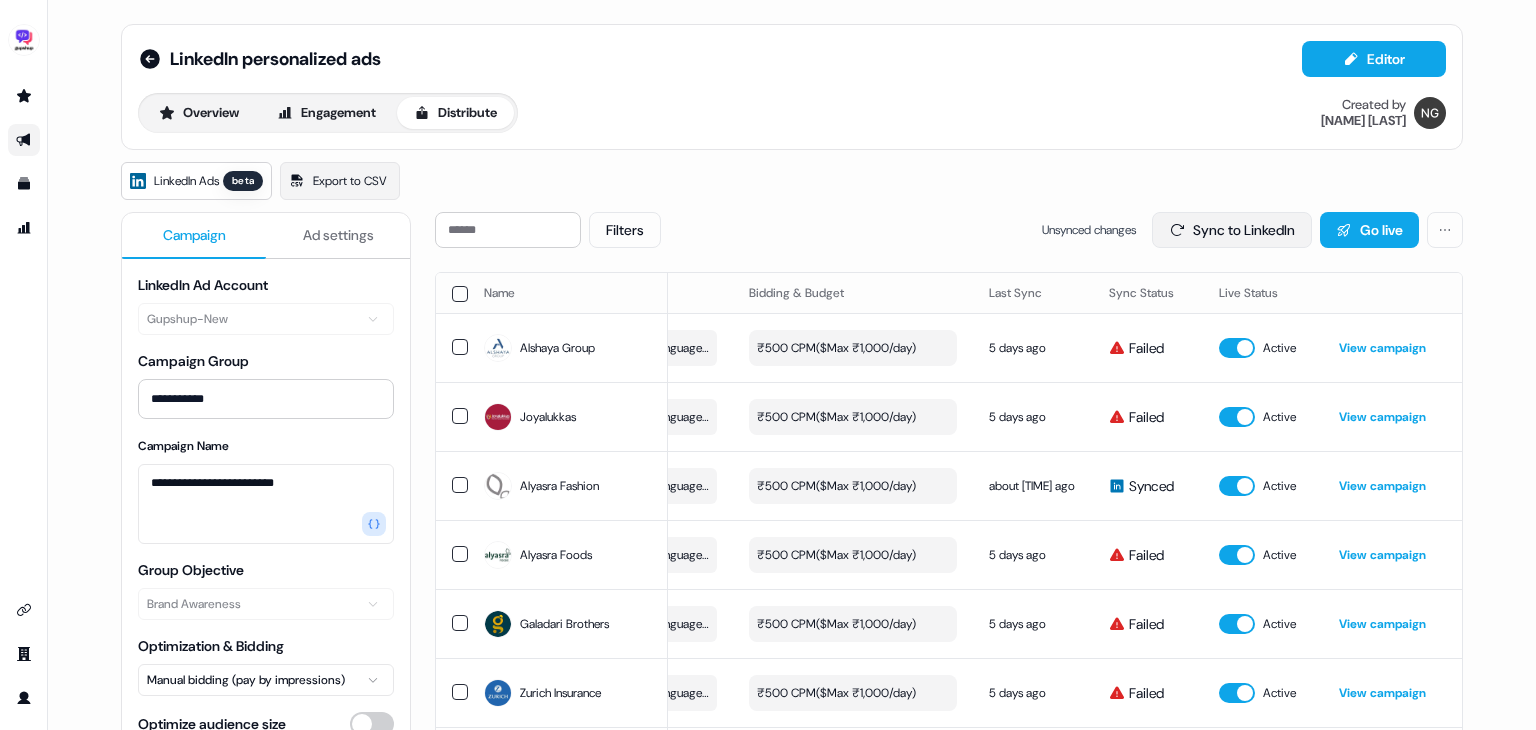 click on "Sync to LinkedIn" at bounding box center (1232, 230) 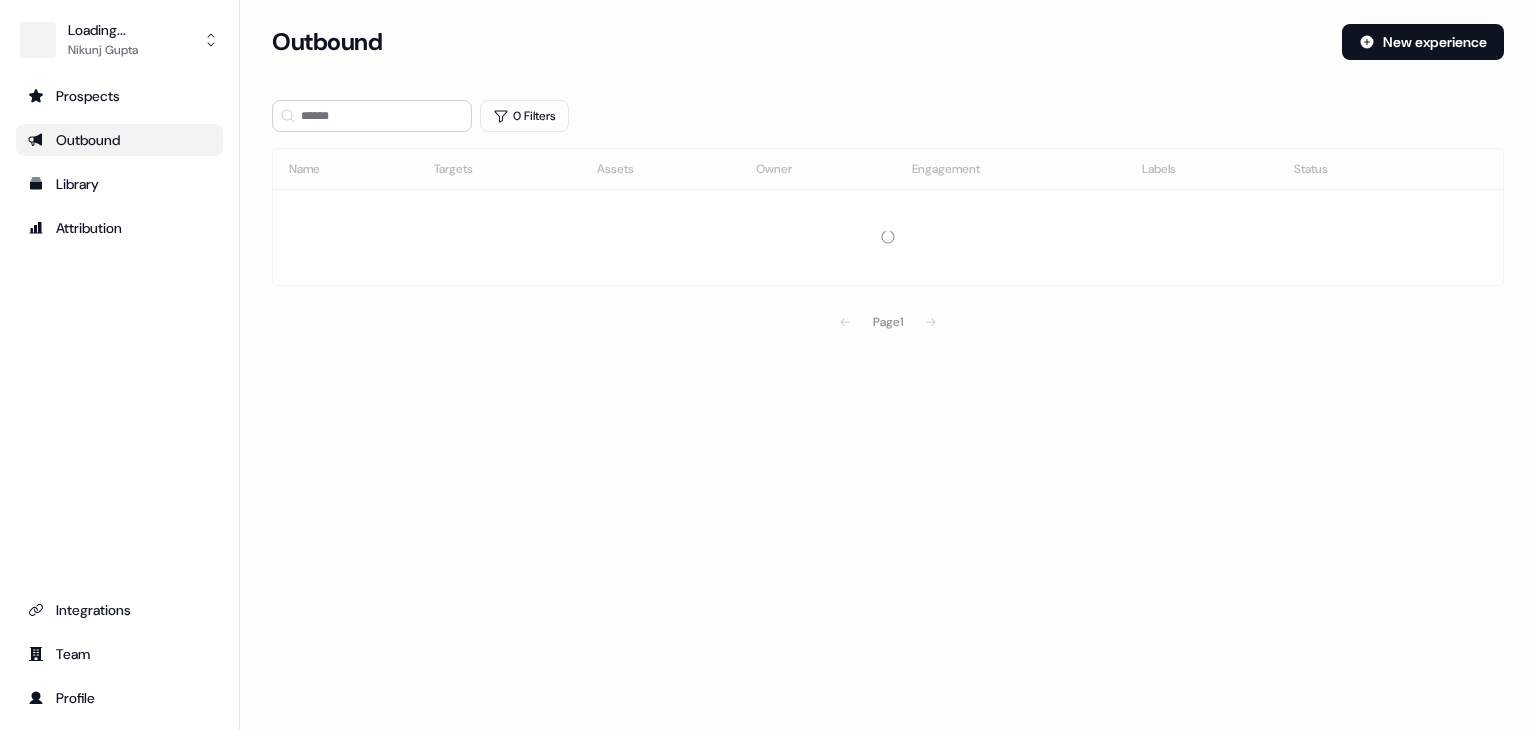 scroll, scrollTop: 0, scrollLeft: 0, axis: both 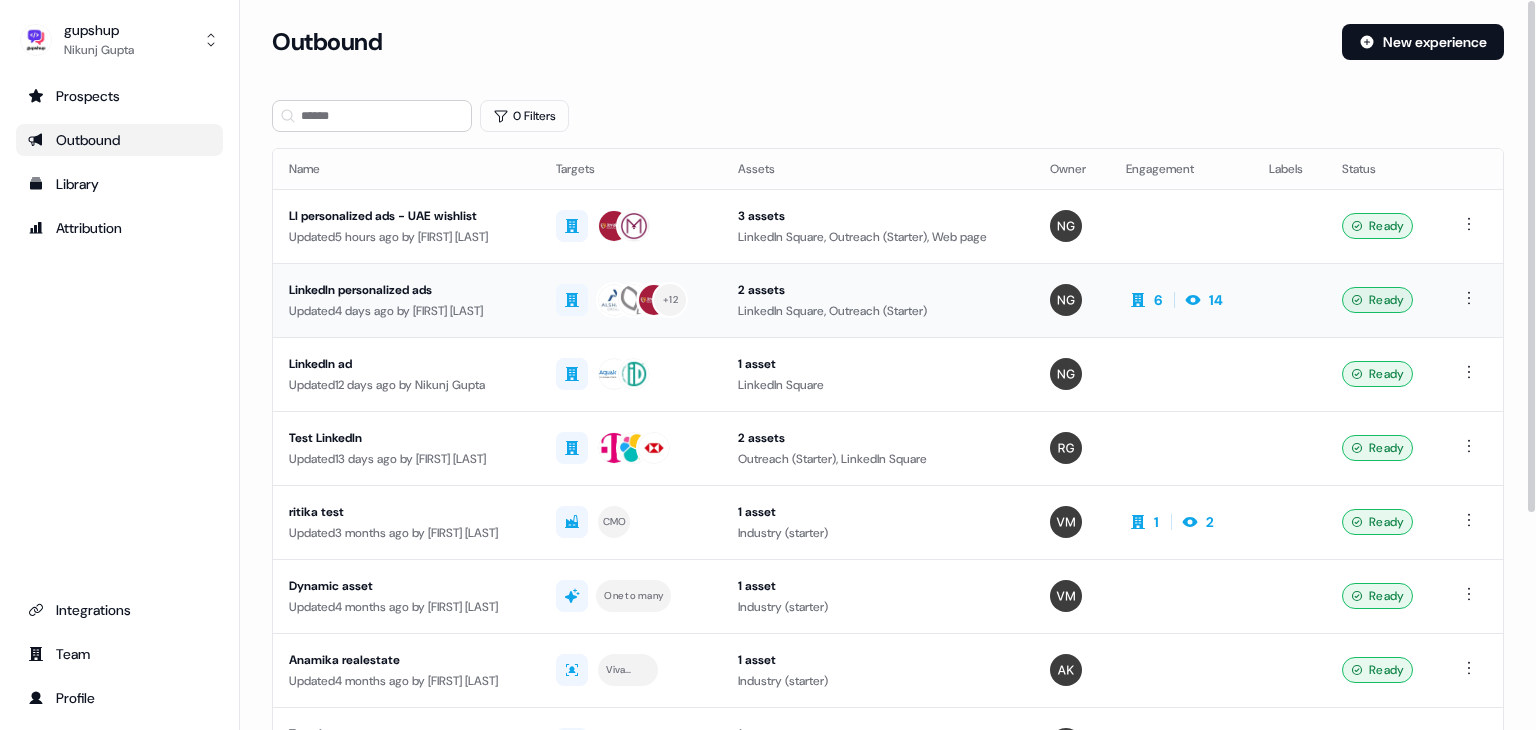 click on "LinkedIn personalized ads" at bounding box center [406, 290] 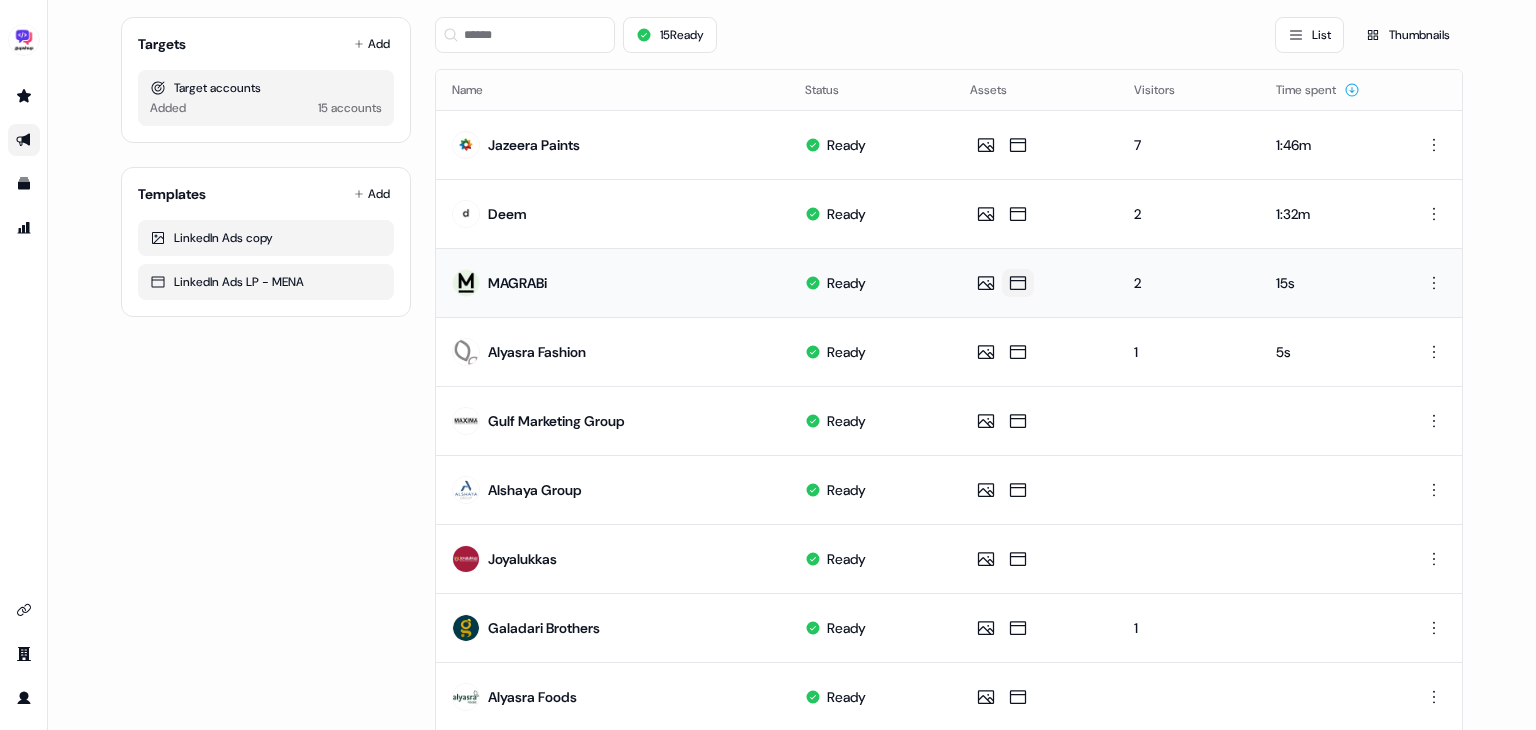 scroll, scrollTop: 0, scrollLeft: 0, axis: both 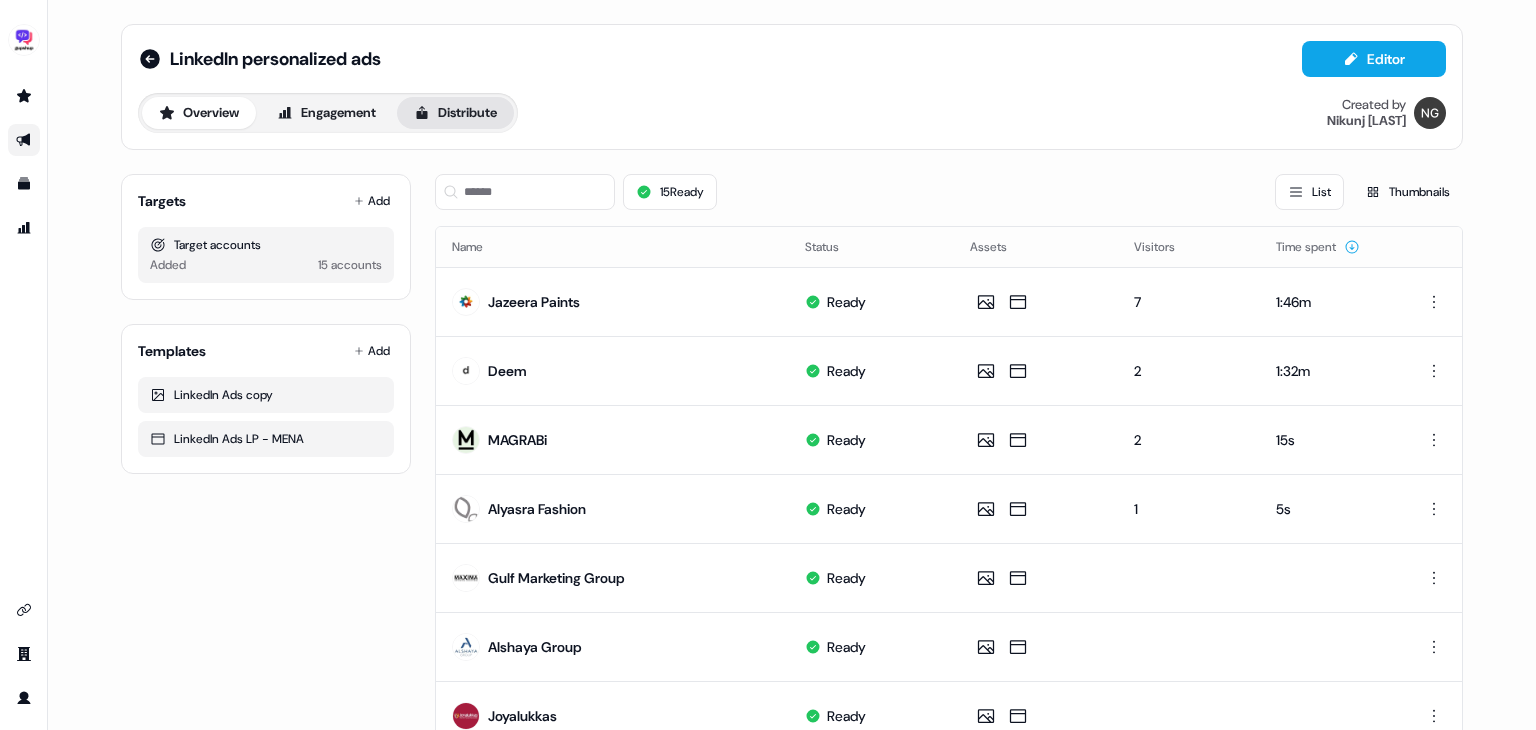 click on "Distribute" at bounding box center [455, 113] 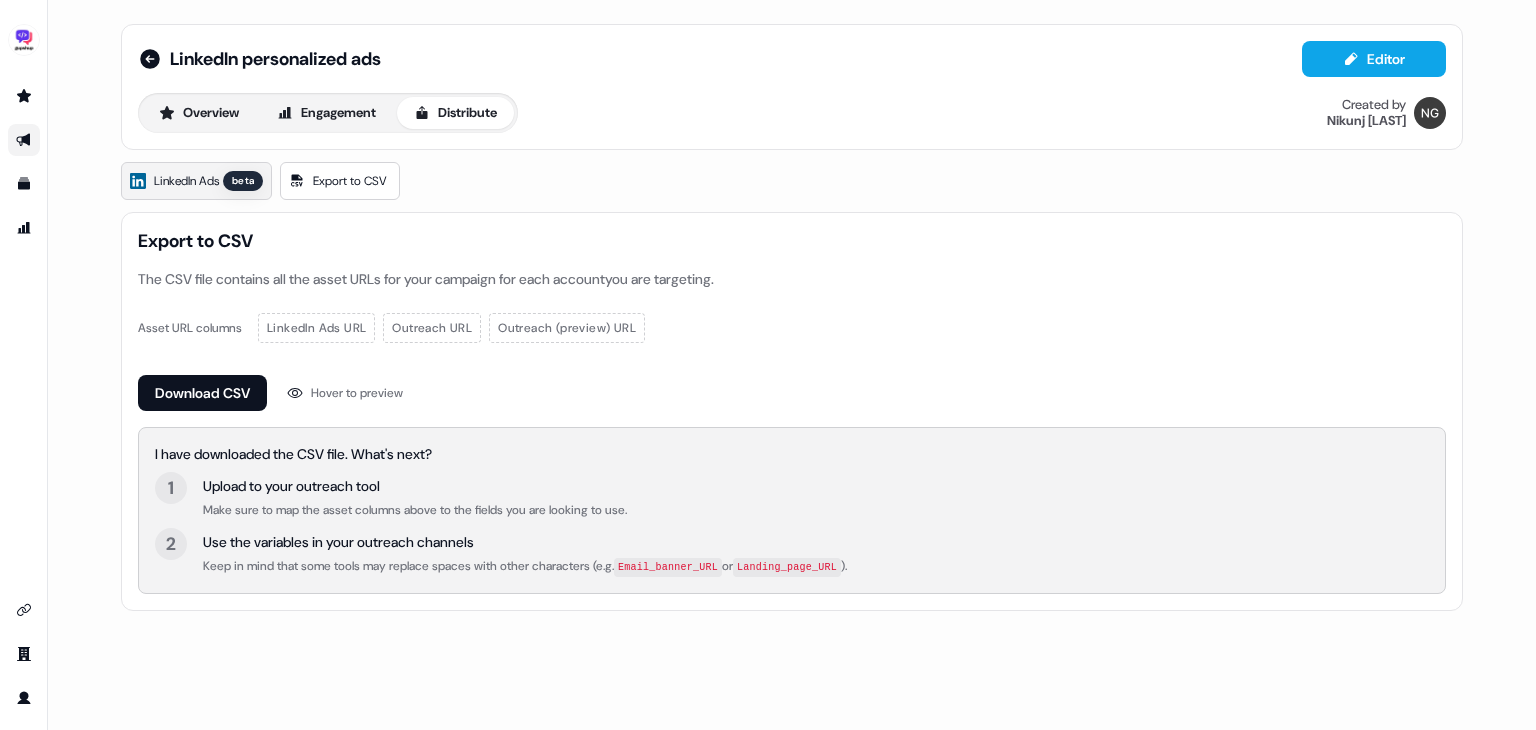 click on "LinkedIn Ads" at bounding box center (186, 181) 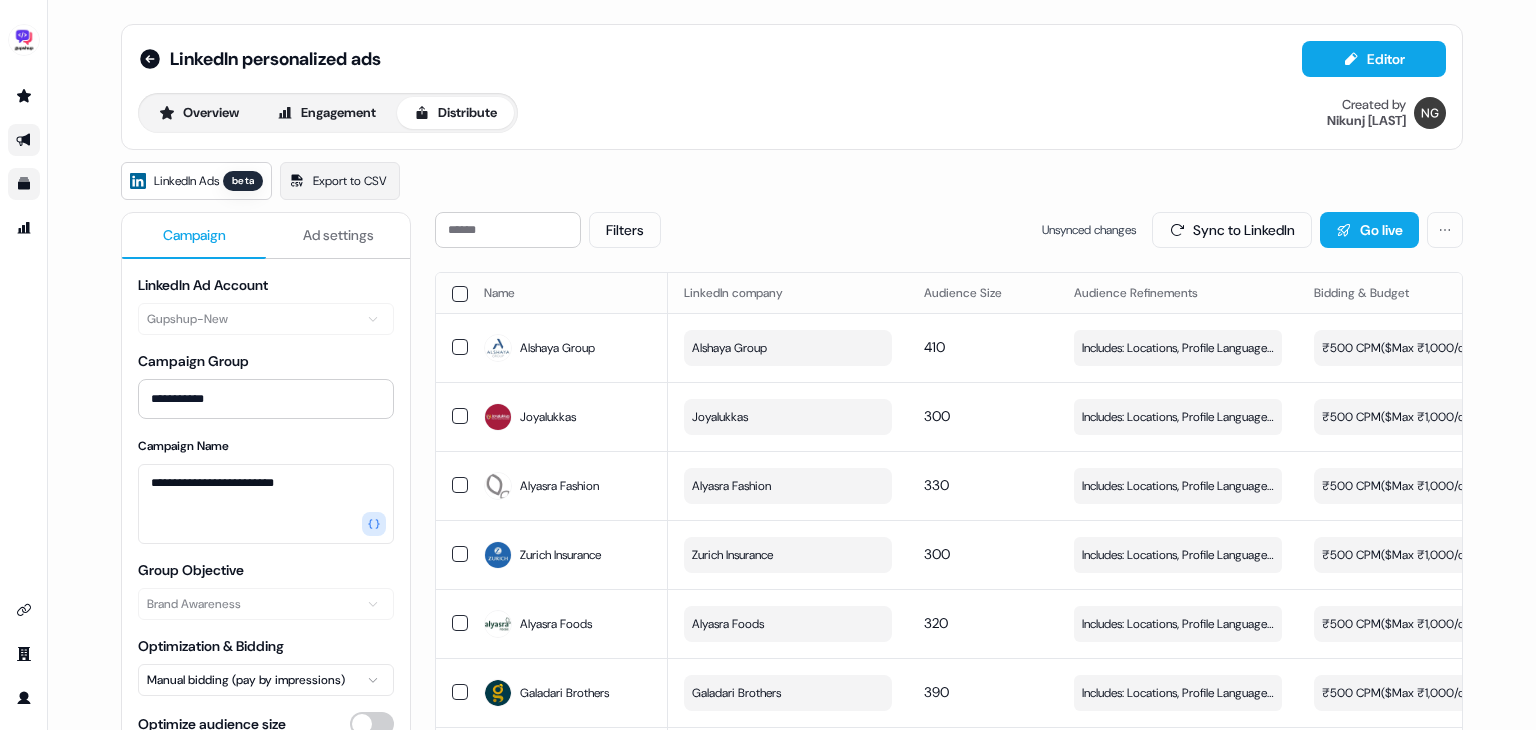 click 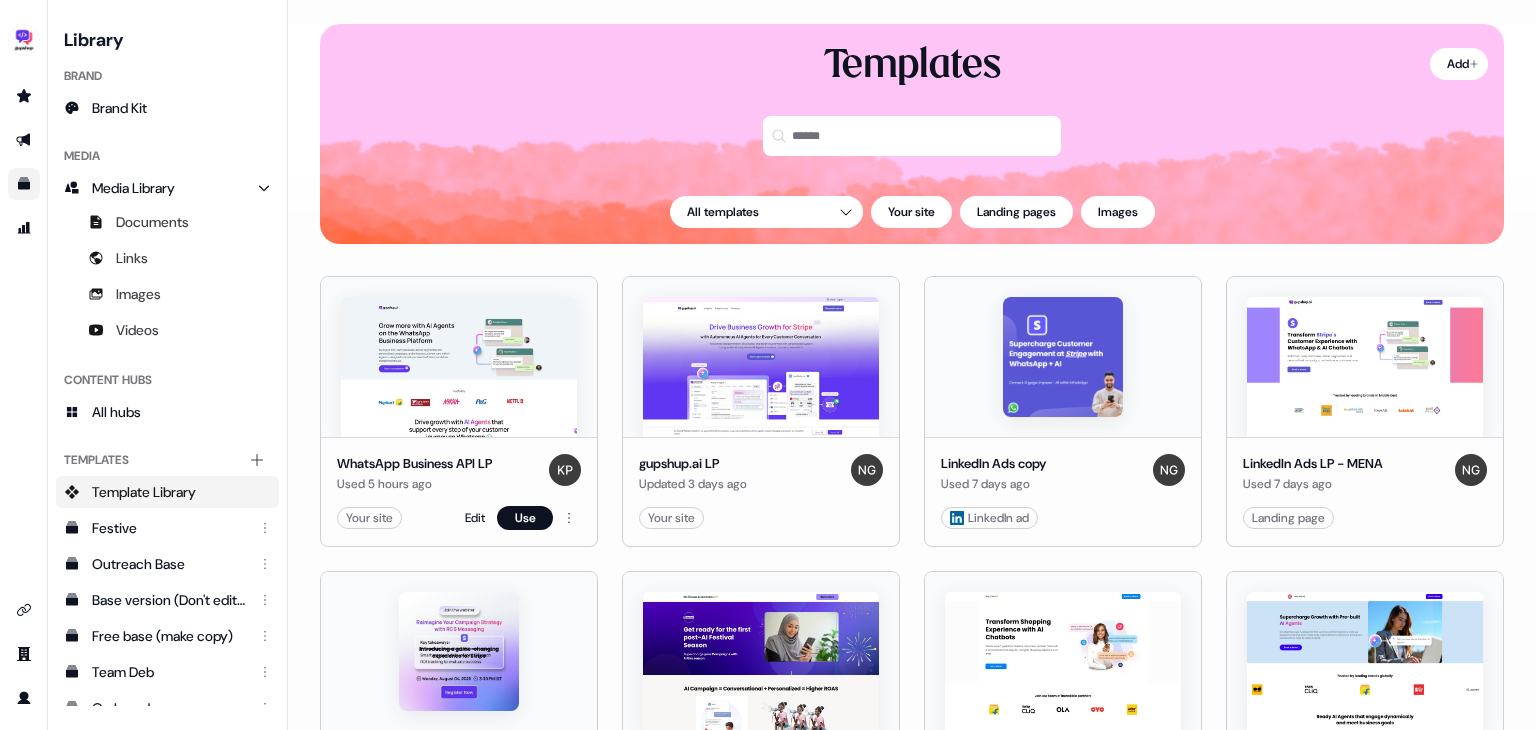 click on "Edit Use" at bounding box center [523, 518] 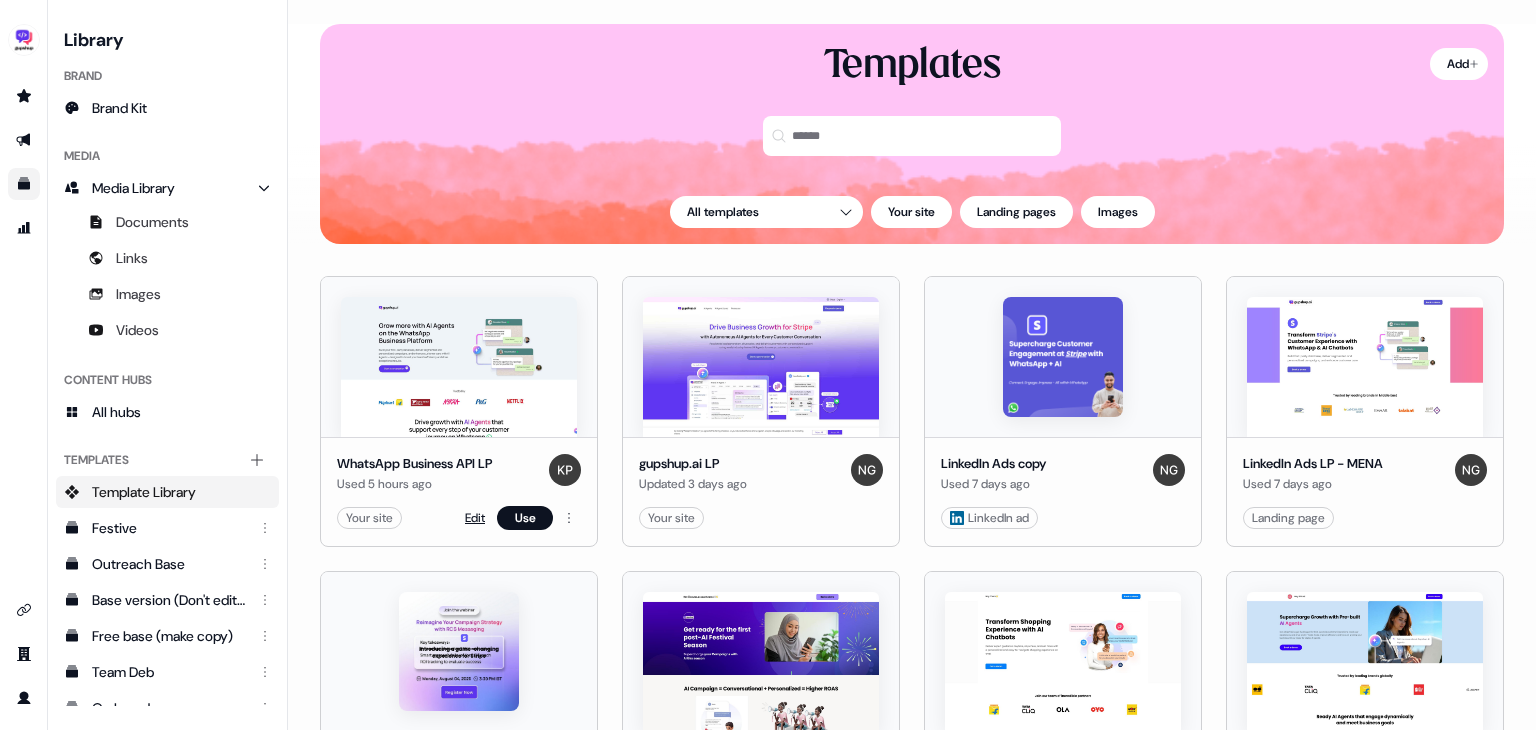click on "Edit" at bounding box center [475, 518] 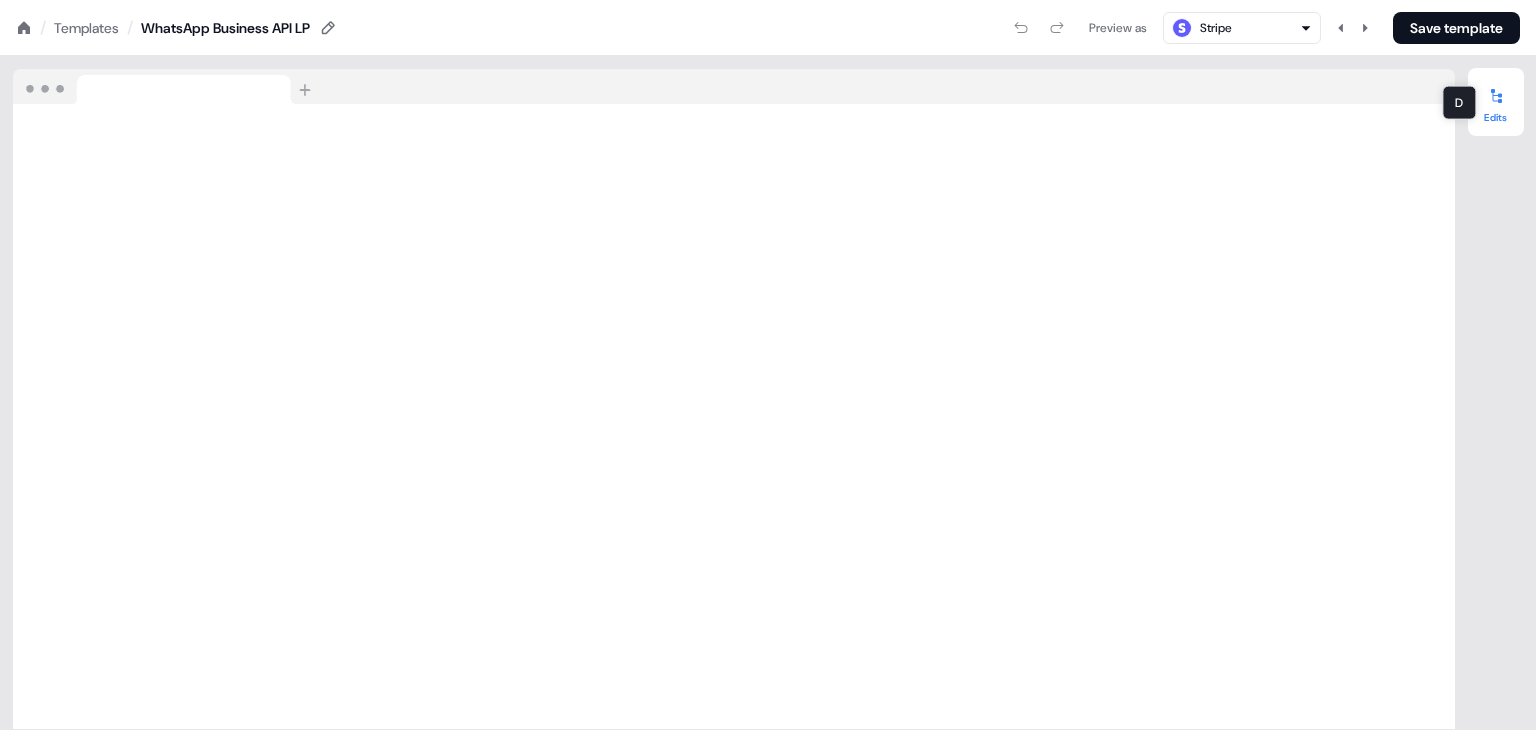 click on "Edits" at bounding box center [1496, 102] 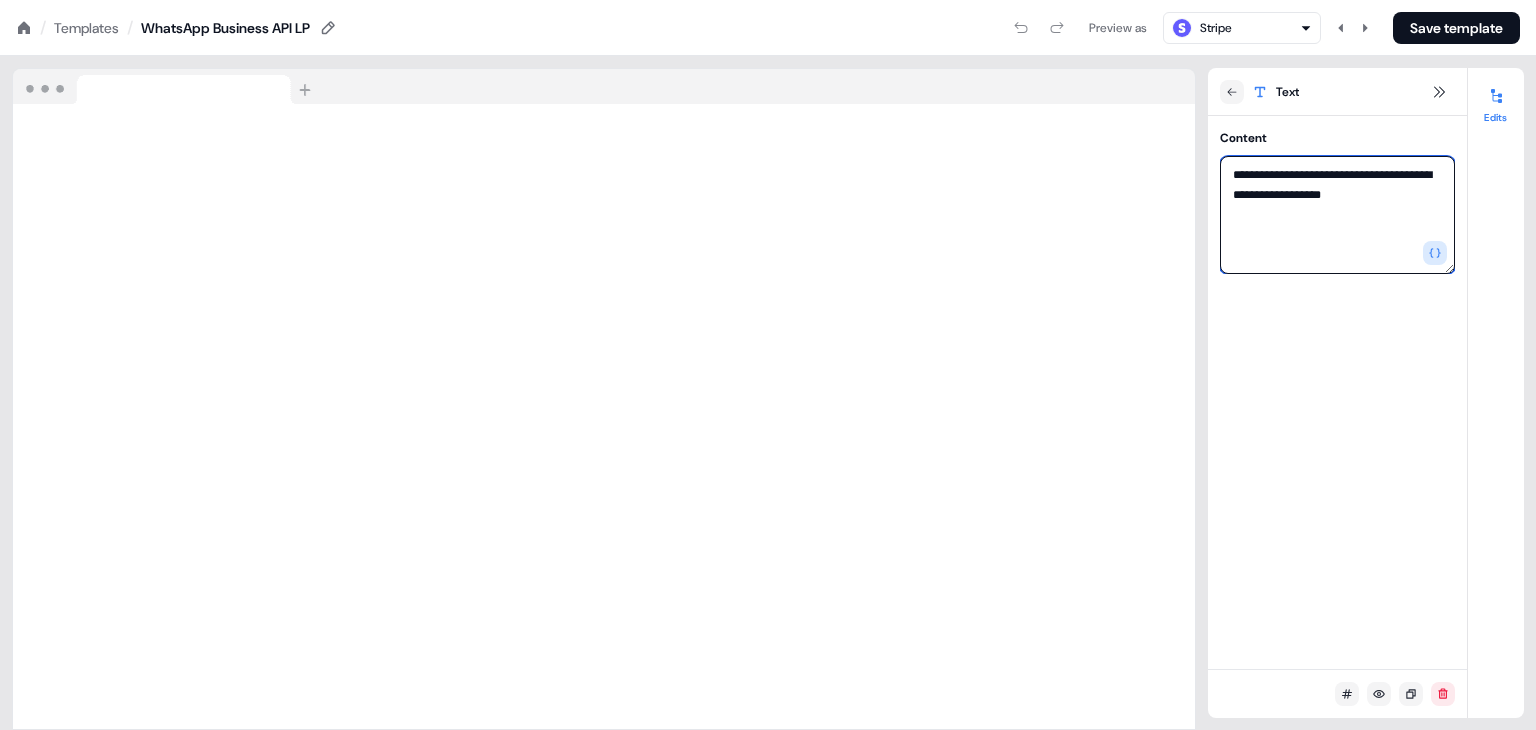 click on "**********" at bounding box center (1337, 215) 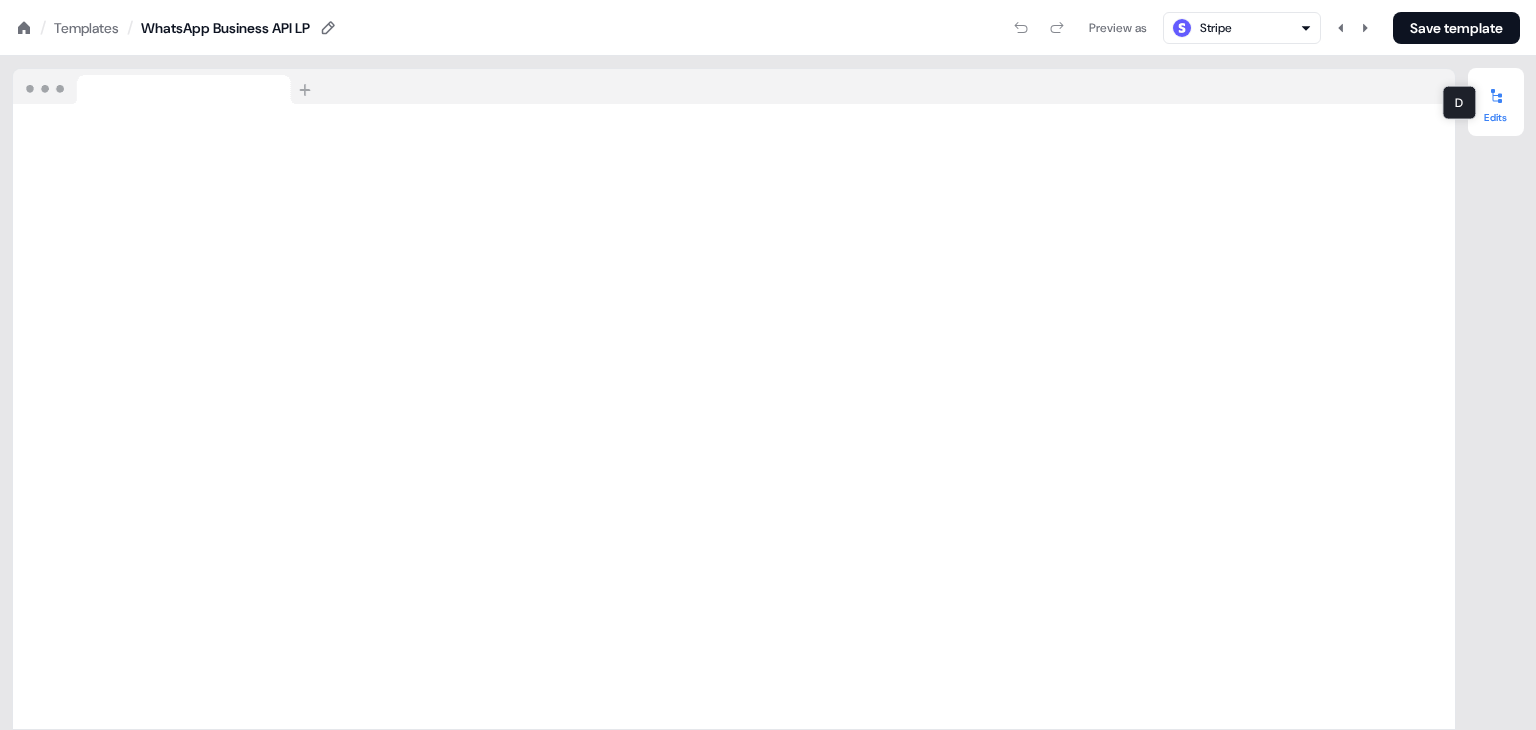 click at bounding box center [1496, 96] 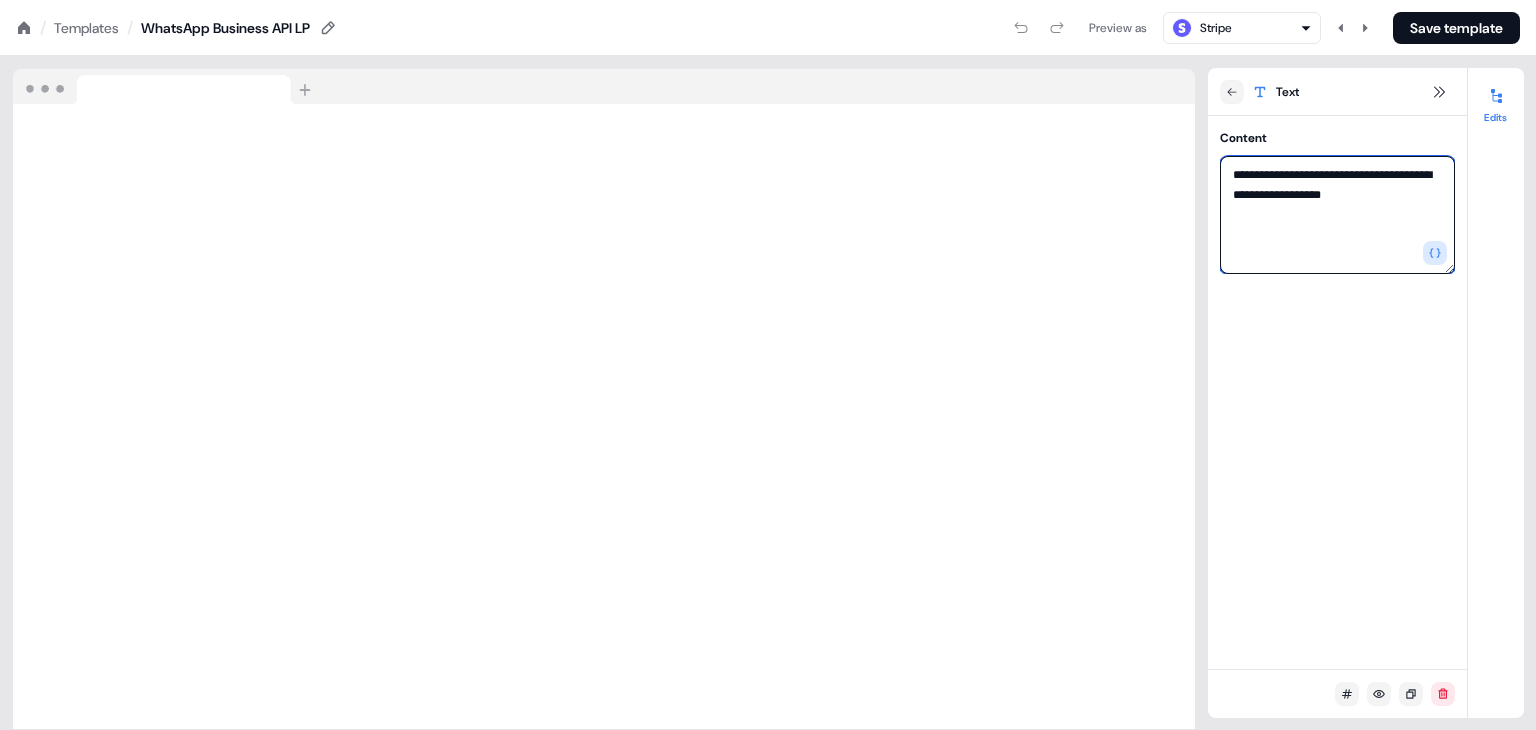 click on "**********" at bounding box center (1337, 215) 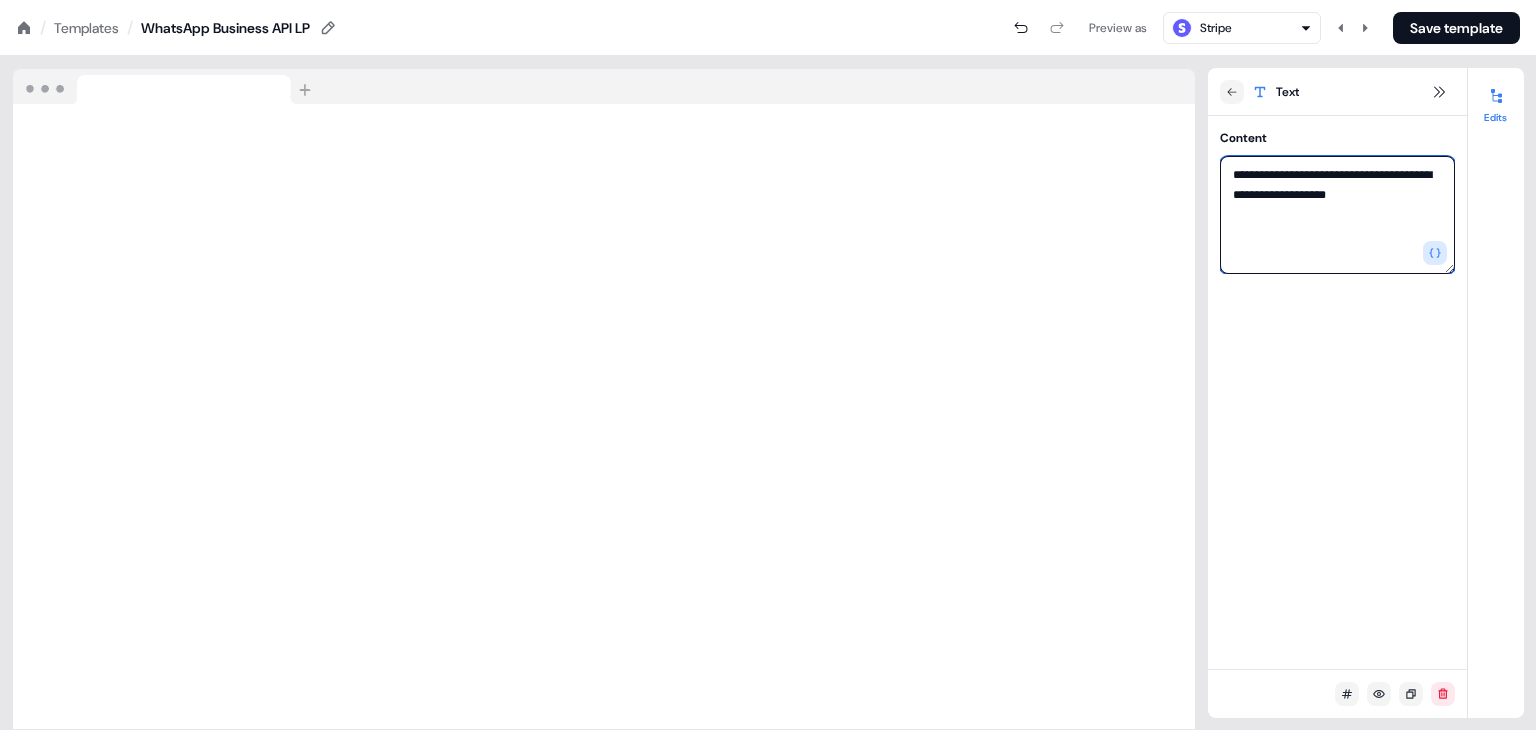 paste on "**********" 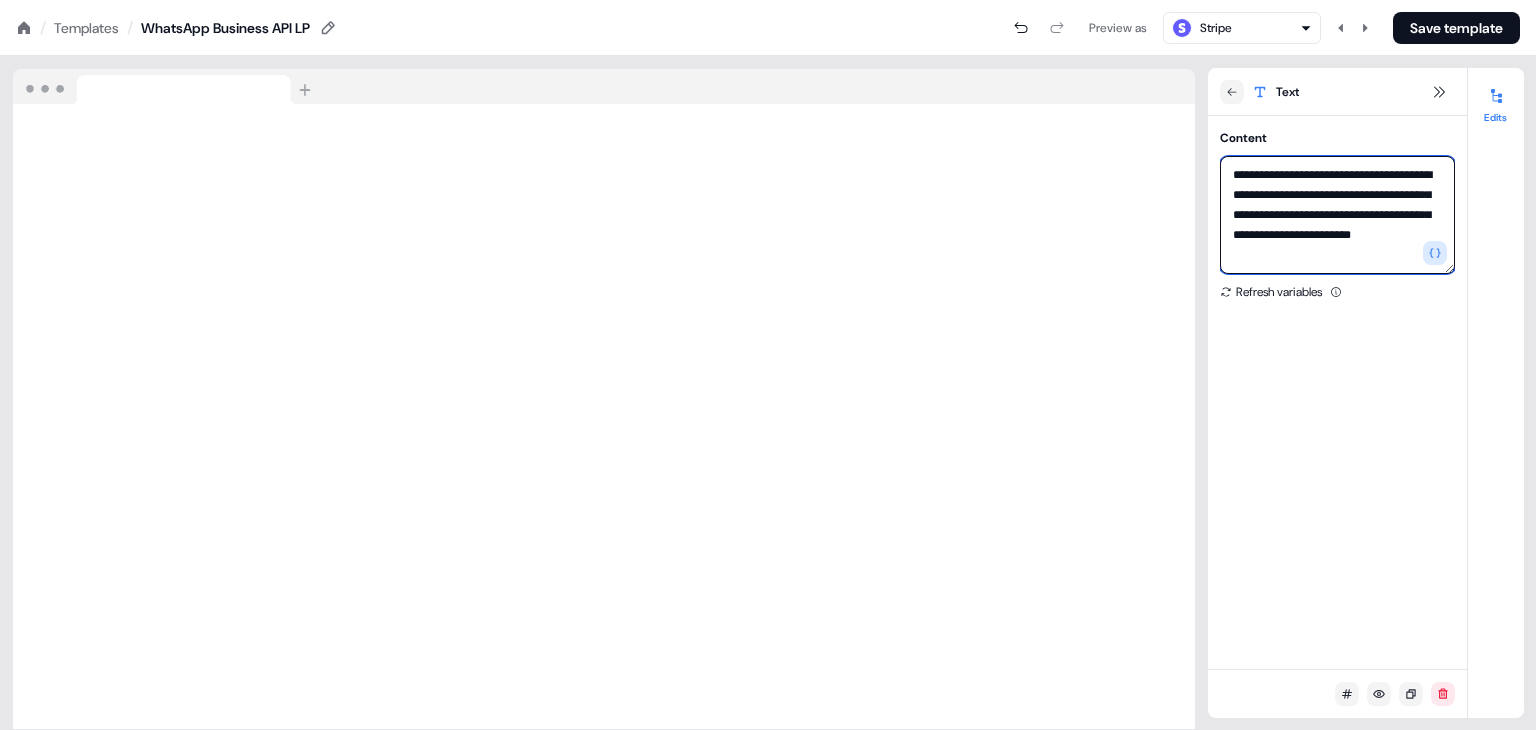 scroll, scrollTop: 0, scrollLeft: 0, axis: both 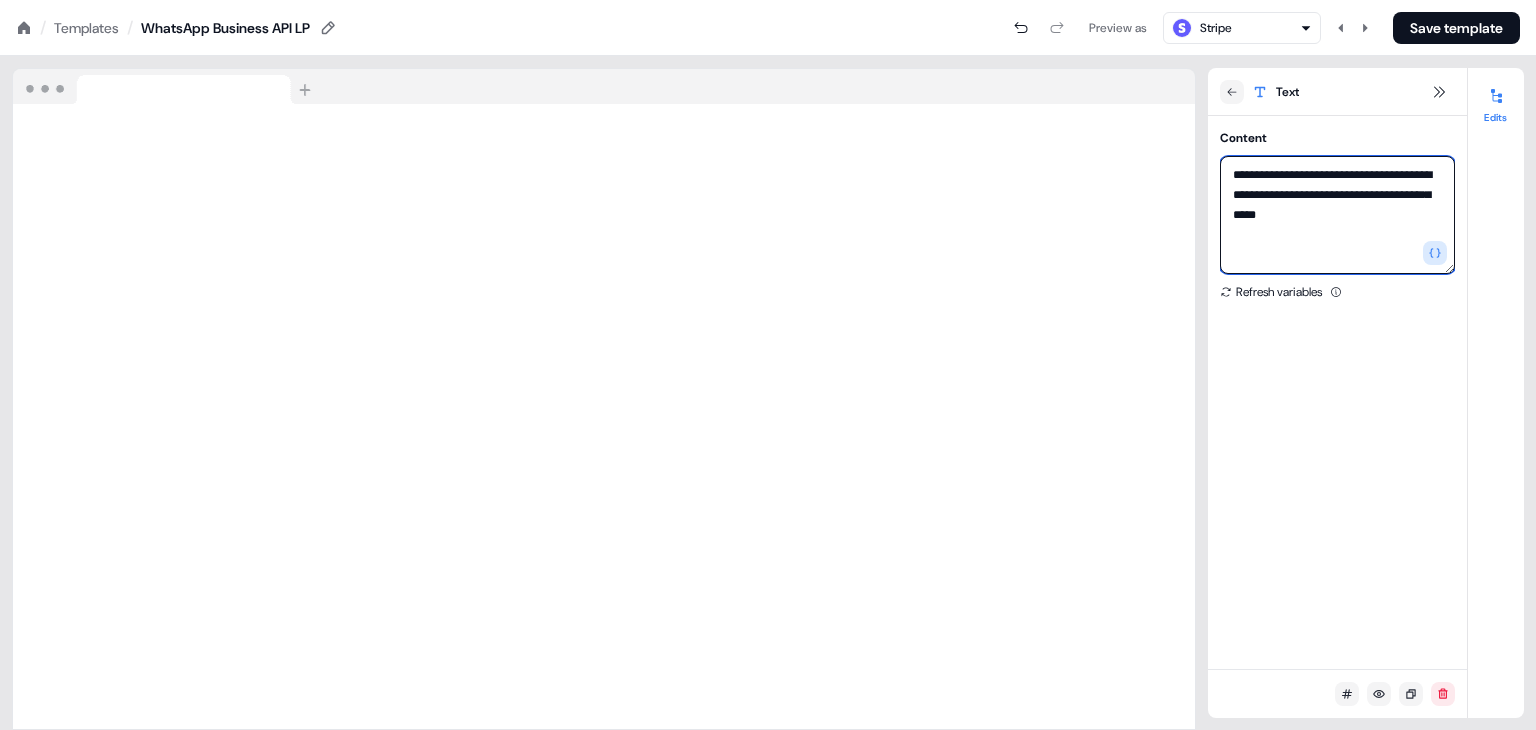 click on "**********" at bounding box center (1337, 215) 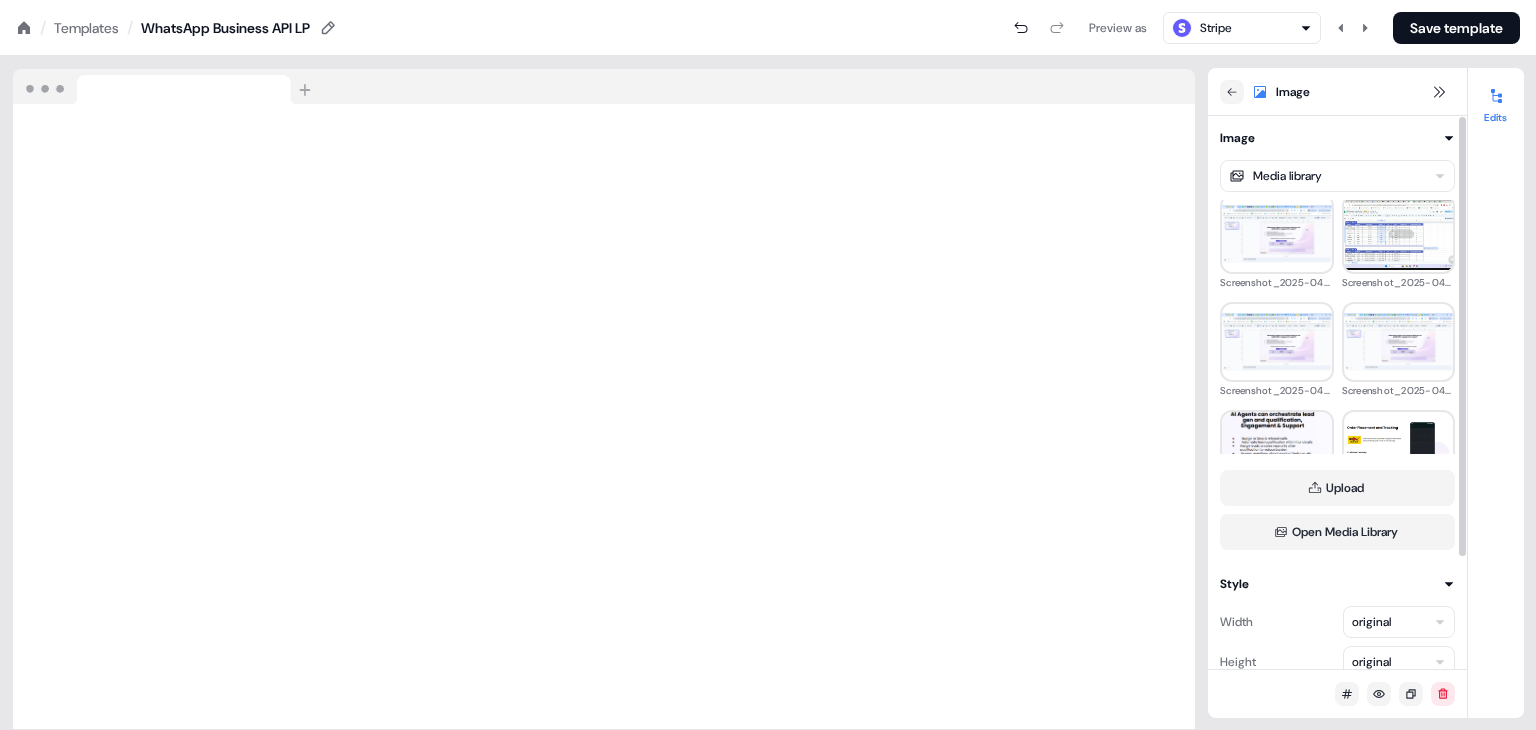 scroll, scrollTop: 407, scrollLeft: 0, axis: vertical 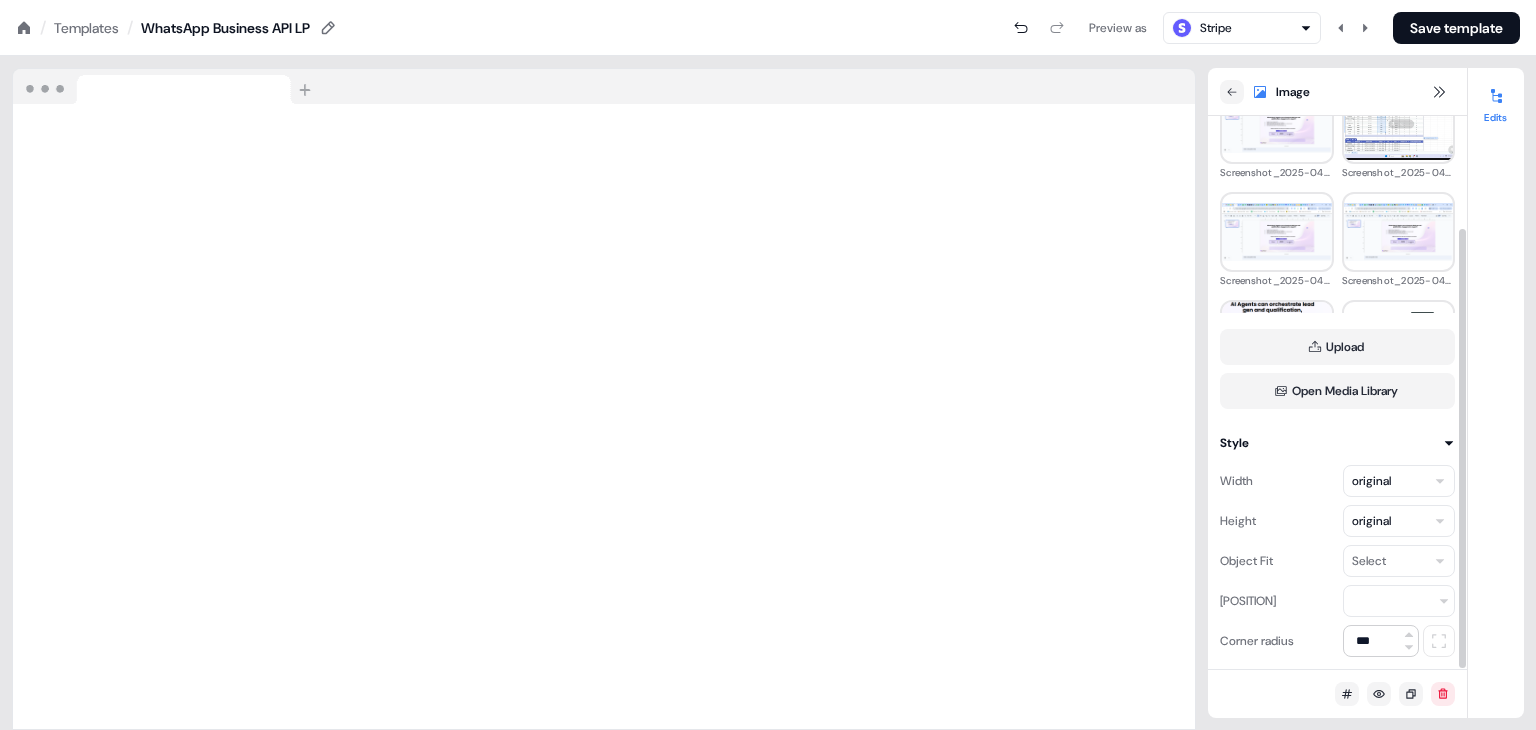 click on "For the best experience switch devices to a bigger screen. Go to Userled.io Loading... / Templates / WhatsApp Business API LP Preview as Stripe Save template Loading your site.. Image Image Media library hero_image.png hero_image.png Screenshot_2025-04-09_143813.png Screenshot_2025-04-08_155543.png Screenshot_2025-04-08_155649.png Screenshot_2025-04-08_172533.png Screenshot_2025-04-08_155649.png Screenshot_2025-04-08_155649.png Screenshot_2025-04-08_153559.png Screenshot_2024-01-22_115606.png Screenshot_2025-04-08_135910.png Screenshot_2024-09-05_122028.png Upload Open Media Library Style Width original Height original Object Fit Select Position Corner radius *** Edits" at bounding box center (768, 0) 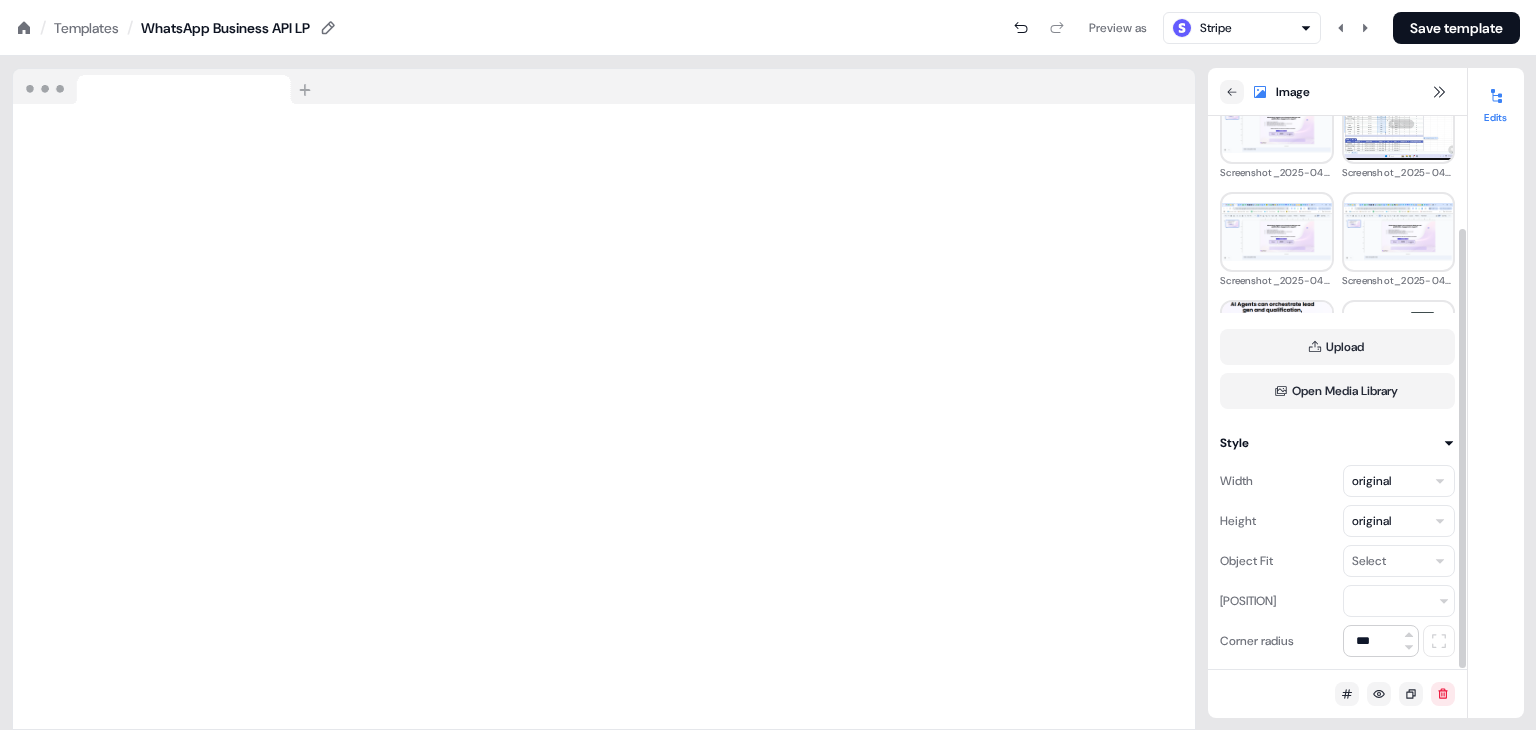 click on "For the best experience switch devices to a bigger screen. Go to Userled.io Loading... / Templates / WhatsApp Business API LP Preview as Stripe Save template Loading your site.. Image Image Media library hero_image.png hero_image.png Screenshot_2025-04-09_143813.png Screenshot_2025-04-08_155543.png Screenshot_2025-04-08_155649.png Screenshot_2025-04-08_172533.png Screenshot_2025-04-08_155649.png Screenshot_2025-04-08_155649.png Screenshot_2025-04-08_153559.png Screenshot_2024-01-22_115606.png Screenshot_2025-04-08_135910.png Screenshot_2024-09-05_122028.png Upload Open Media Library Style Width original Height original Object Fit Select Position Corner radius *** Edits" at bounding box center (768, 0) 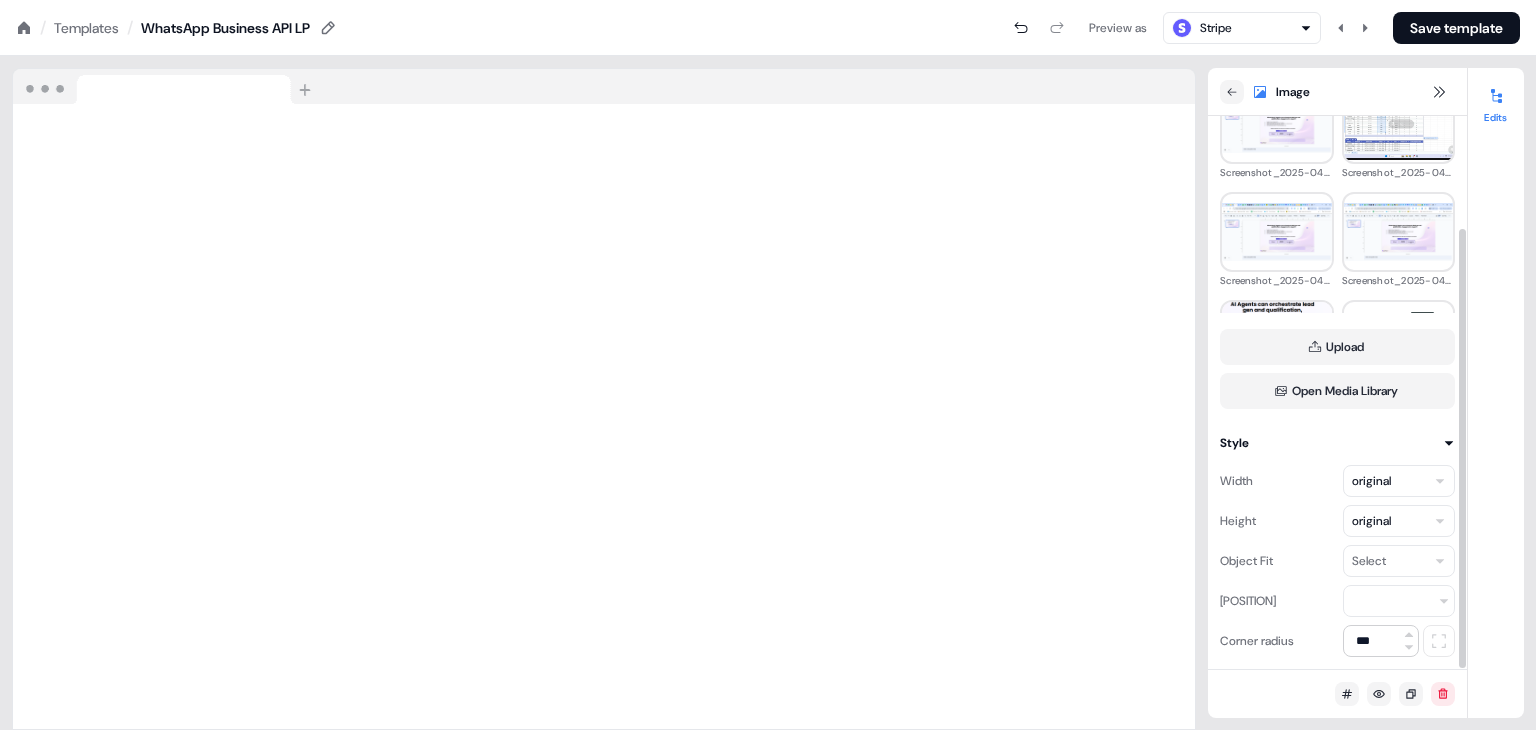 scroll, scrollTop: 0, scrollLeft: 0, axis: both 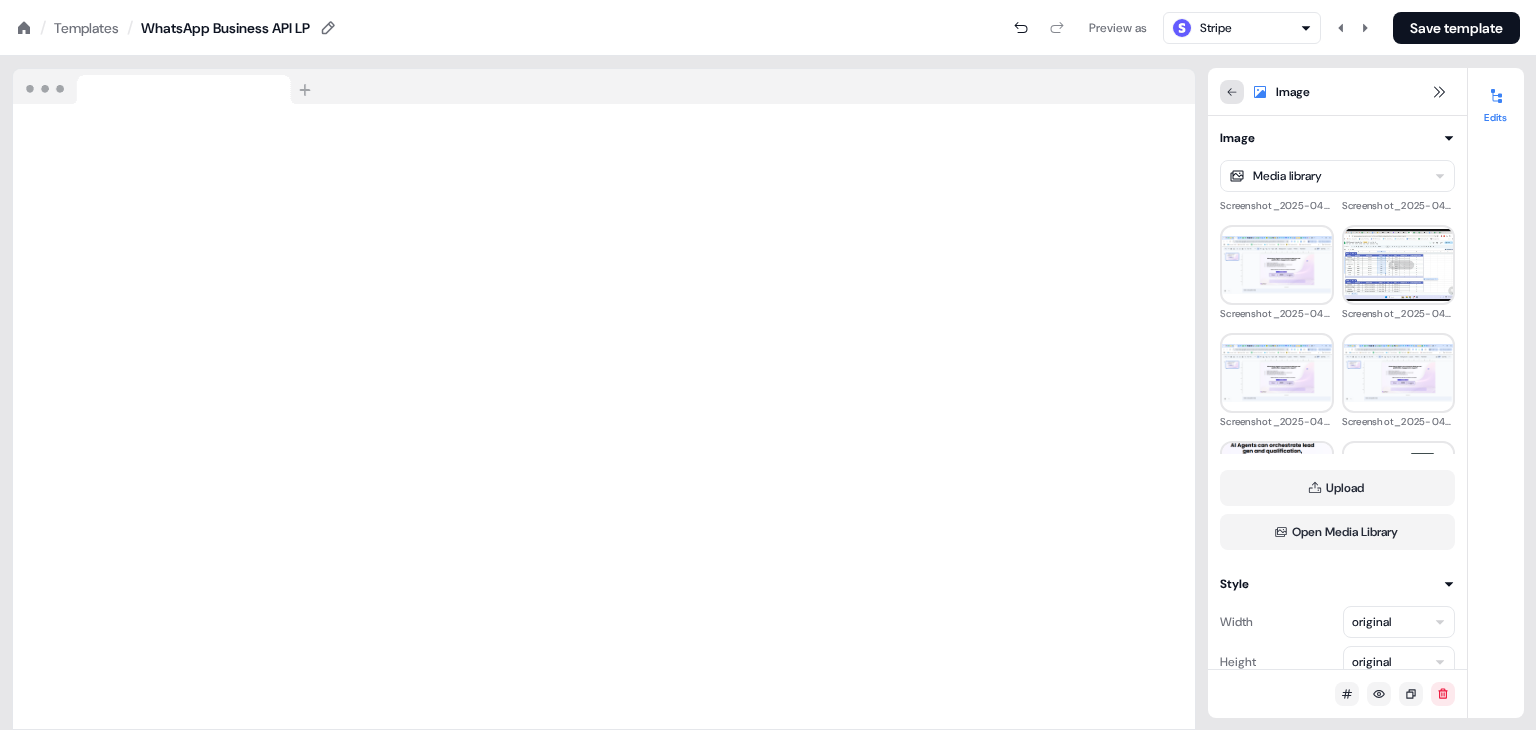 click 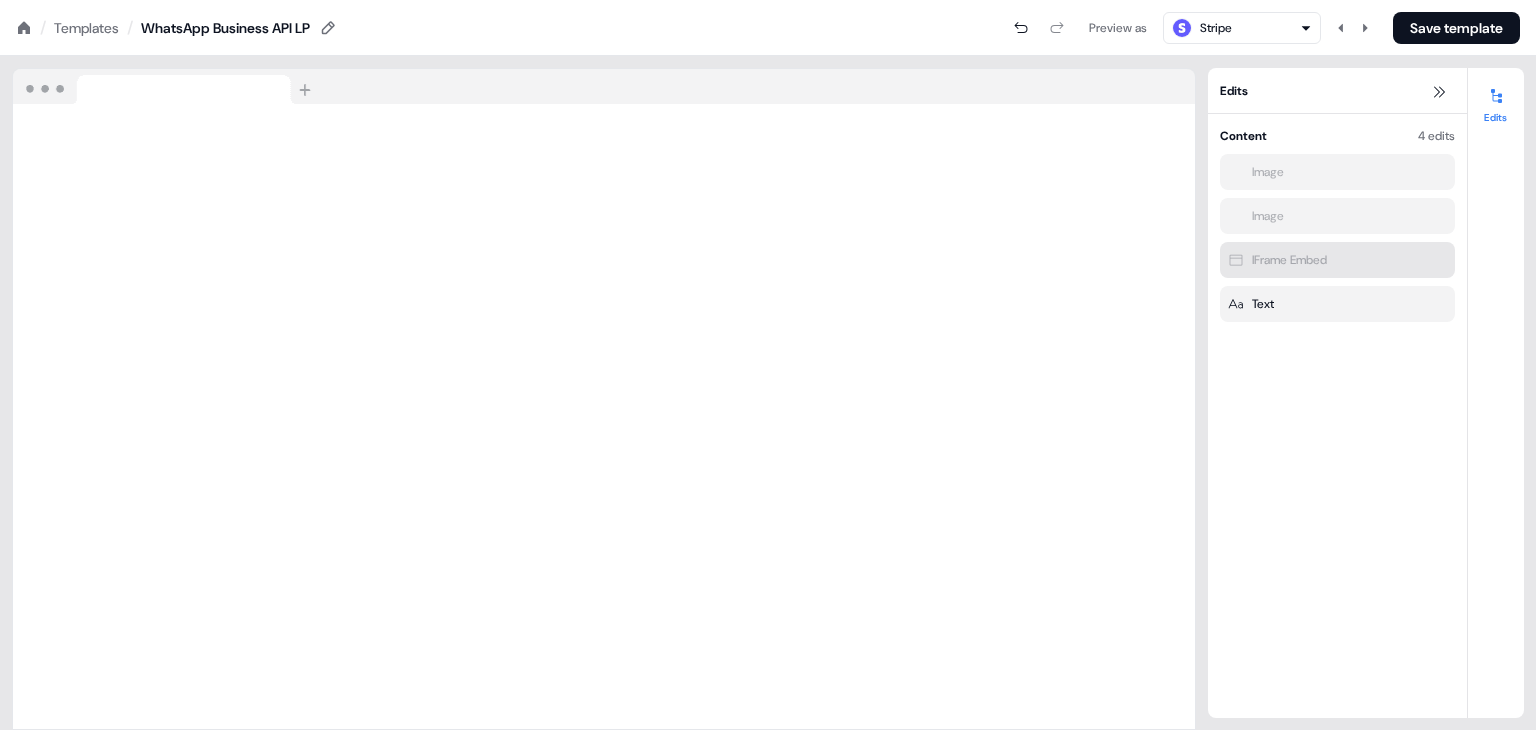 click on "IFrame Embed" at bounding box center [1337, 260] 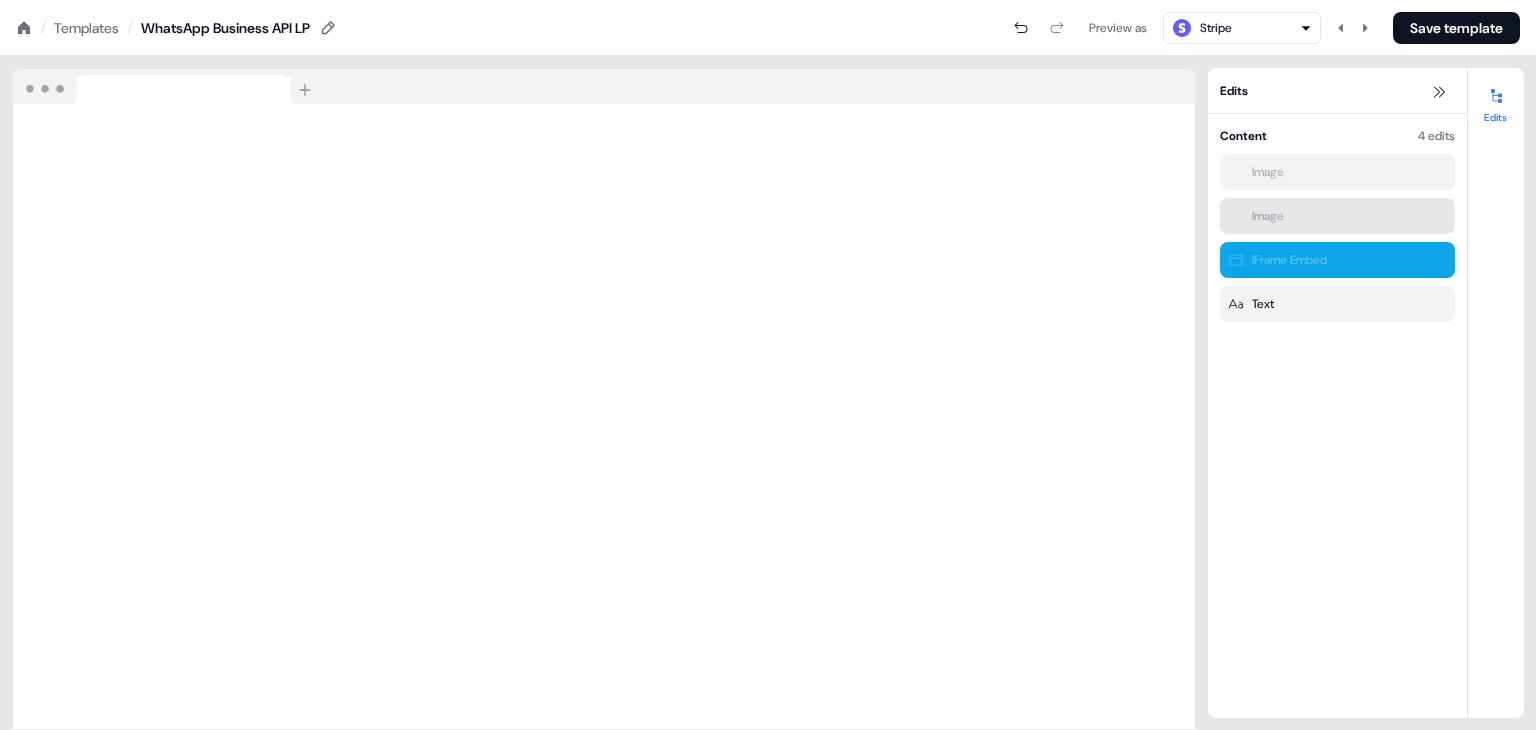 click on "Image" at bounding box center (1337, 216) 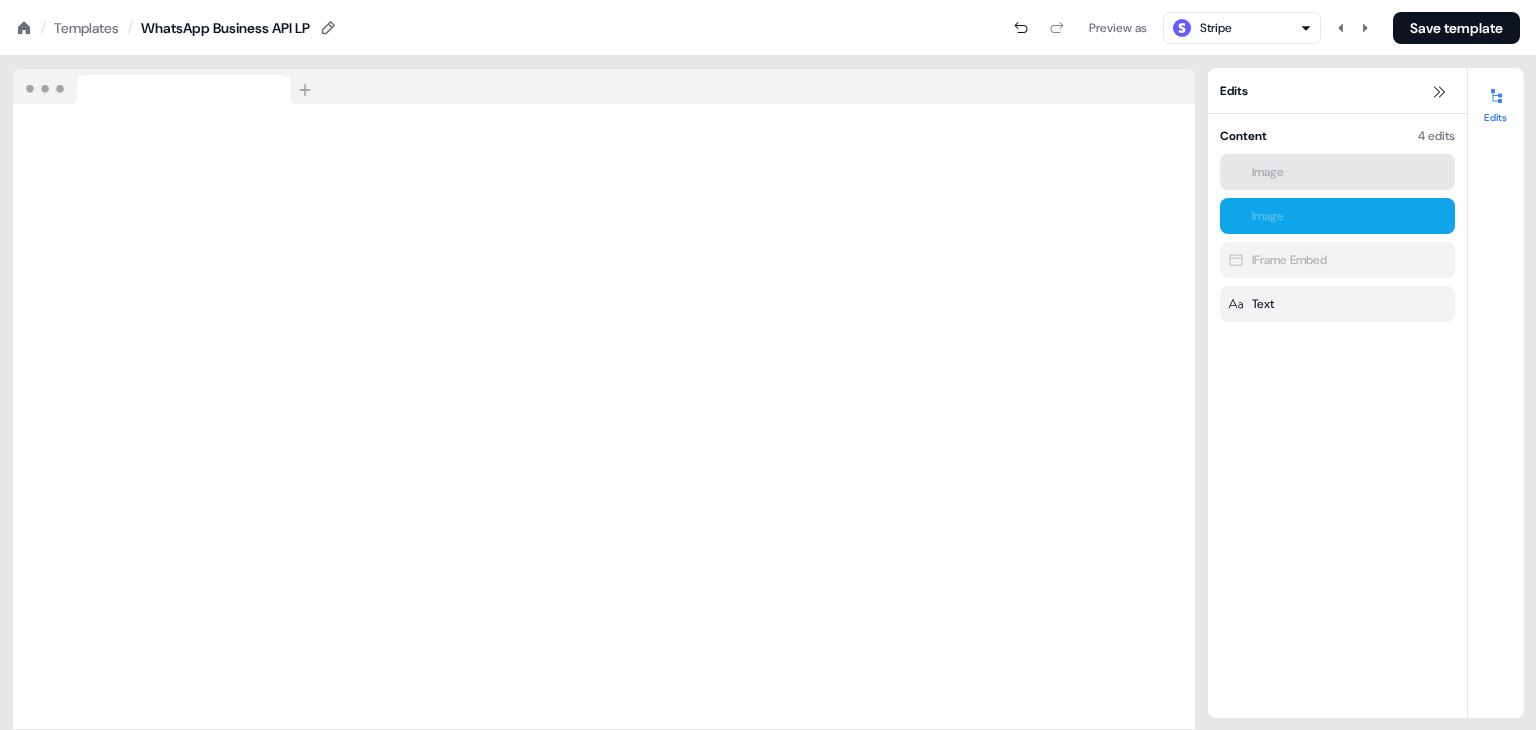click on "Image" at bounding box center [1337, 172] 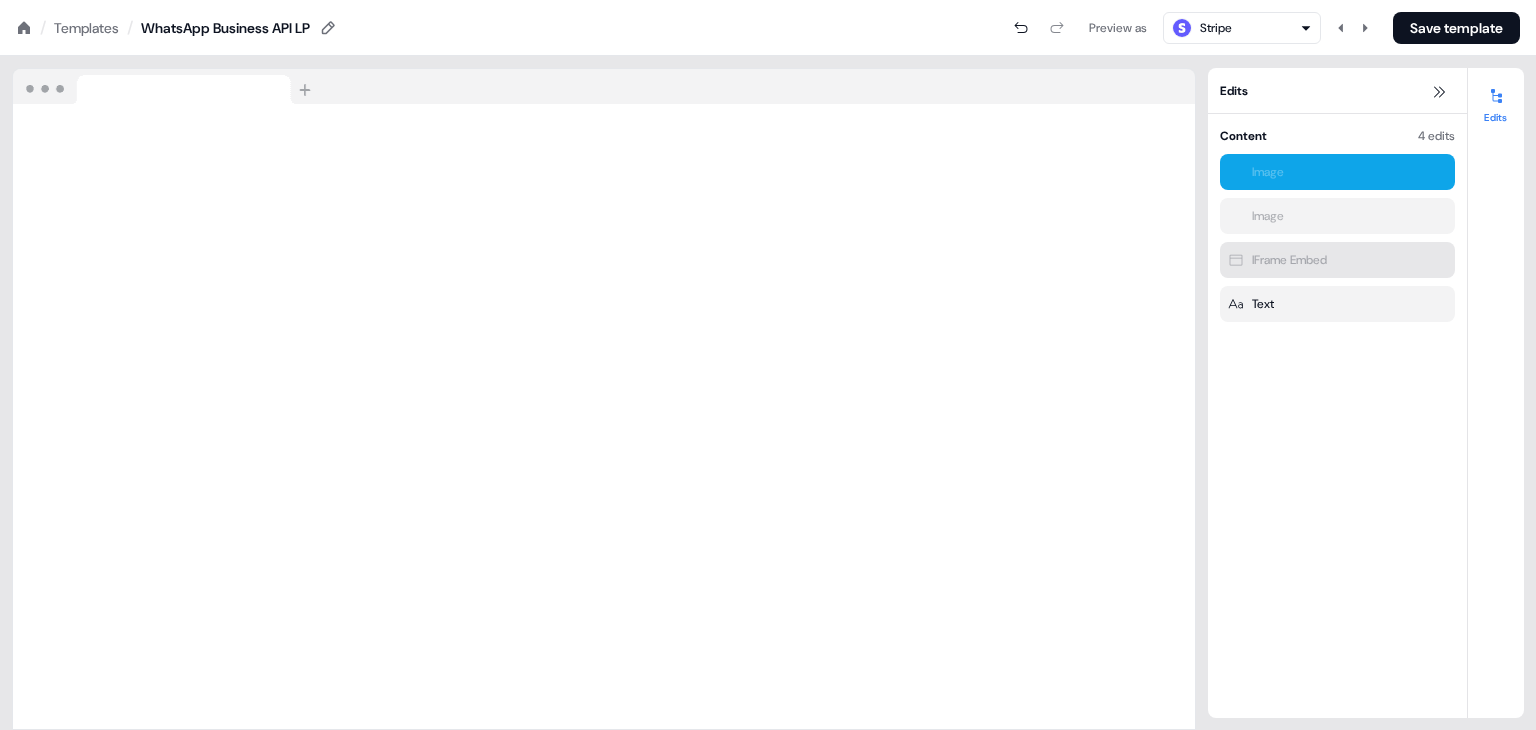click on "IFrame Embed" at bounding box center (1337, 260) 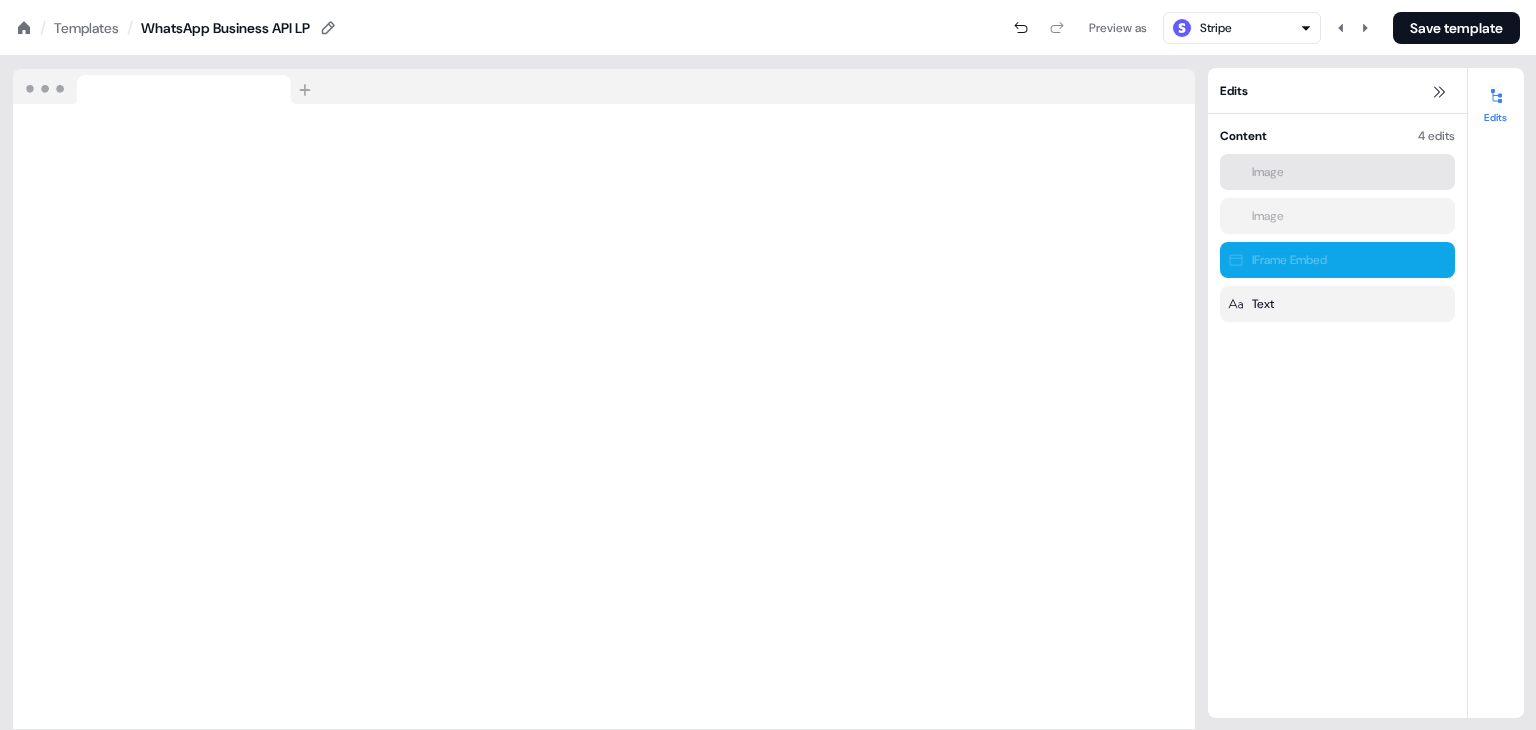 click on "Image" at bounding box center [1337, 172] 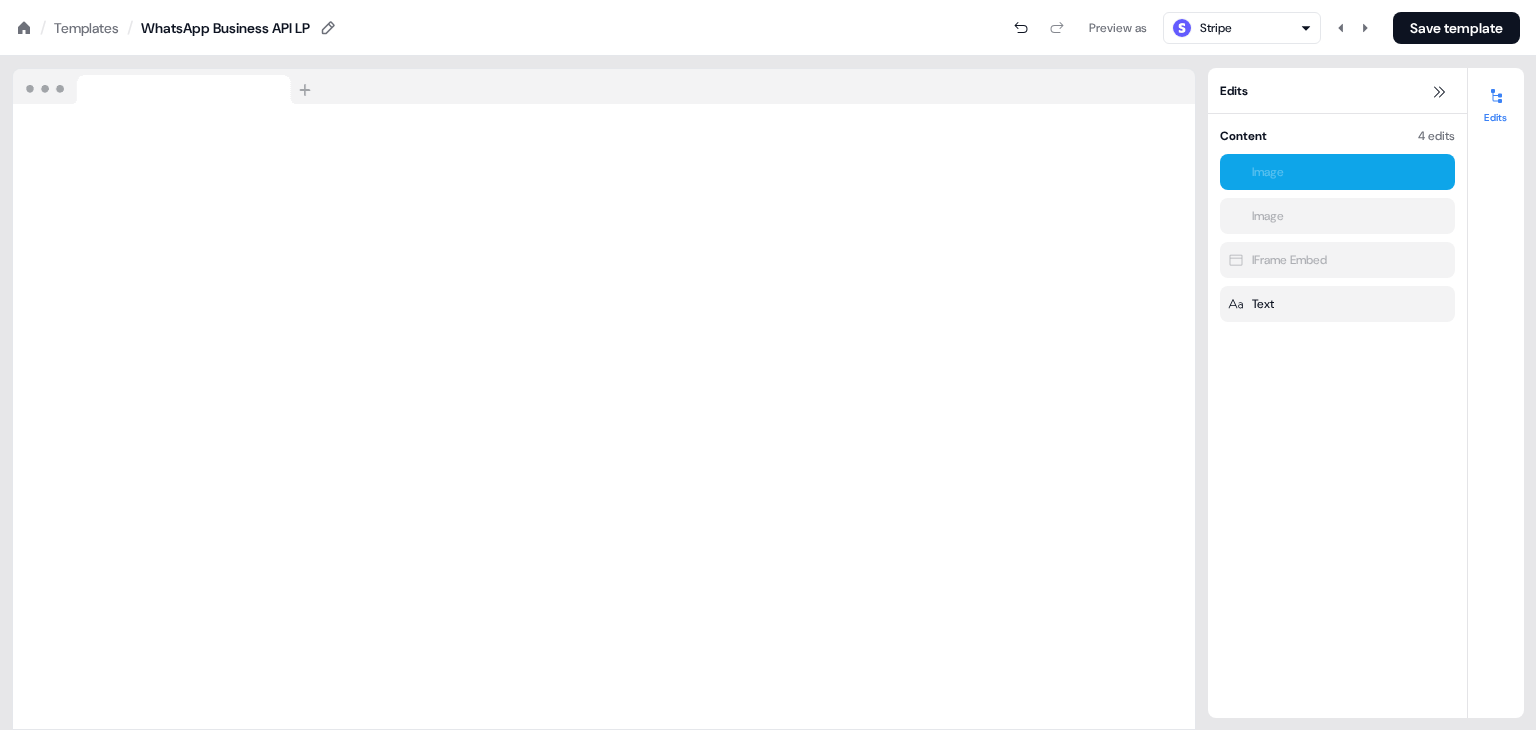click on "Edits" at bounding box center [1496, 393] 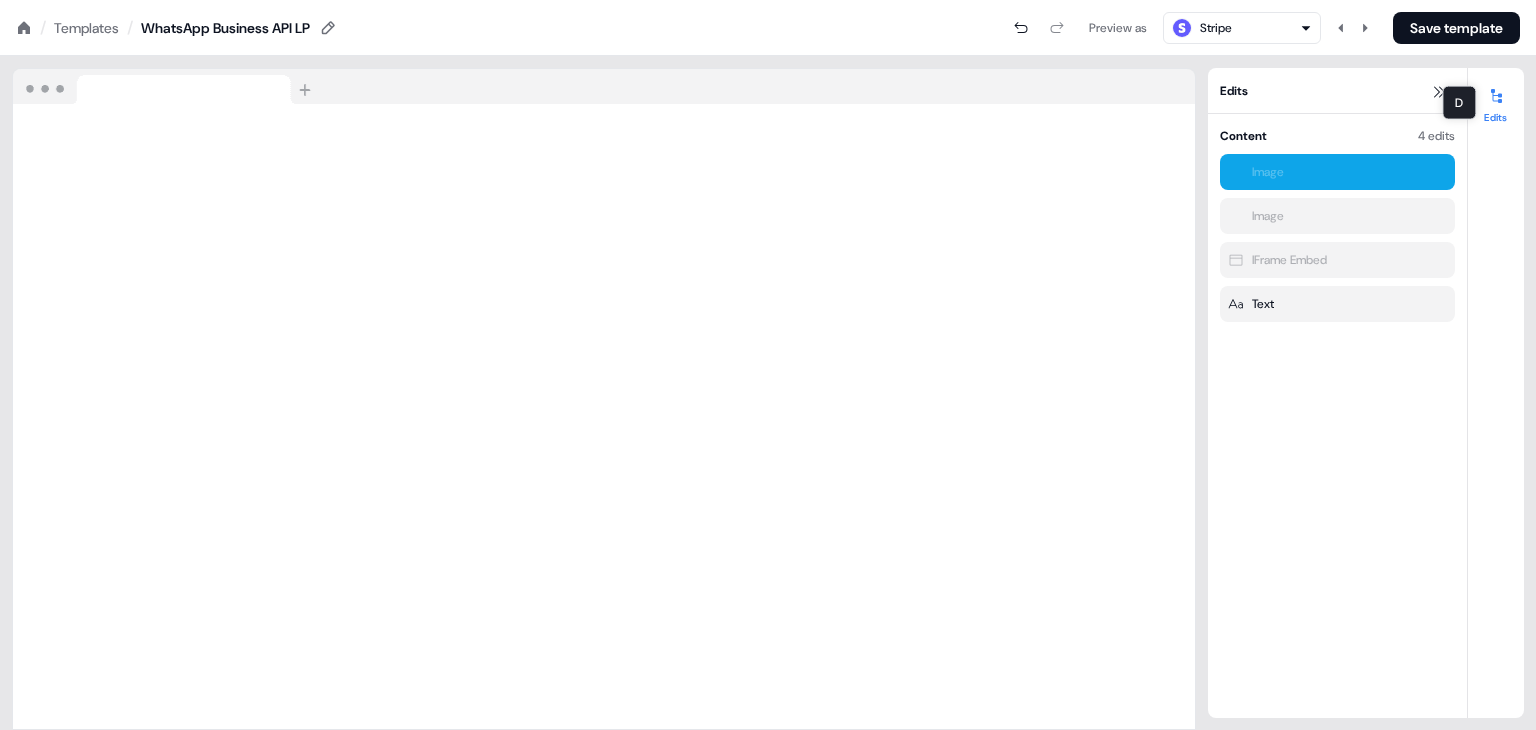 click at bounding box center (1496, 96) 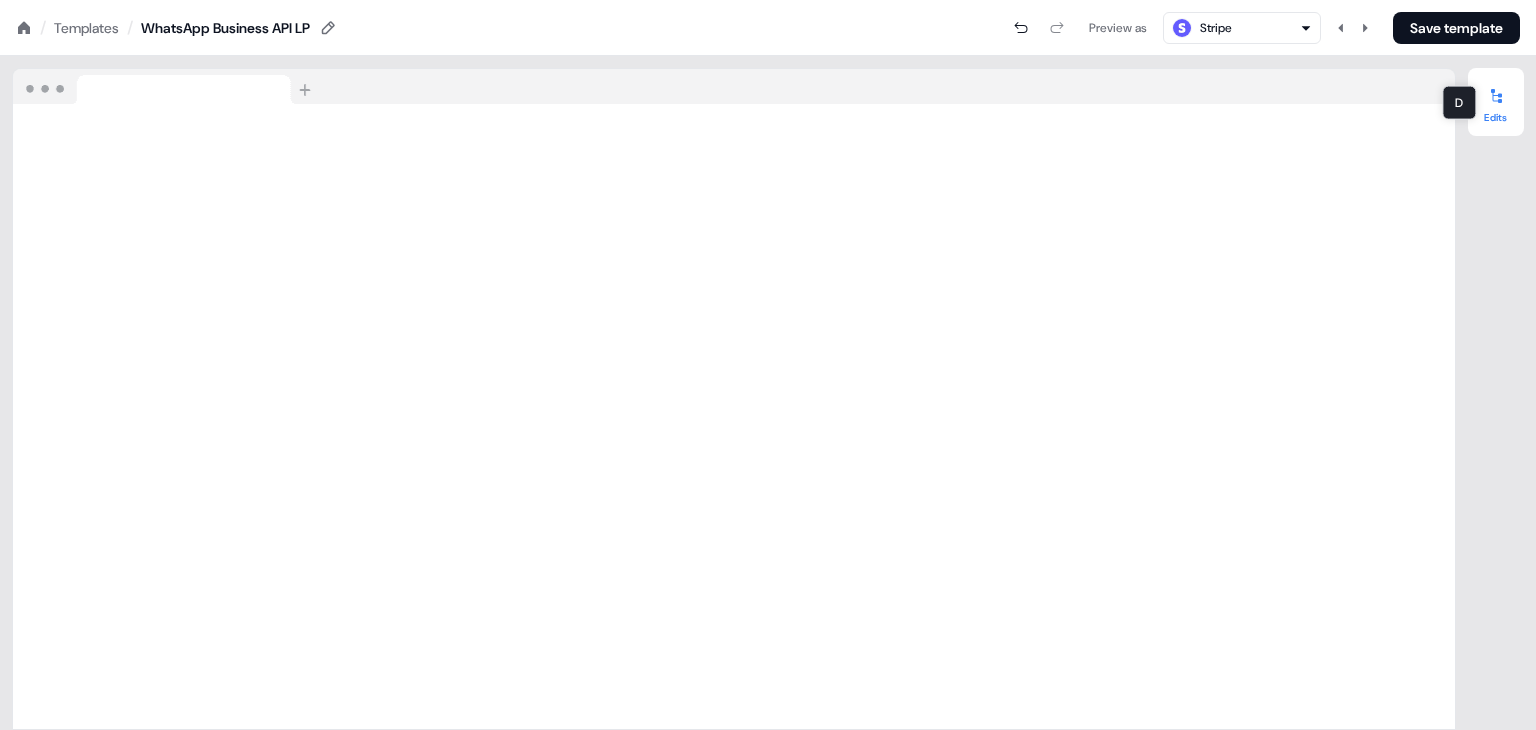 click at bounding box center [1496, 96] 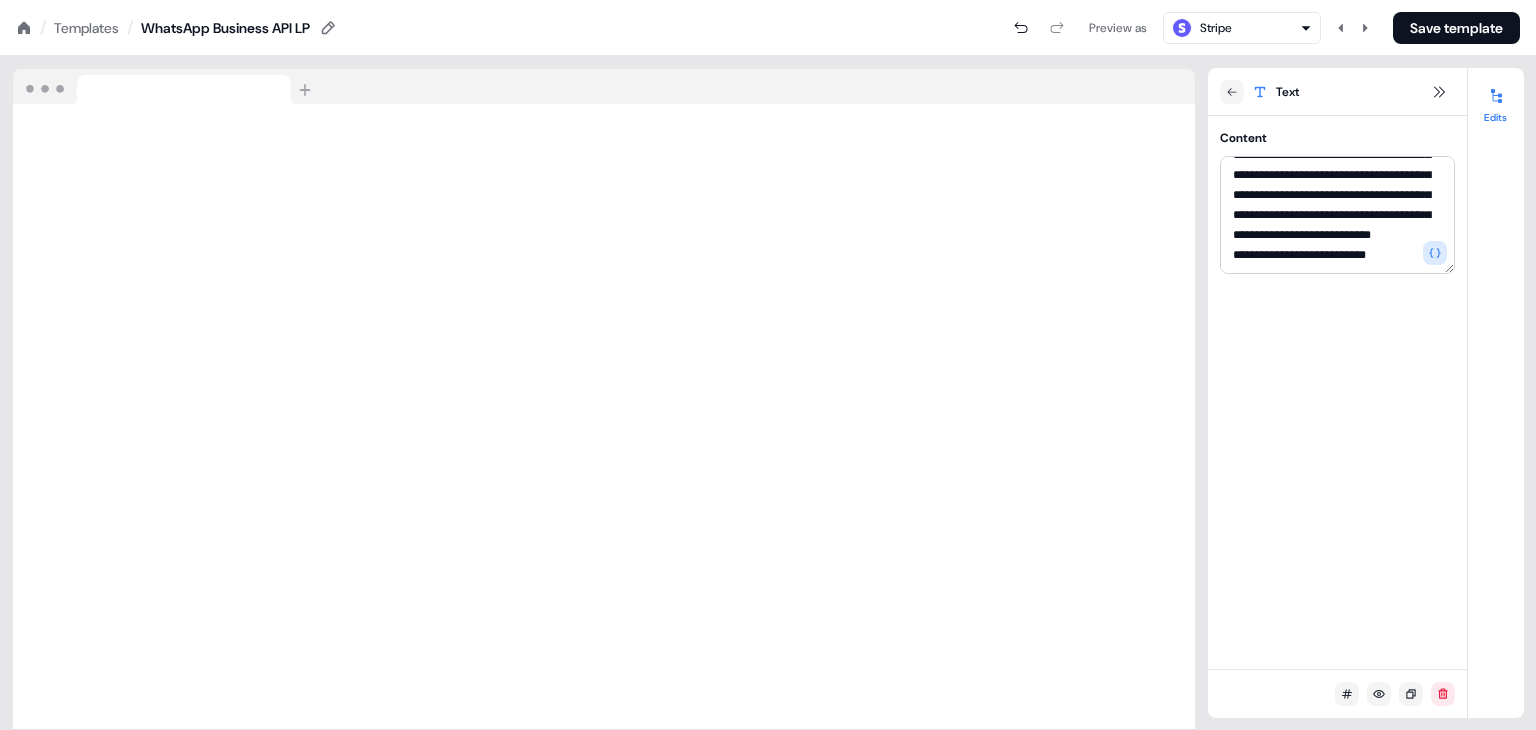 scroll, scrollTop: 0, scrollLeft: 0, axis: both 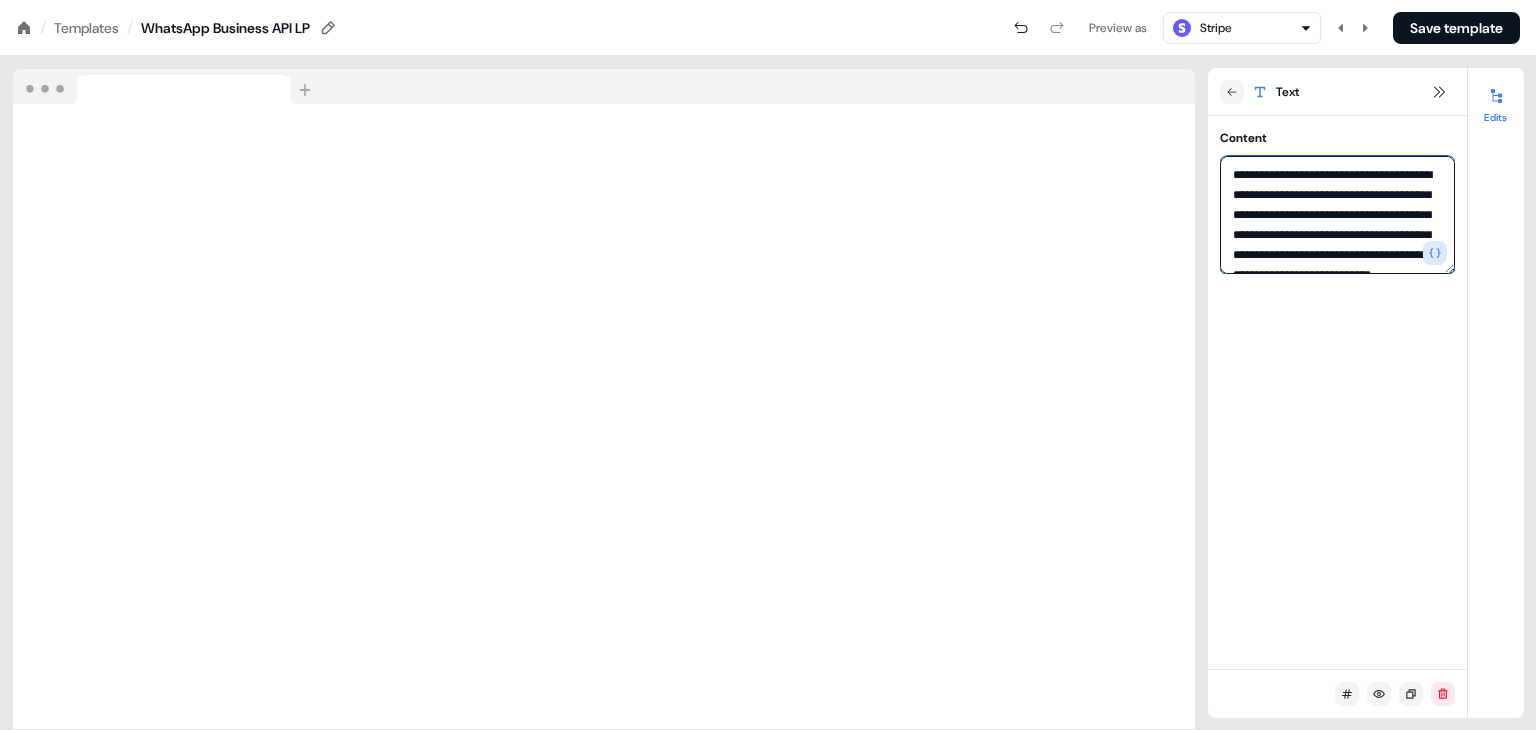 click on "**********" at bounding box center [1337, 215] 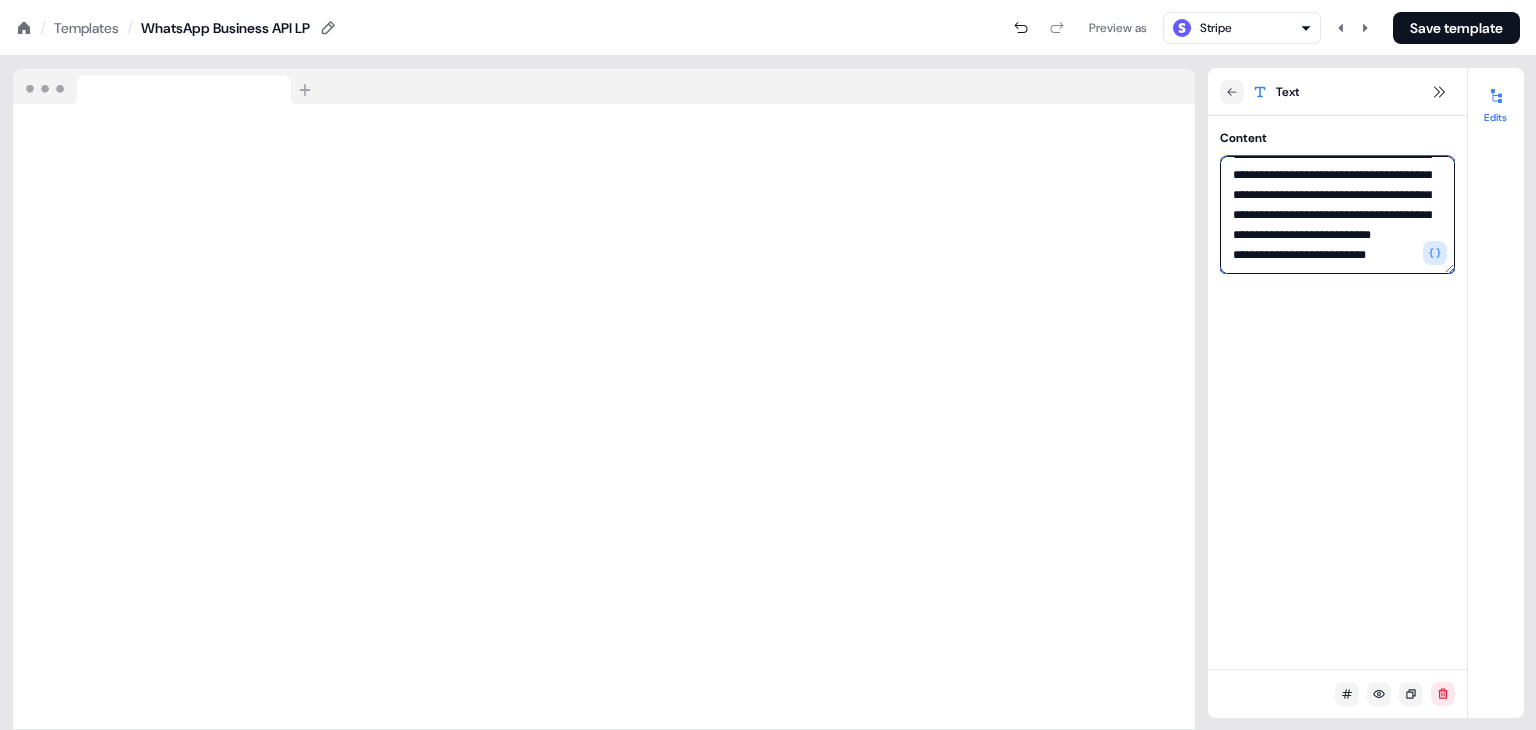 scroll, scrollTop: 76, scrollLeft: 0, axis: vertical 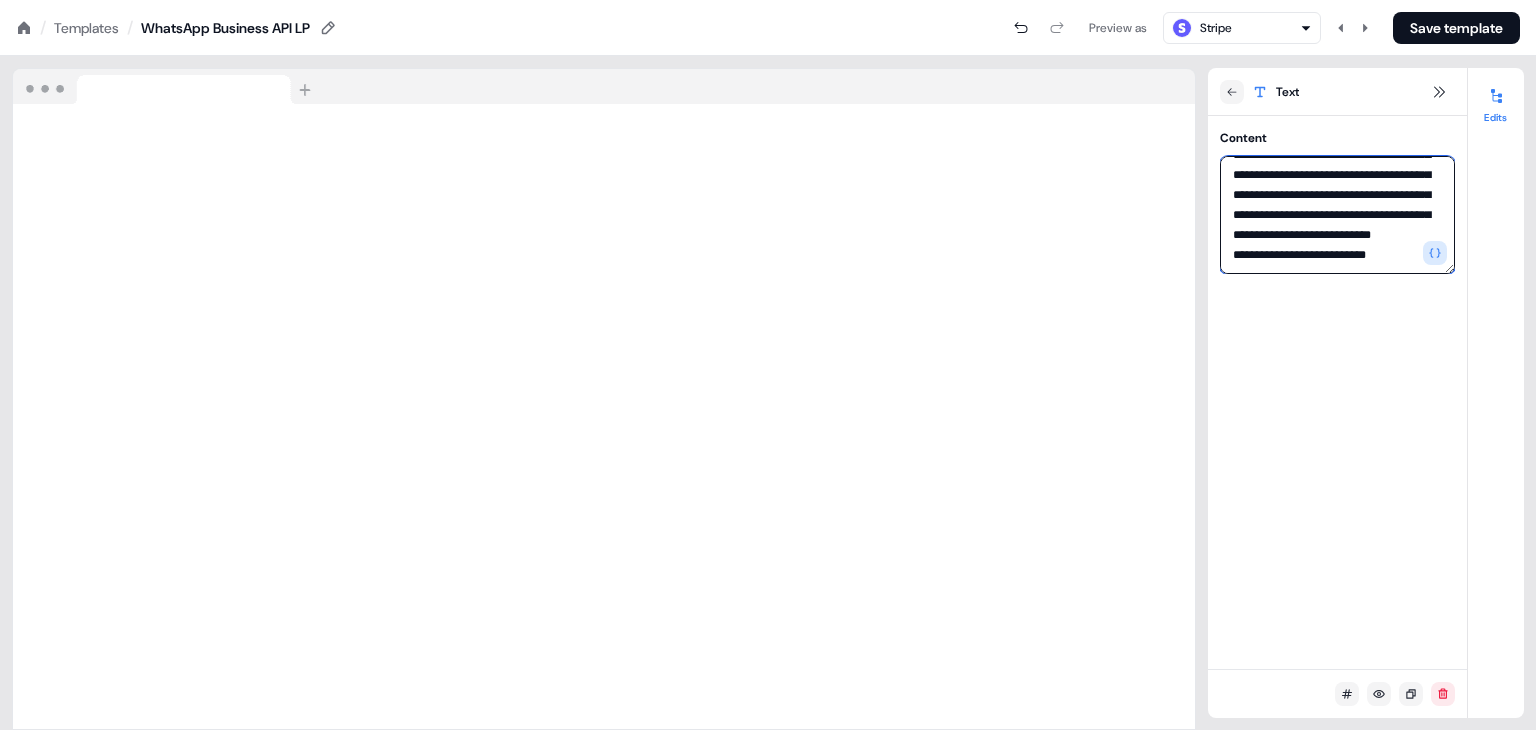 click on "**********" at bounding box center [1337, 215] 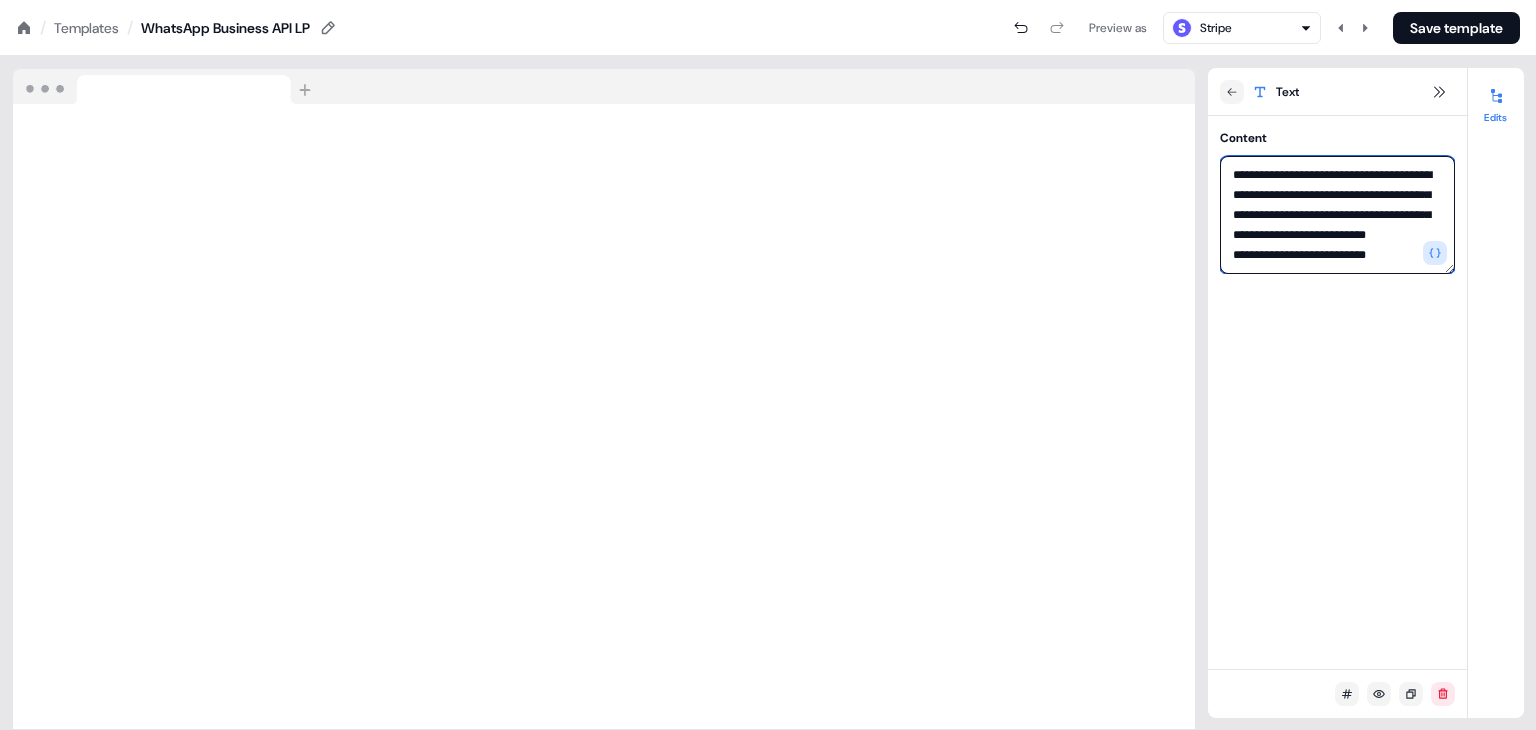 scroll, scrollTop: 20, scrollLeft: 0, axis: vertical 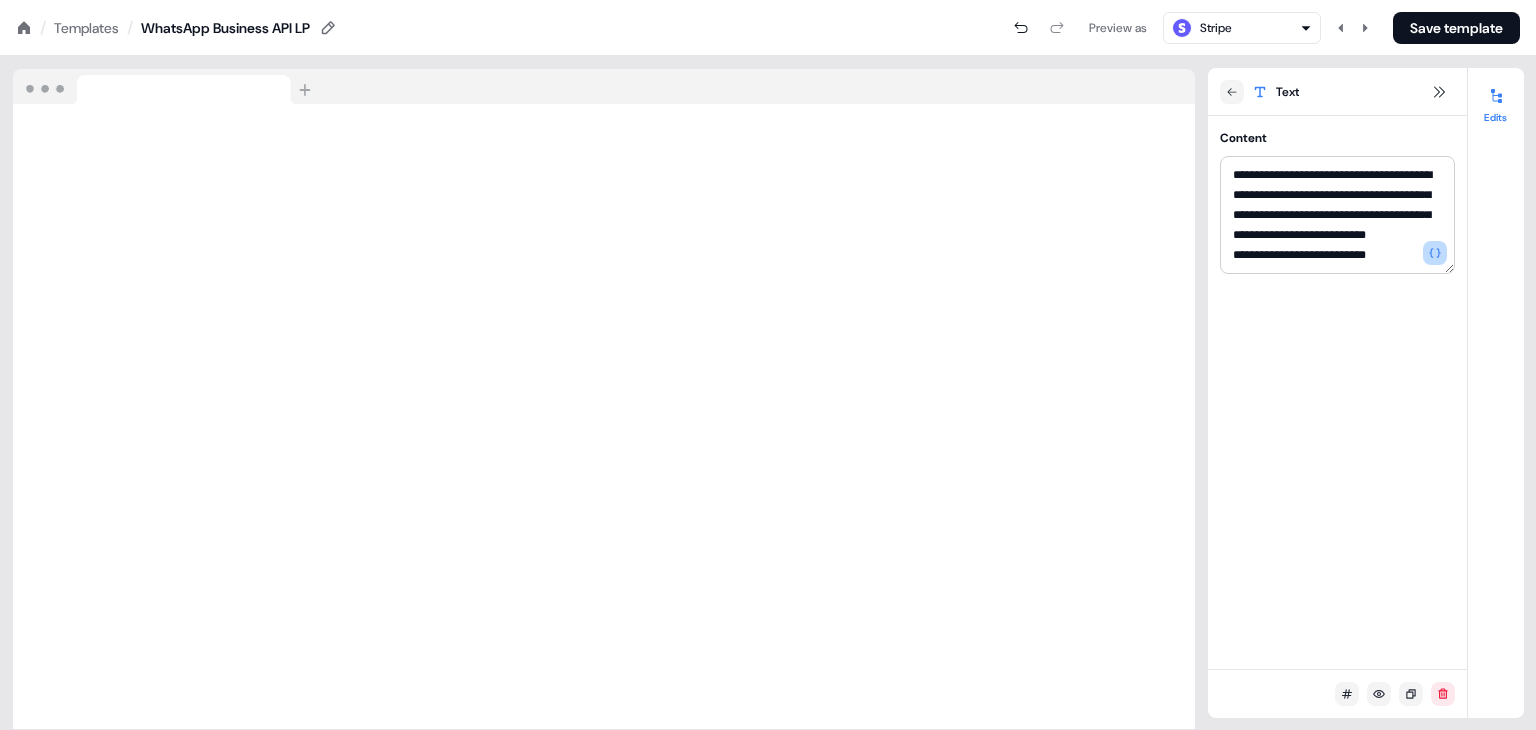 click at bounding box center (1435, 253) 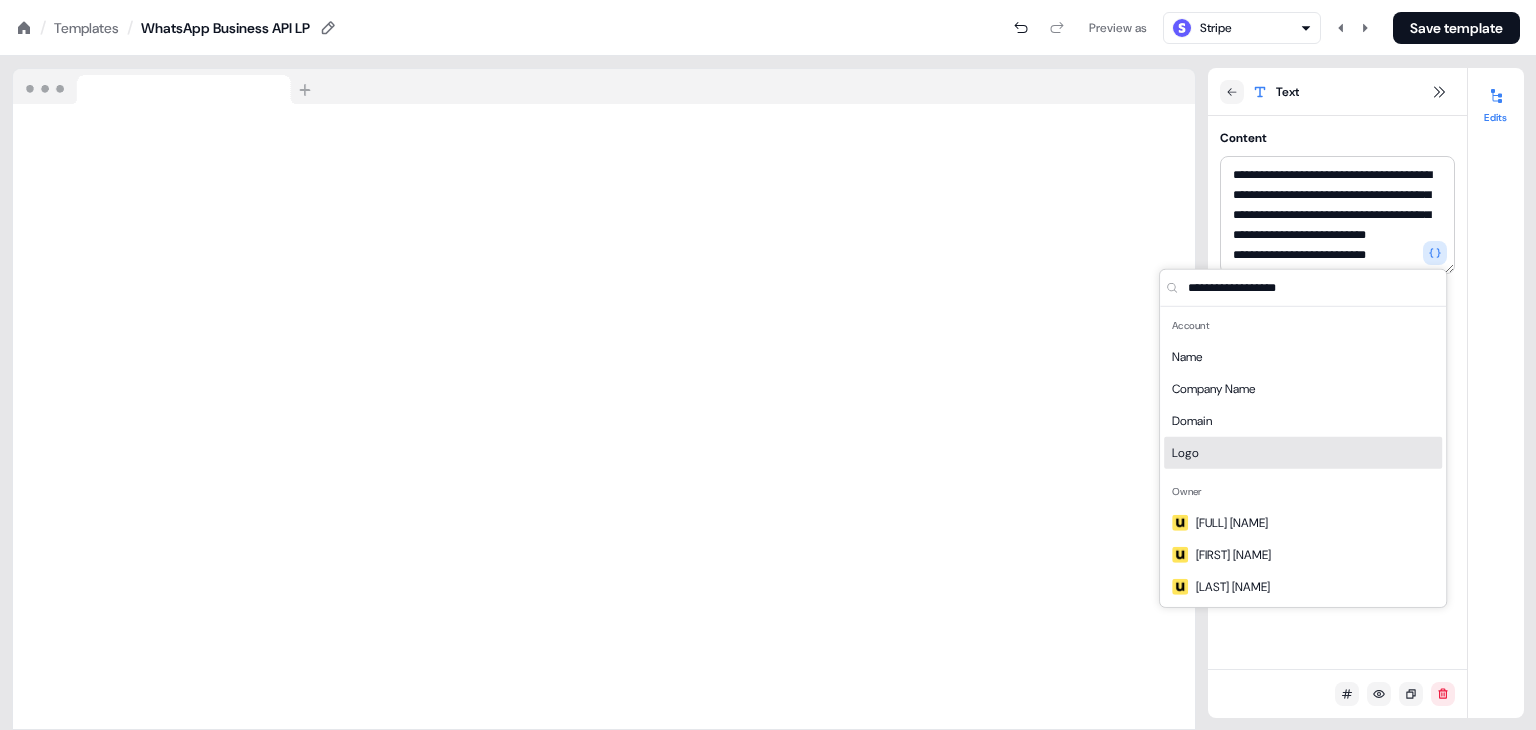 click on "Logo" at bounding box center (1303, 453) 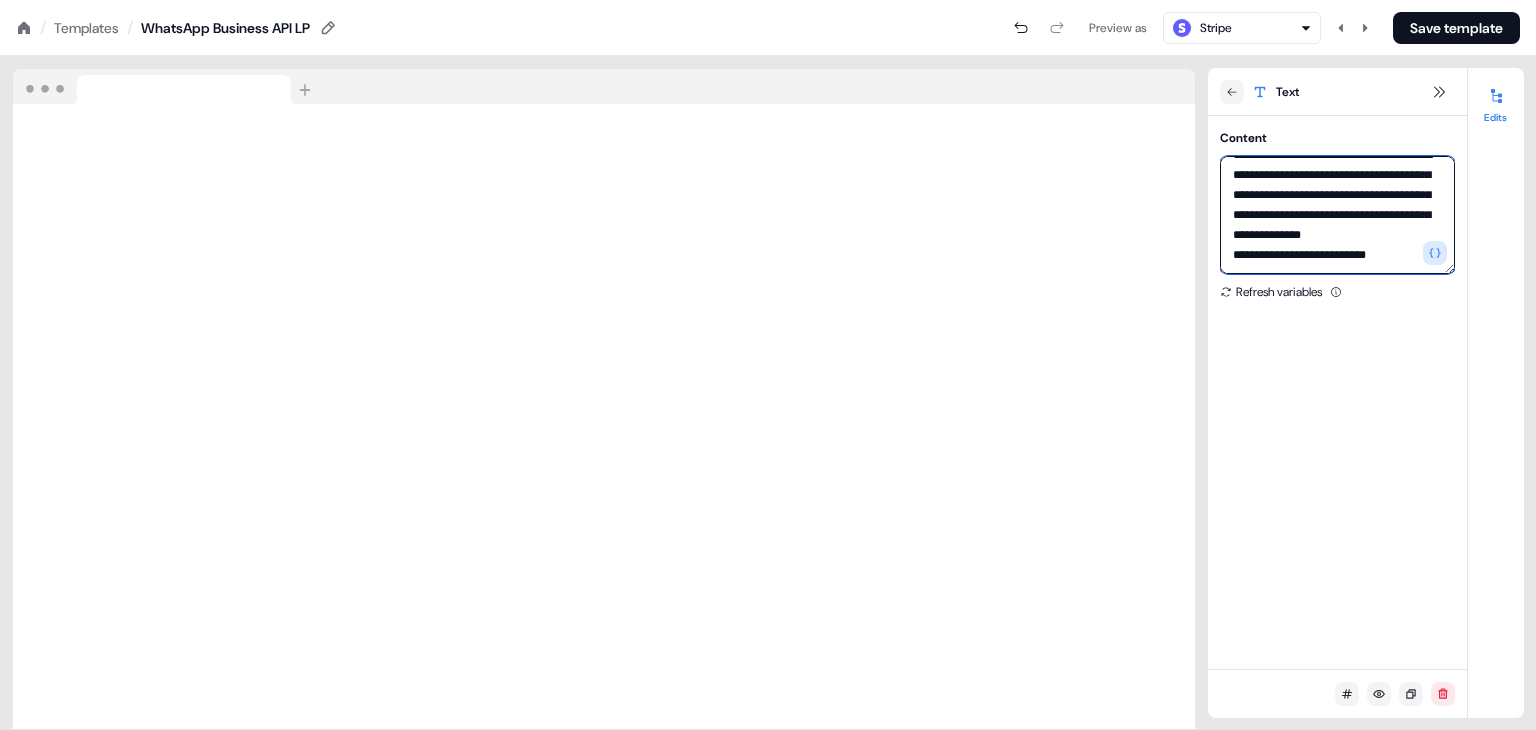 click on "**********" at bounding box center [1337, 215] 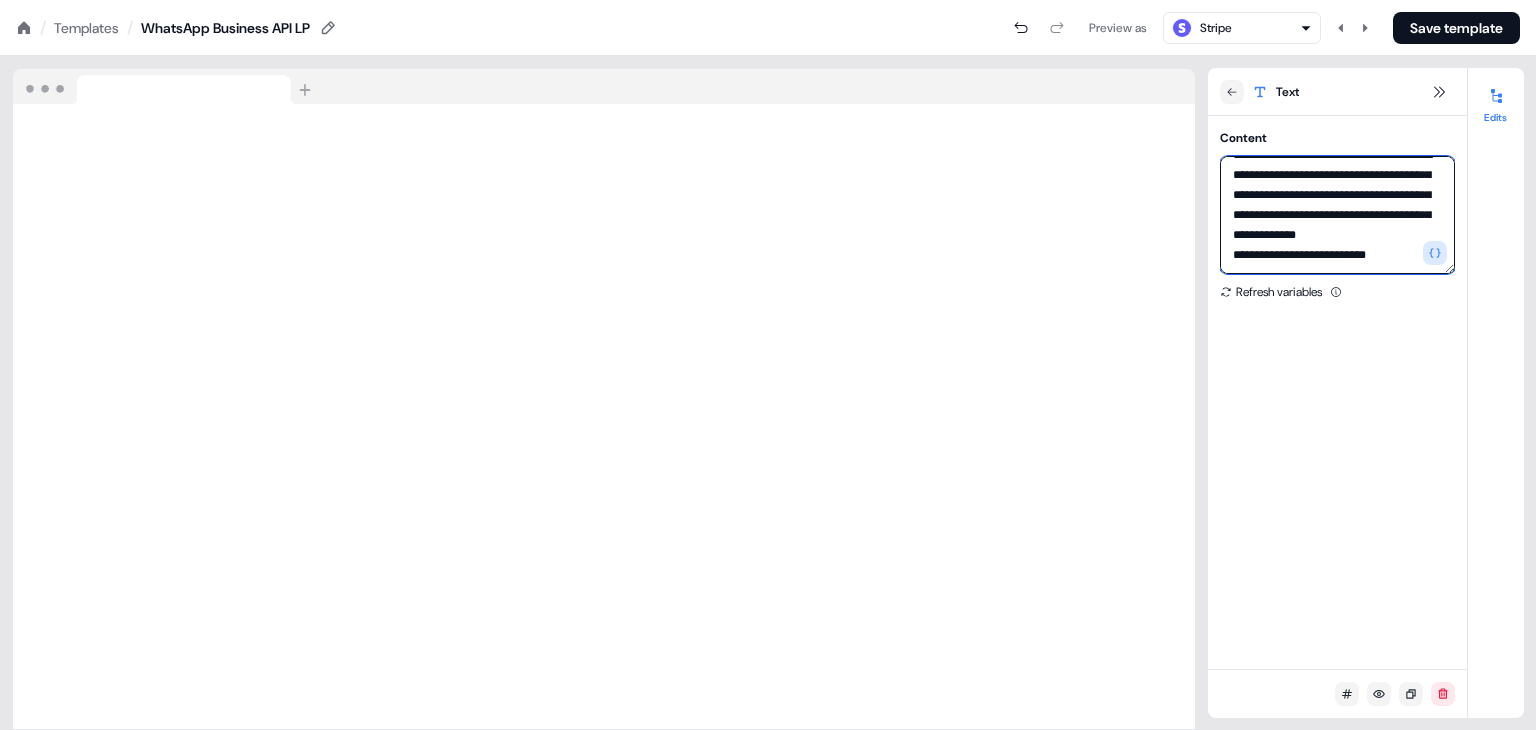 click on "**********" at bounding box center (1337, 215) 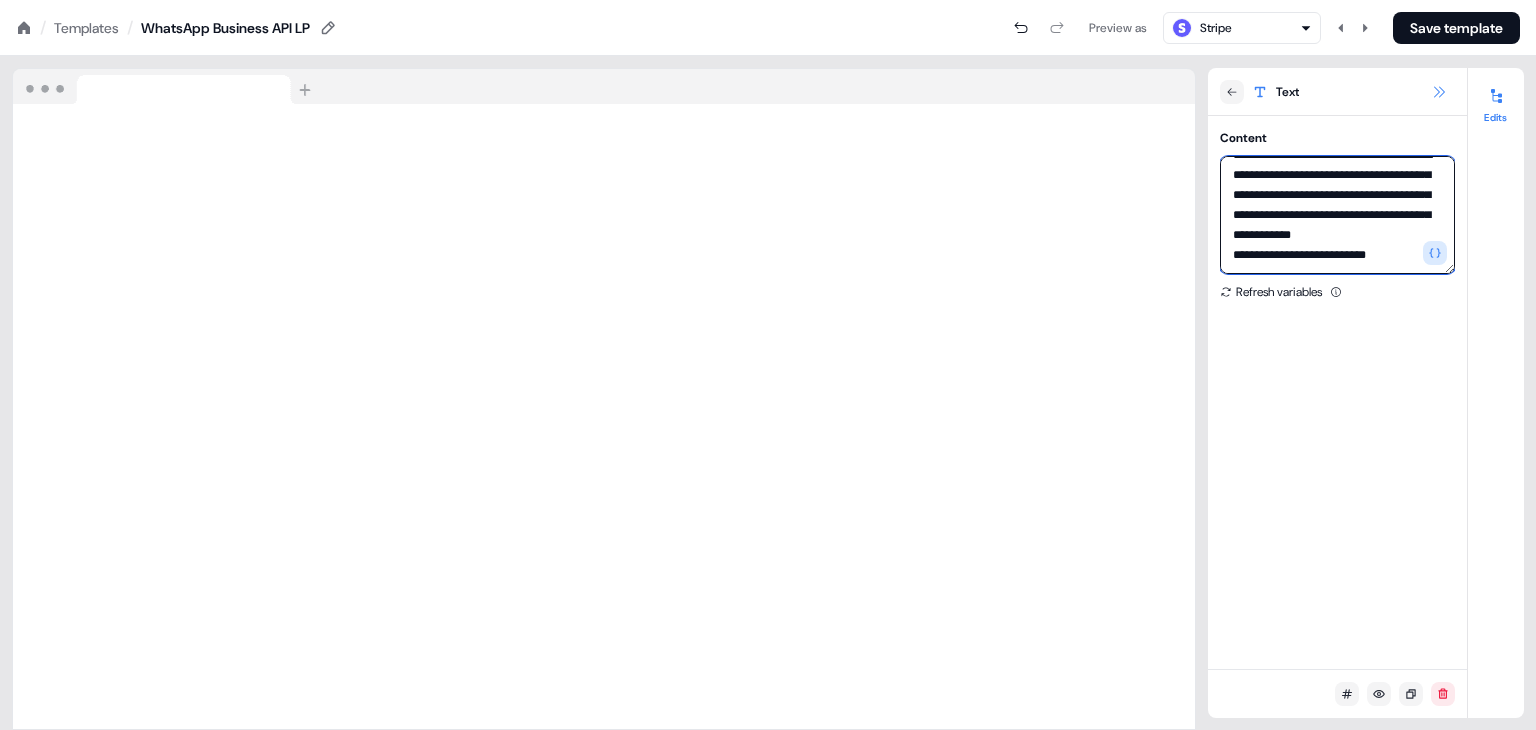 type on "**********" 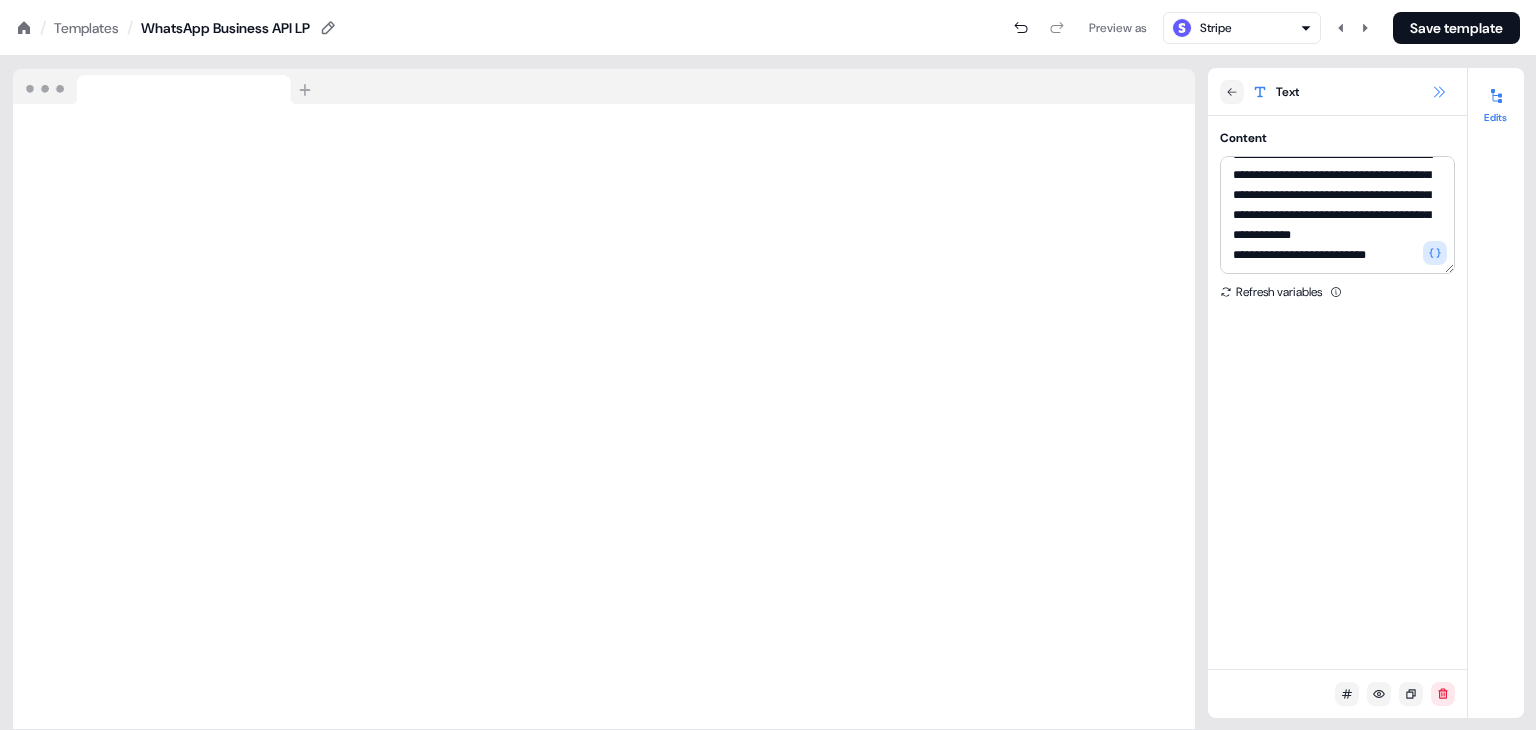 click at bounding box center (1439, 92) 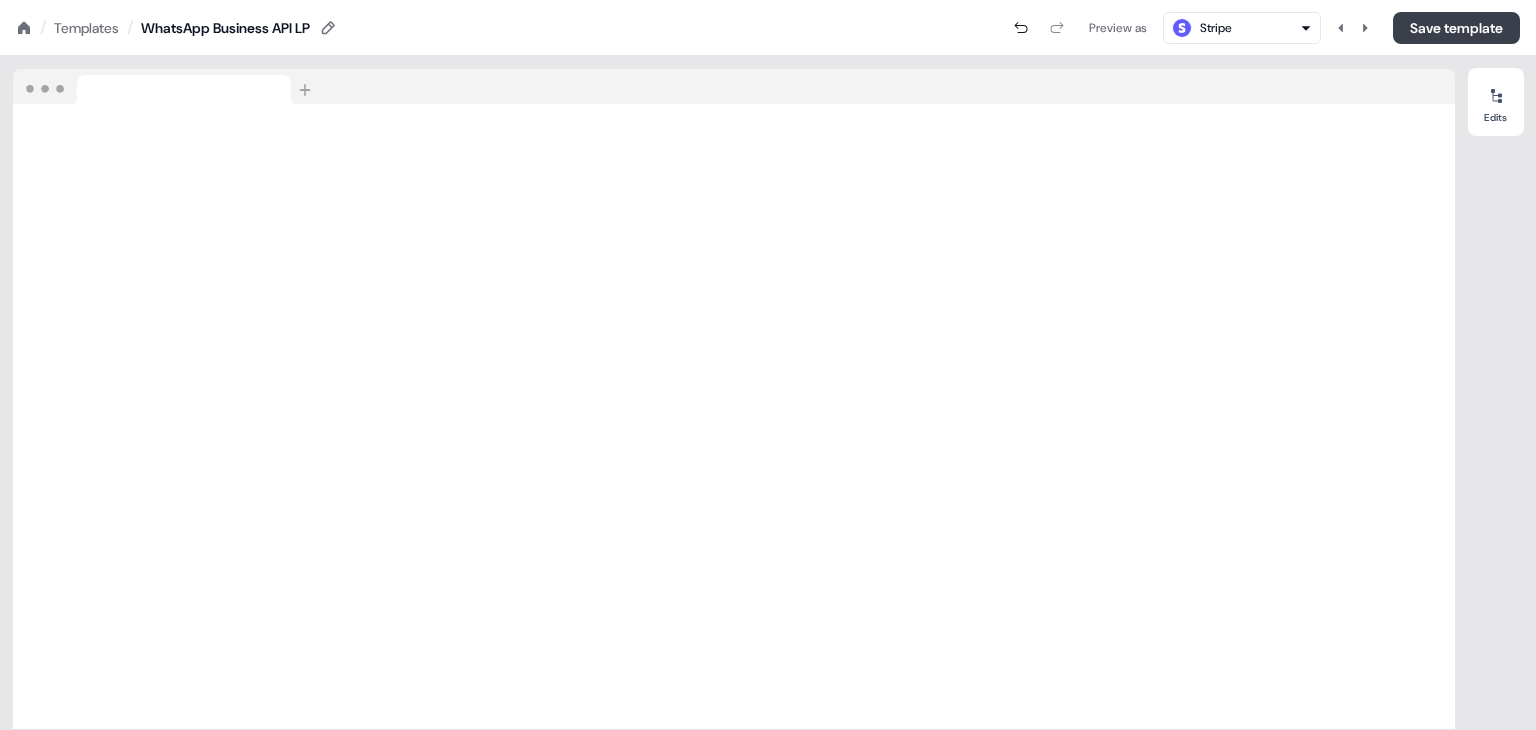 click on "Save template" at bounding box center [1456, 28] 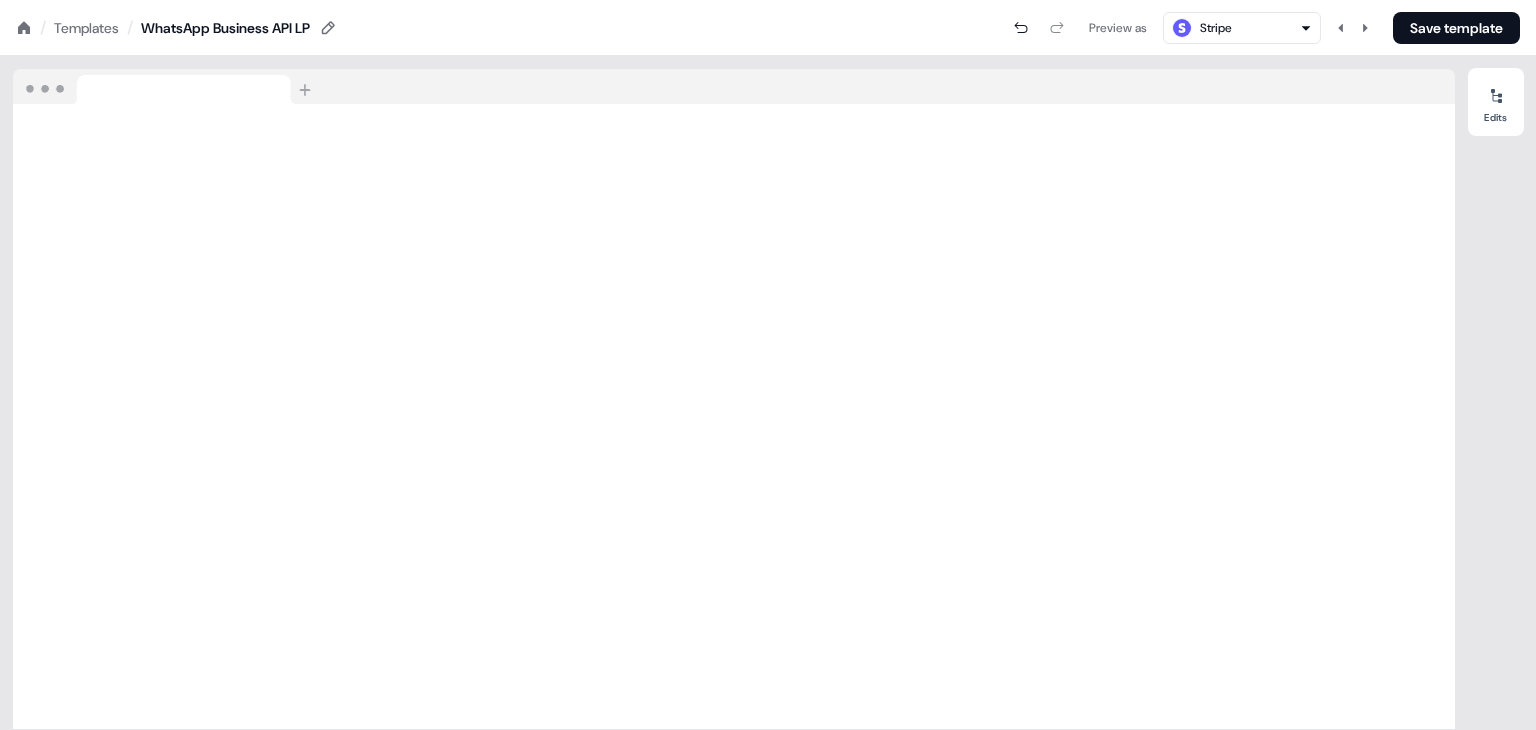 click on "Stripe" at bounding box center (1242, 28) 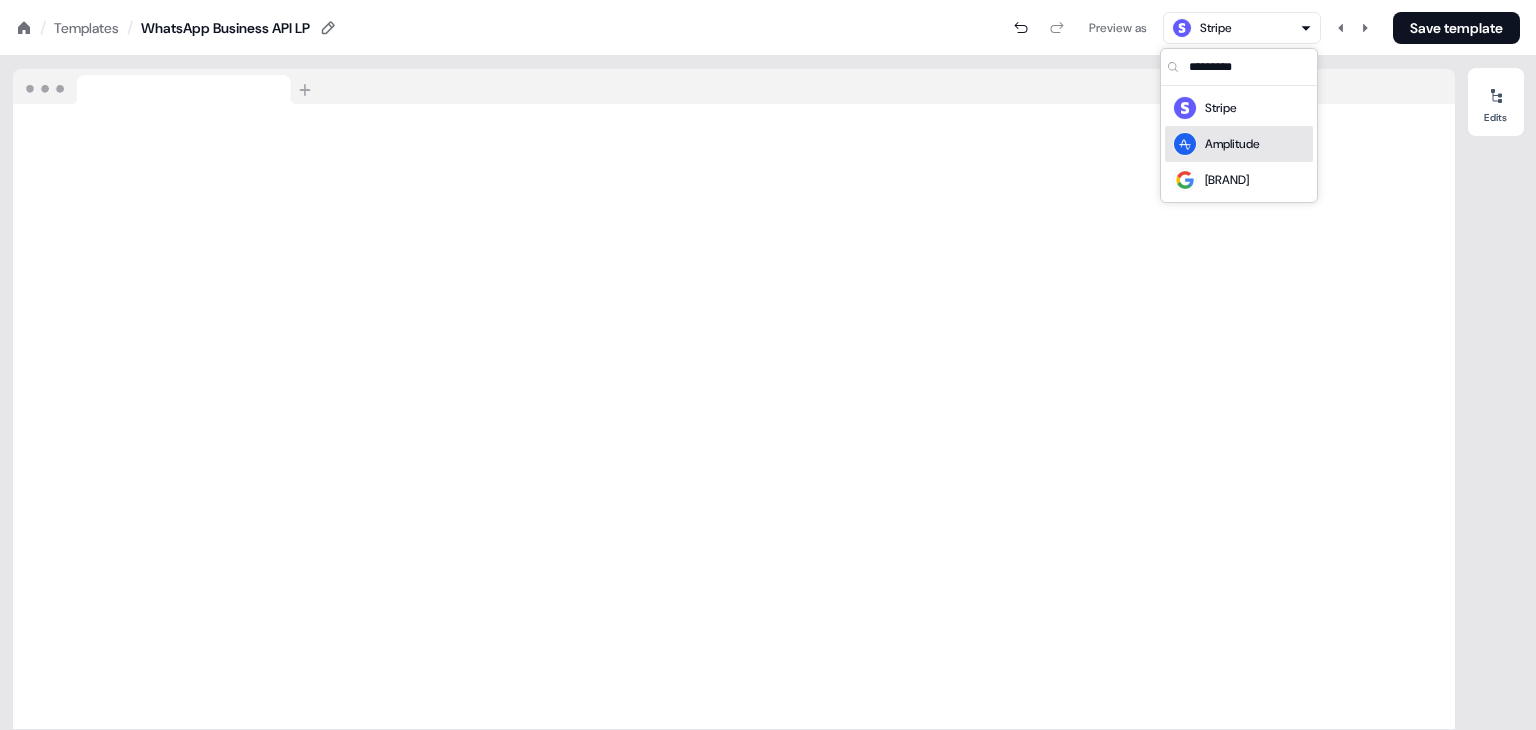 click on "Amplitude" at bounding box center [1232, 144] 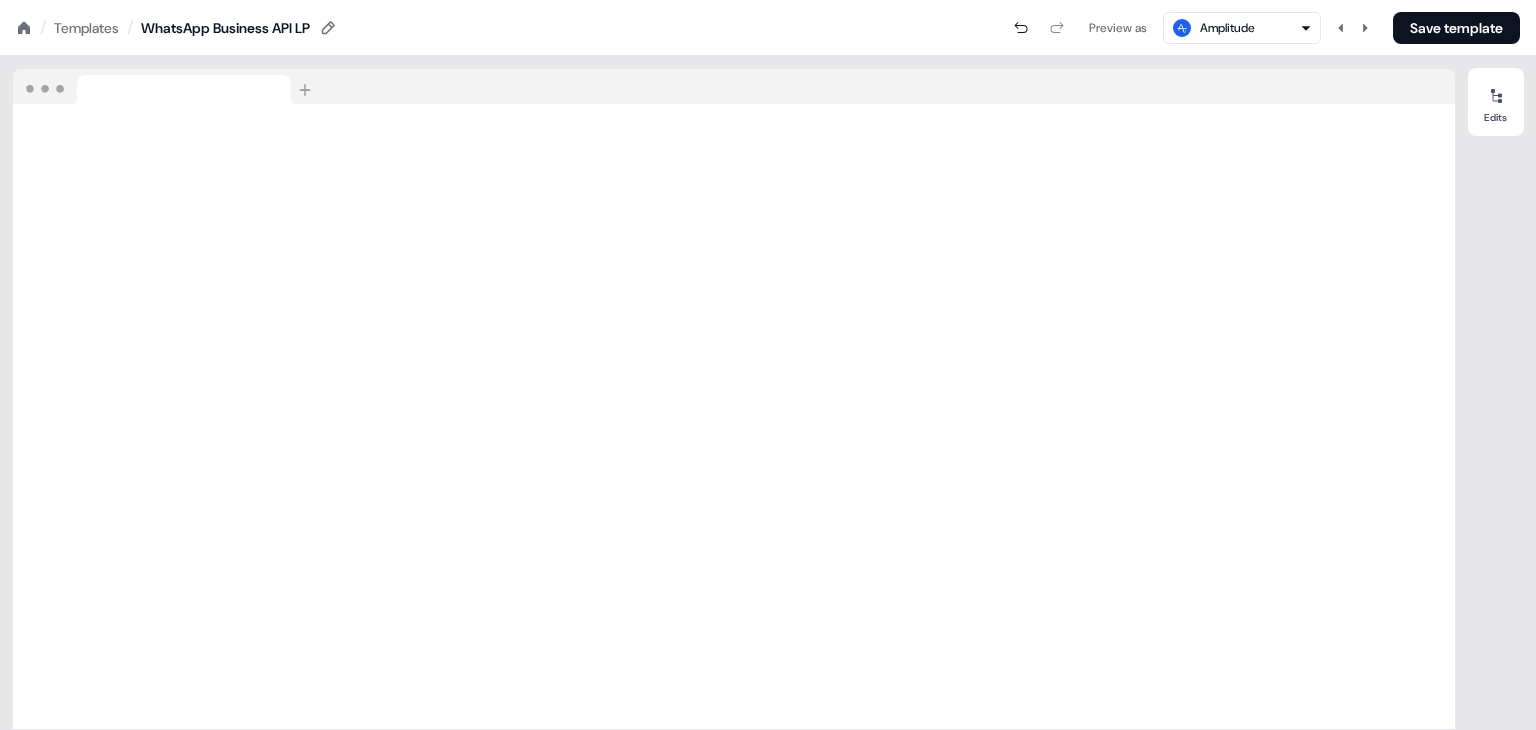 click on "Amplitude" at bounding box center [1227, 28] 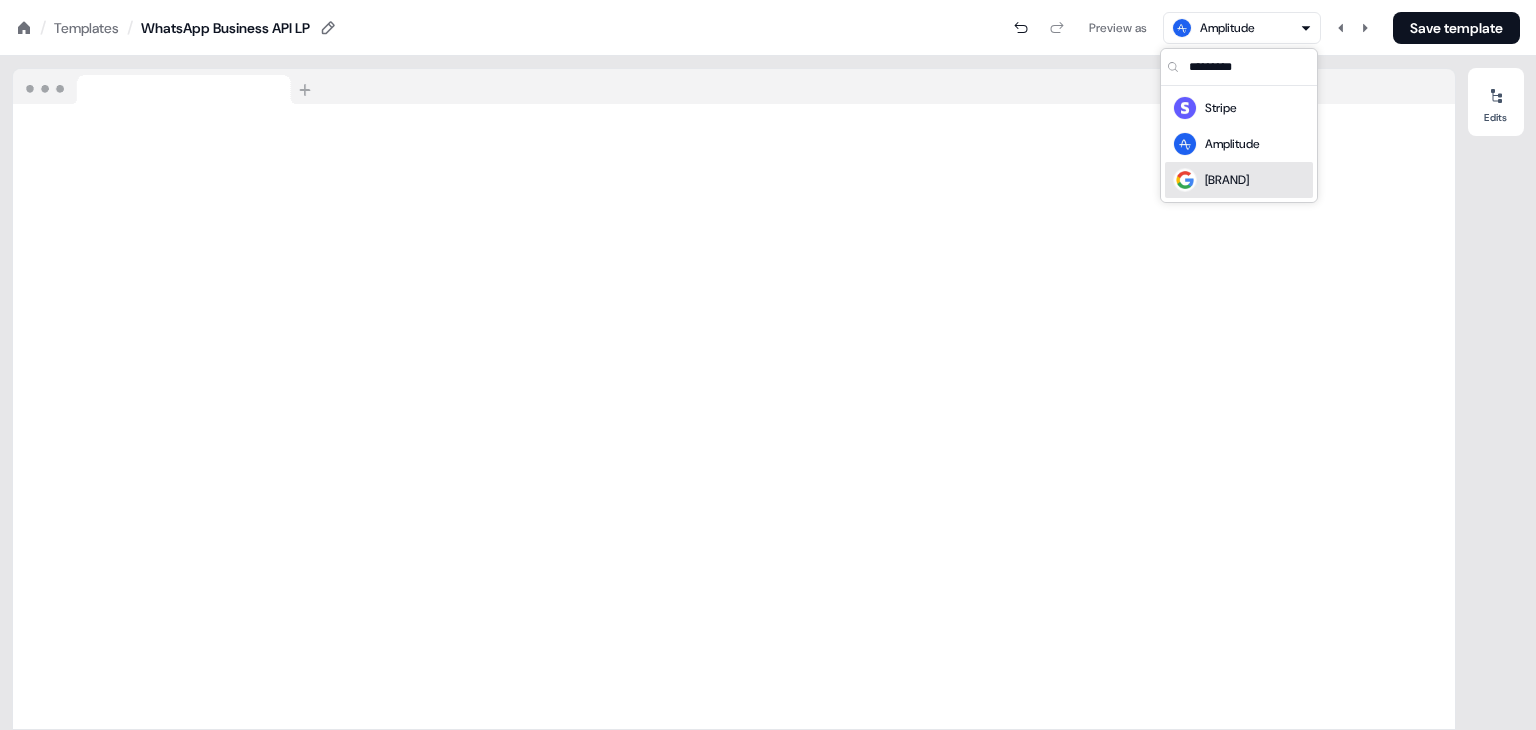 click on "[BRAND]" at bounding box center (1211, 180) 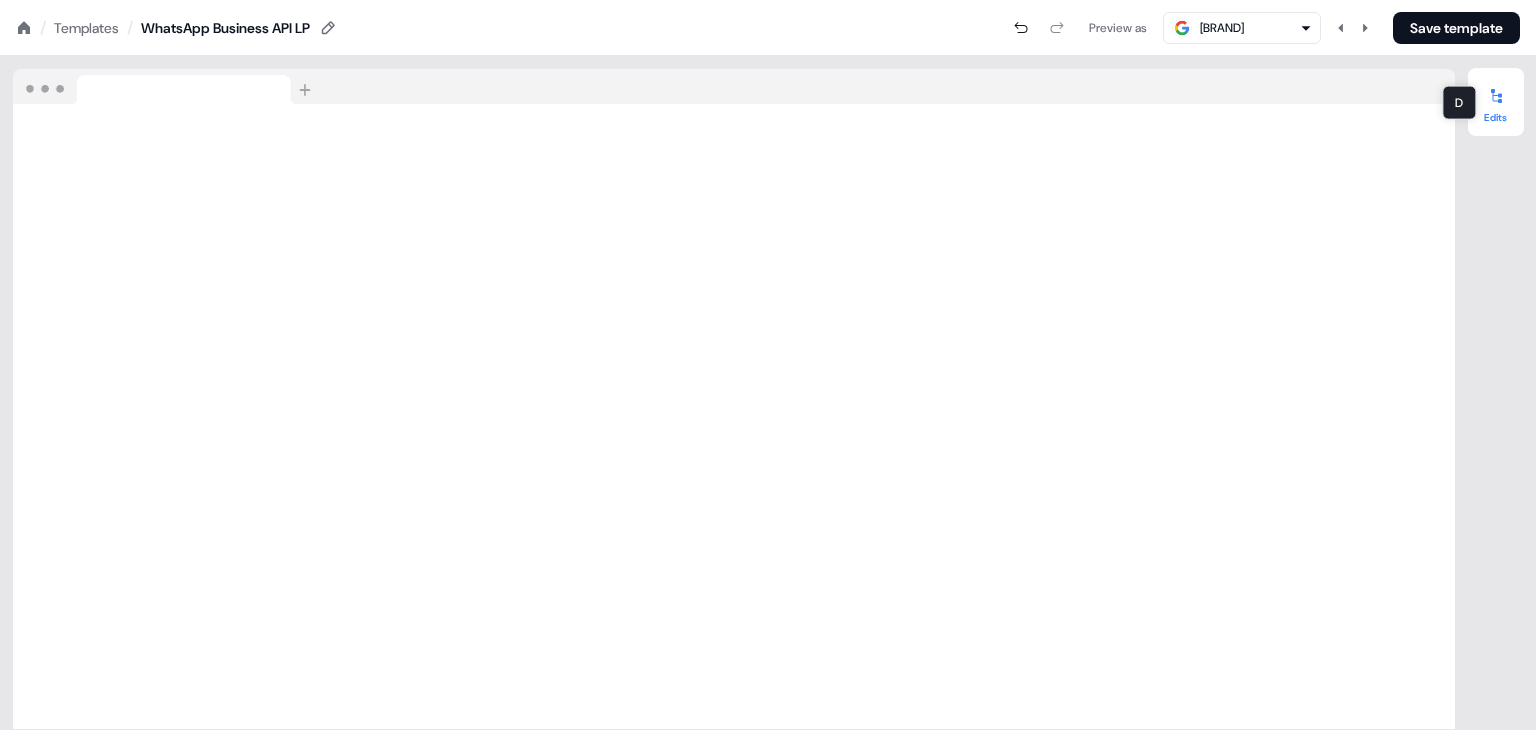 click on "Edits" at bounding box center [1496, 102] 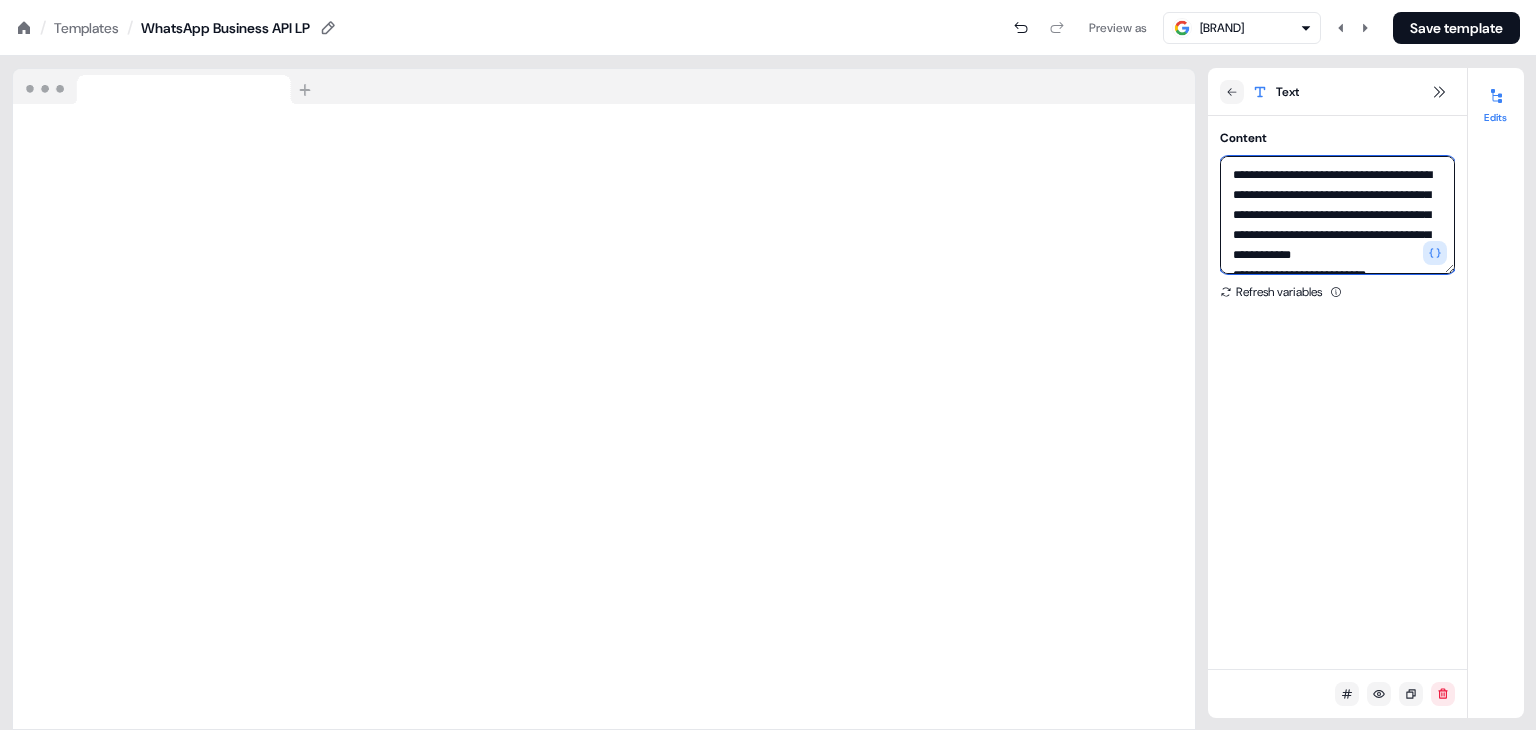 click on "**********" at bounding box center (1337, 215) 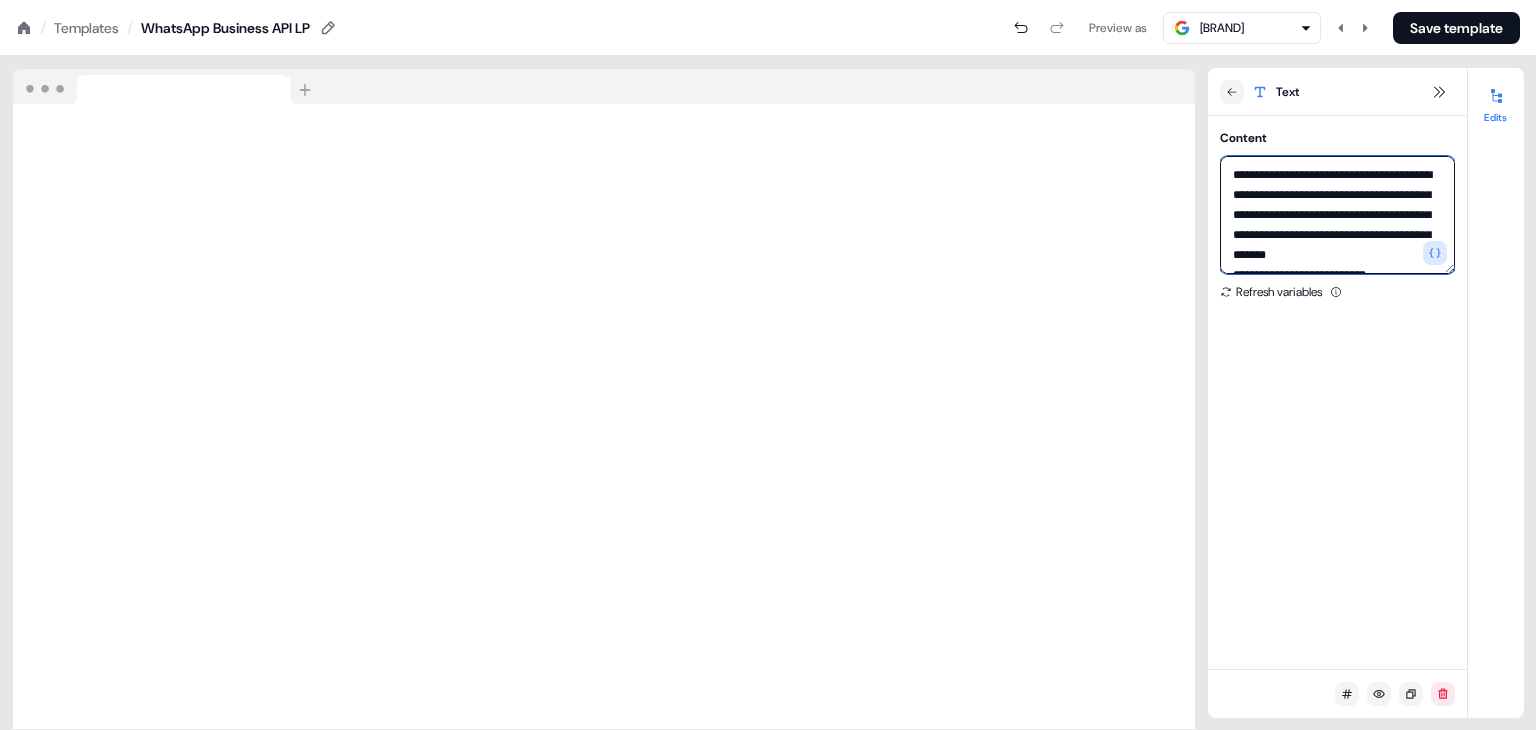 click on "**********" at bounding box center (1337, 215) 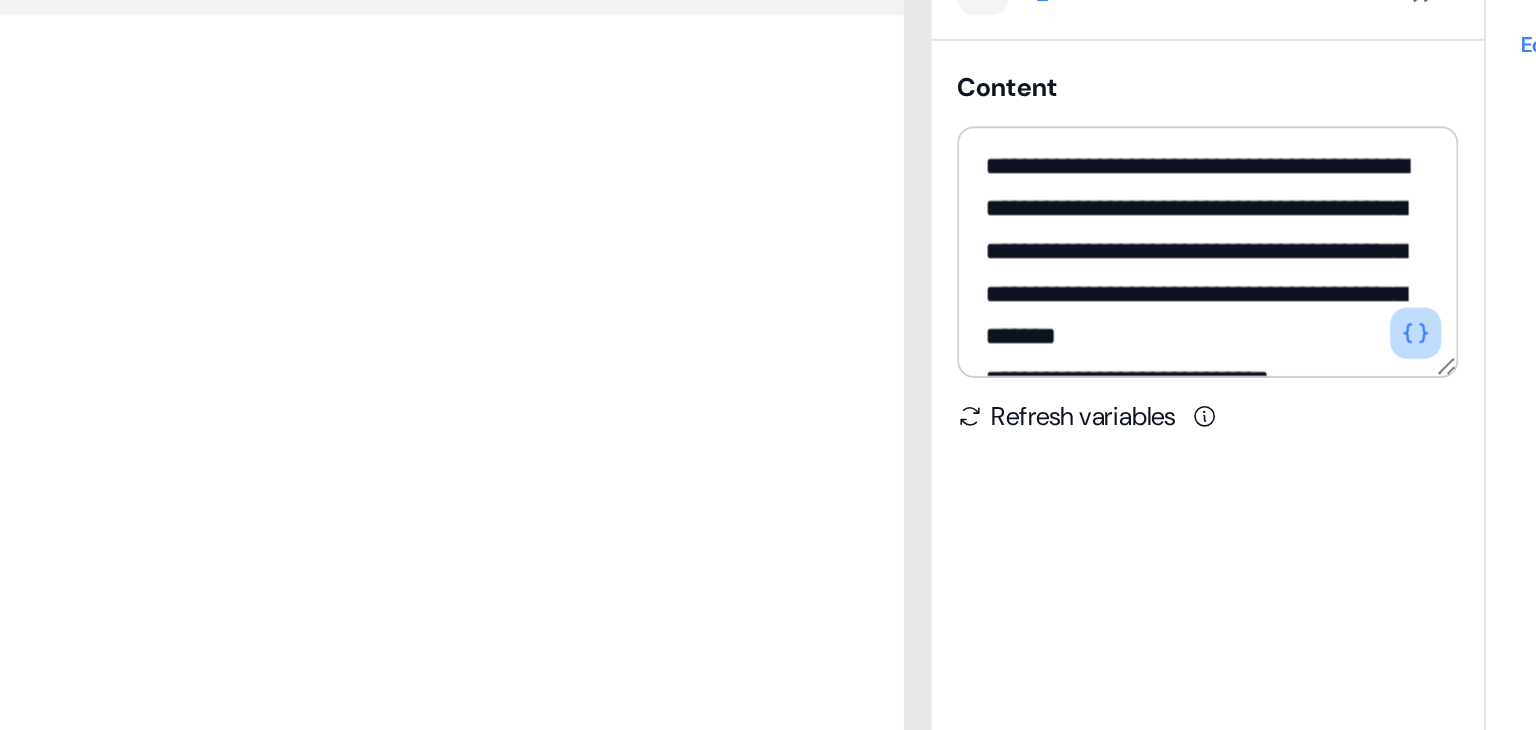 click 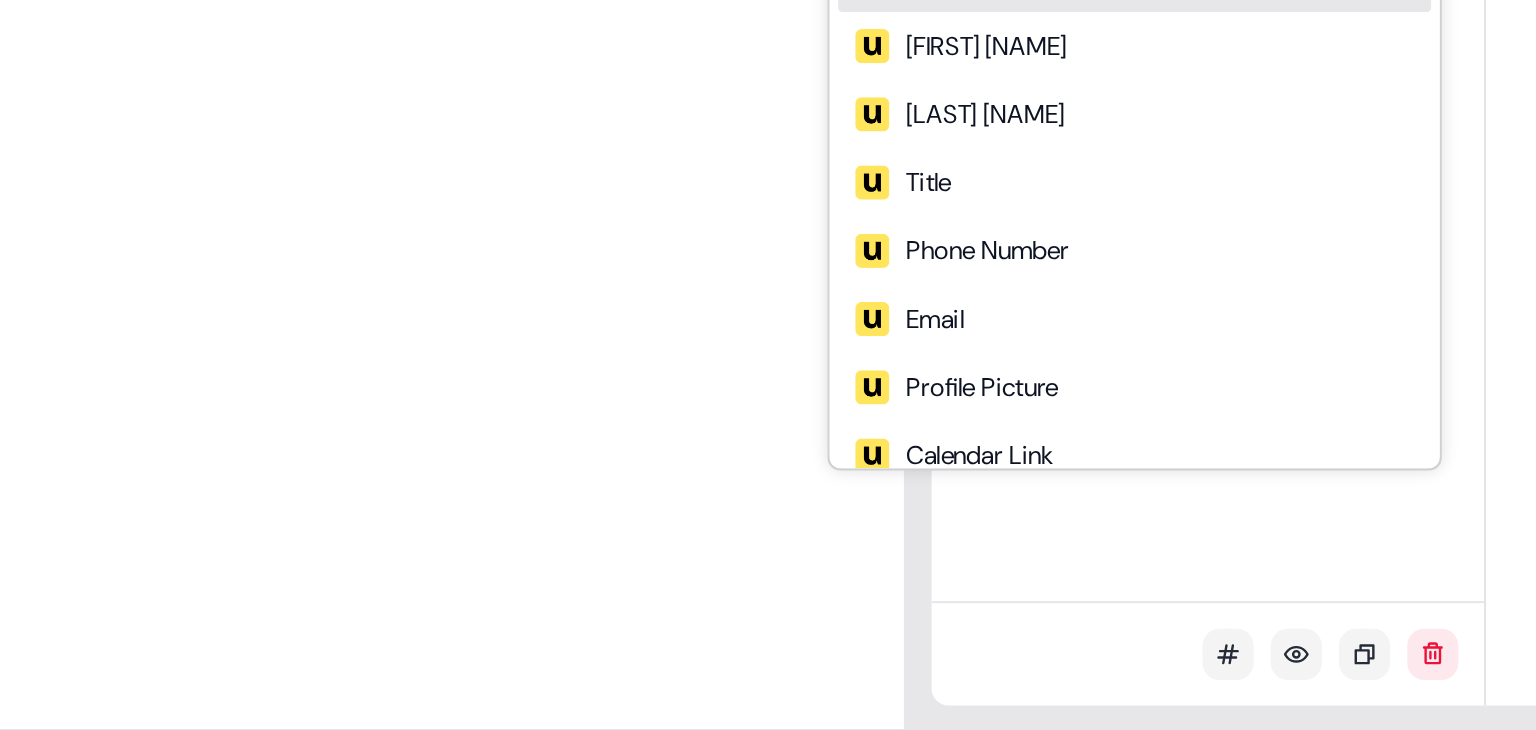 scroll, scrollTop: 160, scrollLeft: 0, axis: vertical 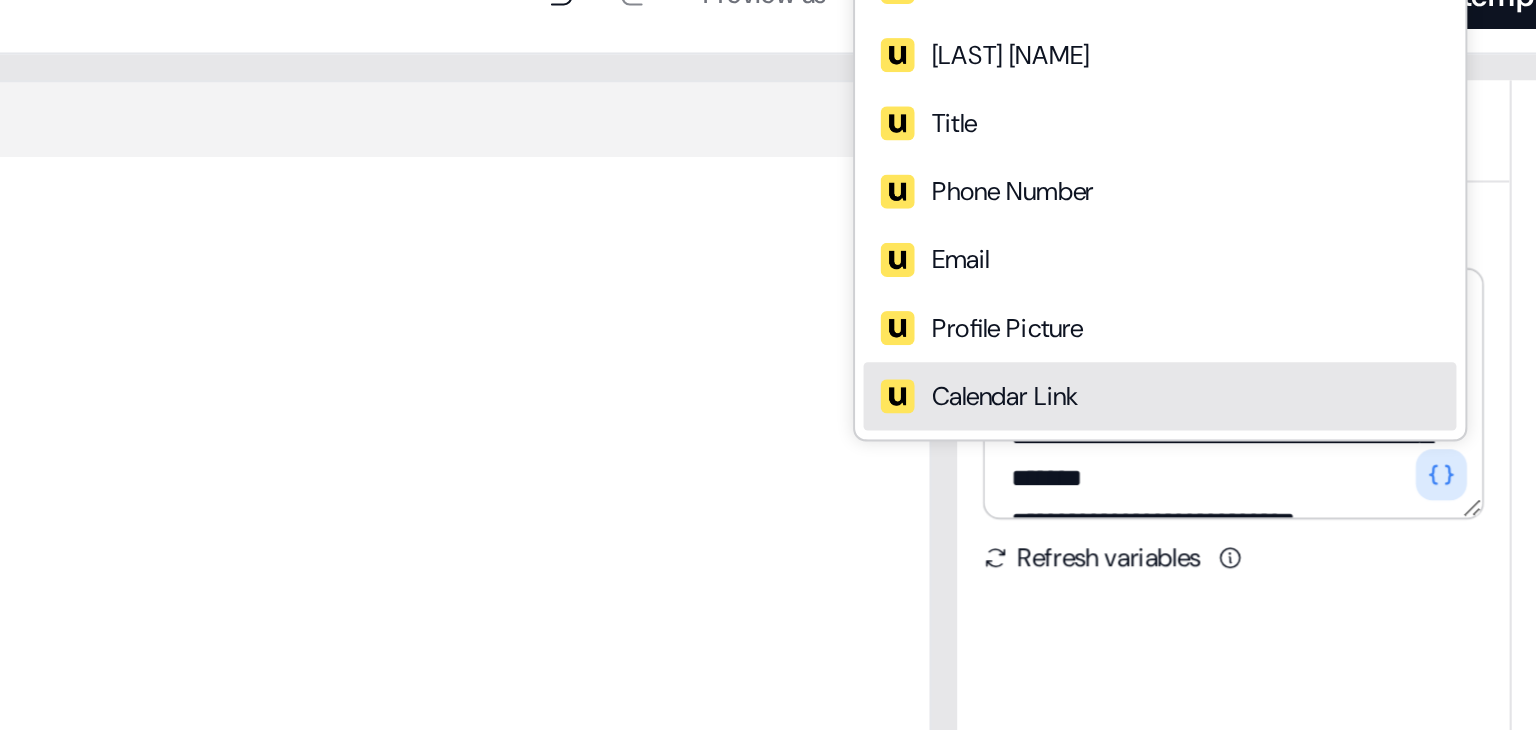 click on "Refresh variables" at bounding box center (1337, 292) 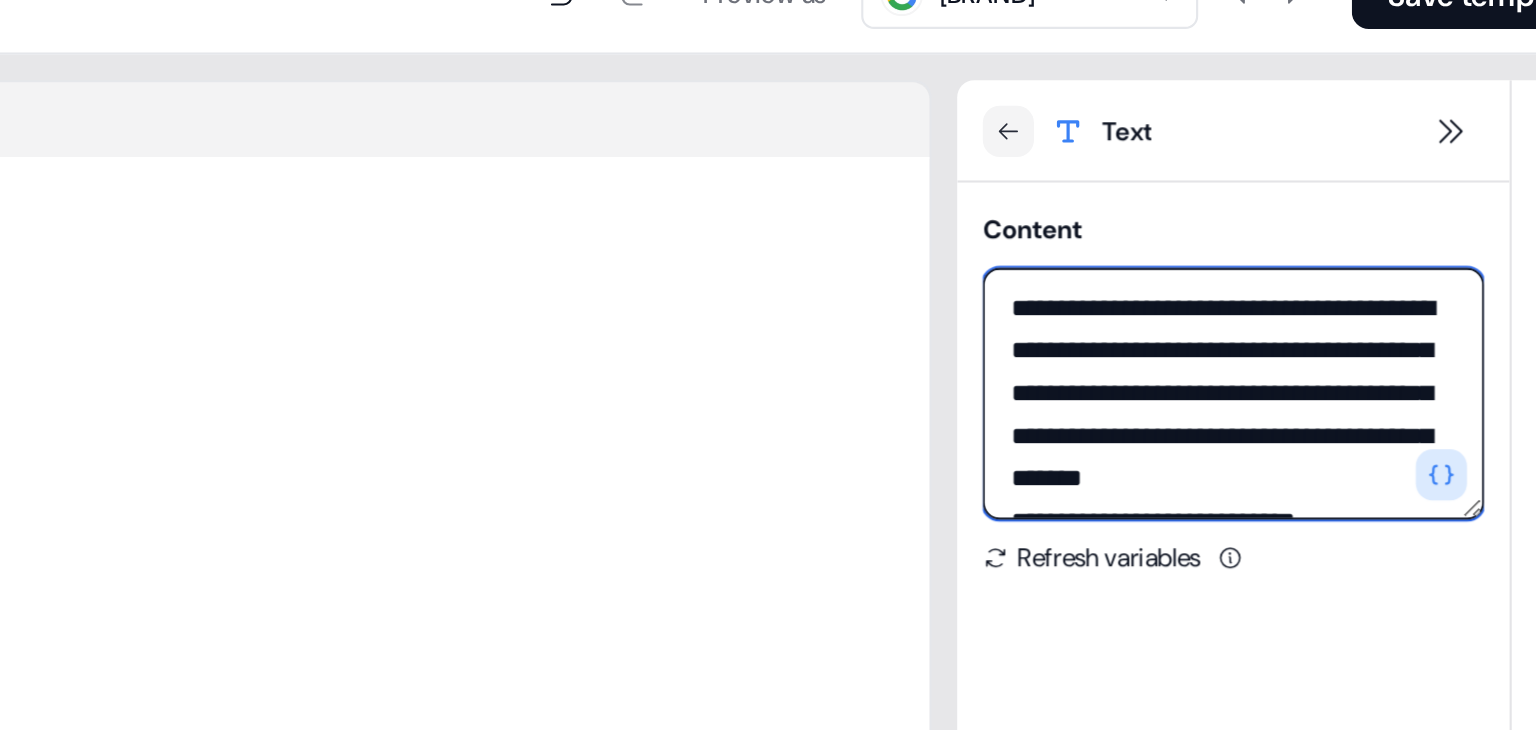 click on "**********" at bounding box center (1337, 215) 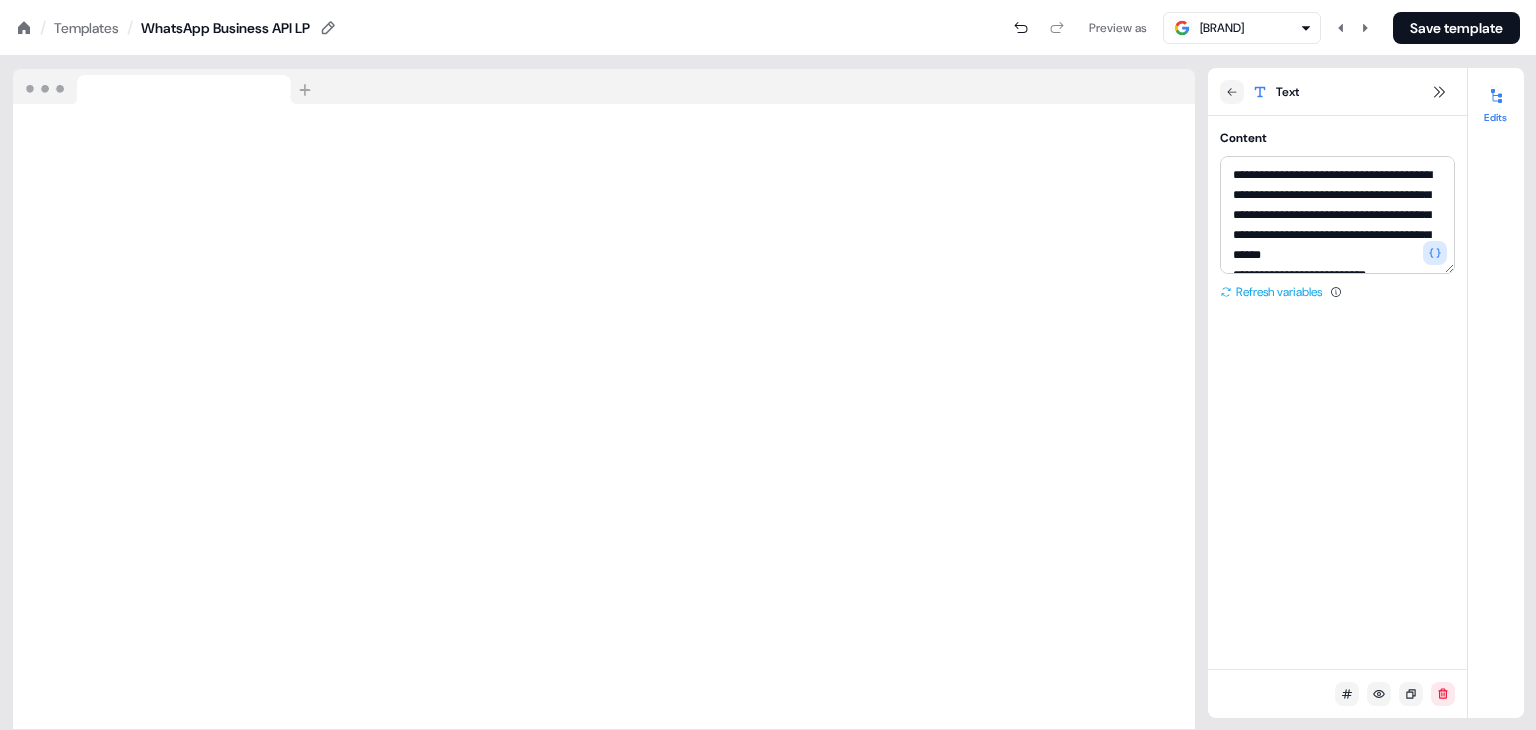 click on "Refresh variables" at bounding box center [1271, 292] 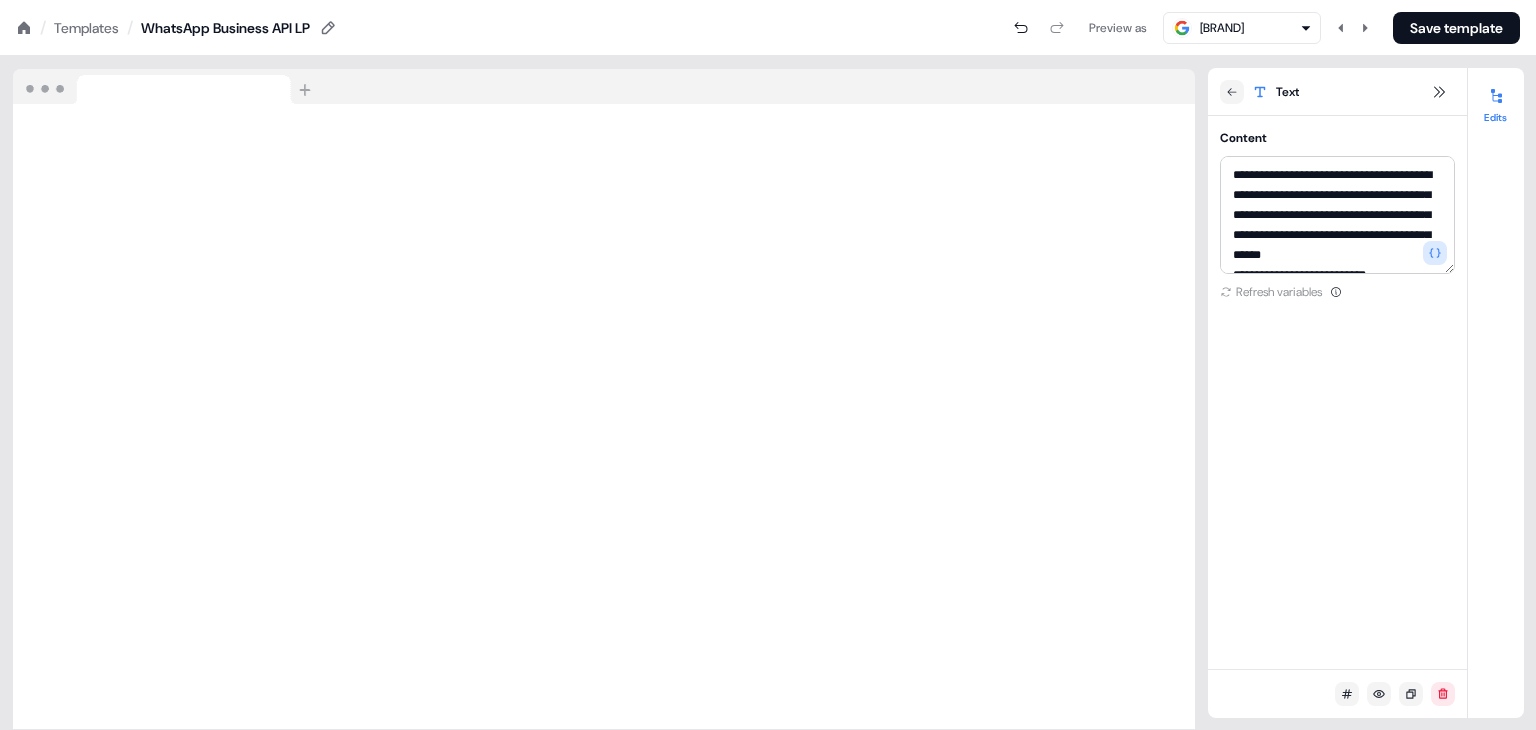 scroll, scrollTop: 20, scrollLeft: 0, axis: vertical 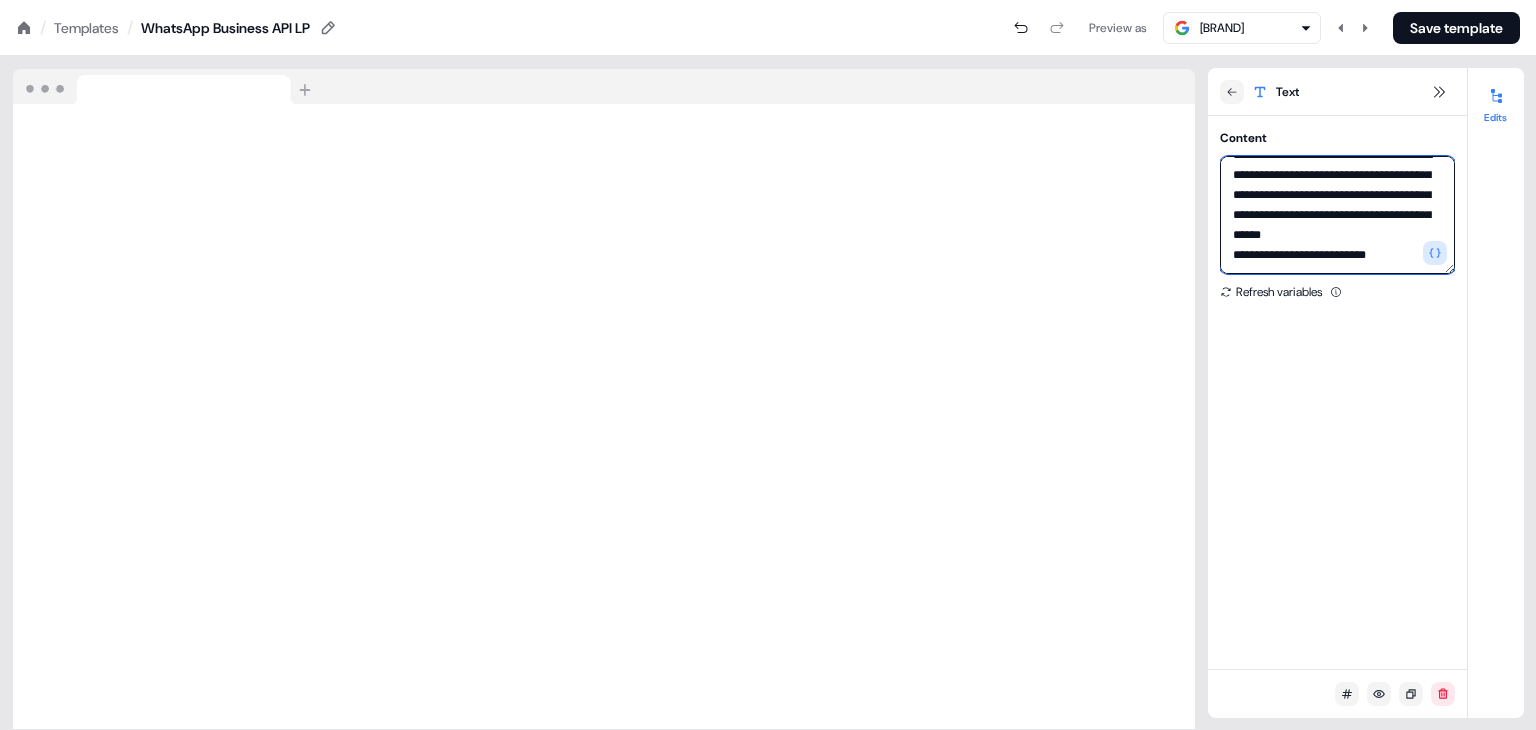 click on "**********" at bounding box center [1337, 215] 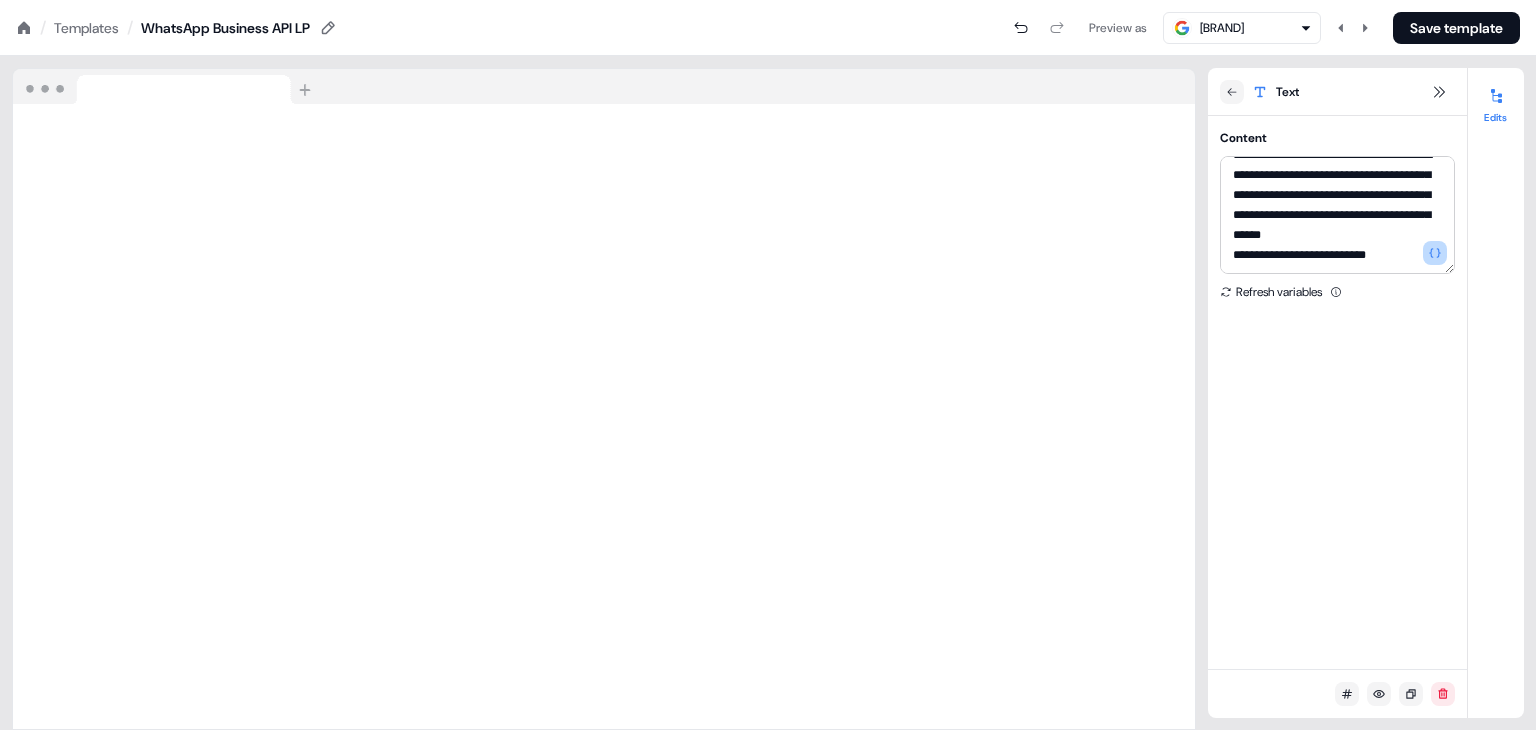click 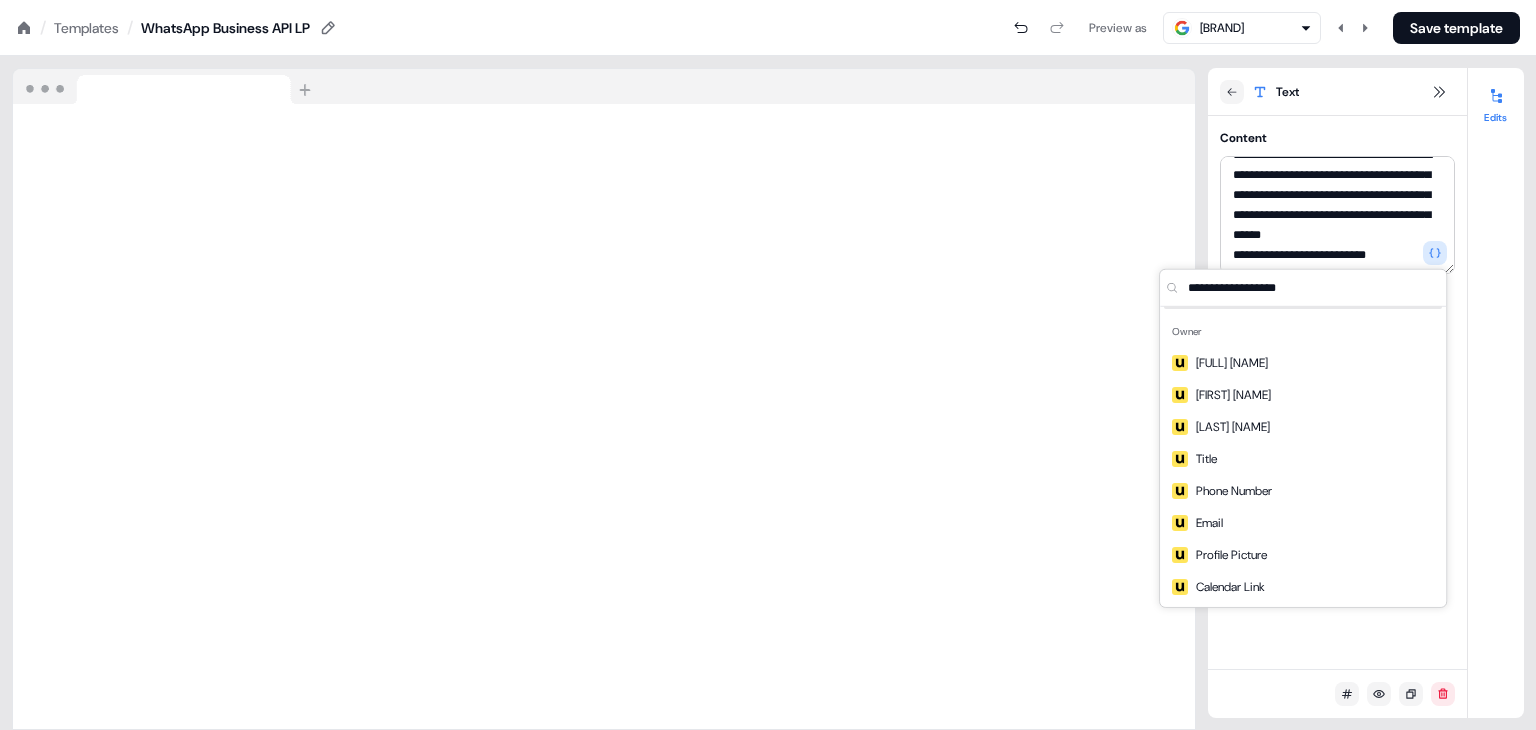 scroll, scrollTop: 0, scrollLeft: 0, axis: both 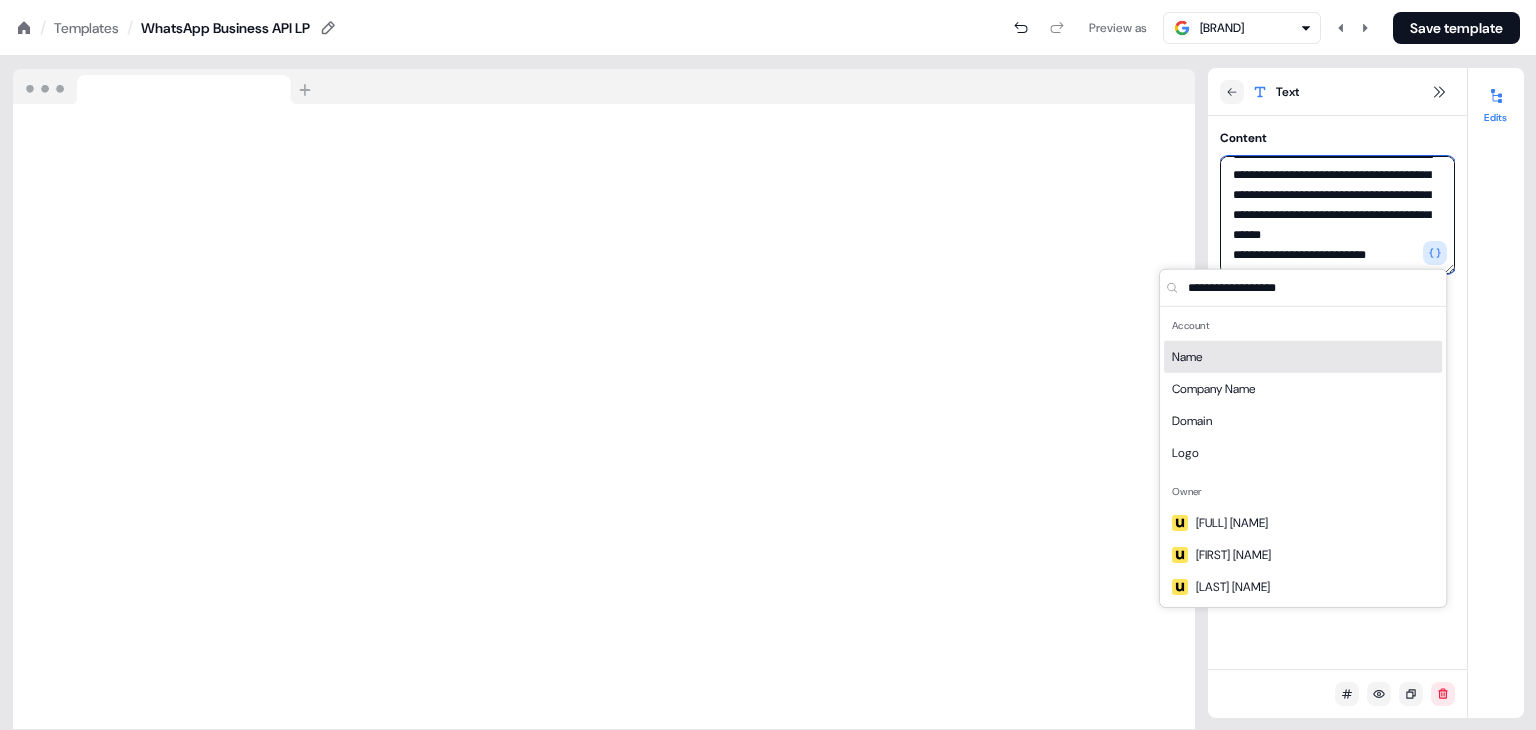 click on "**********" at bounding box center [1337, 215] 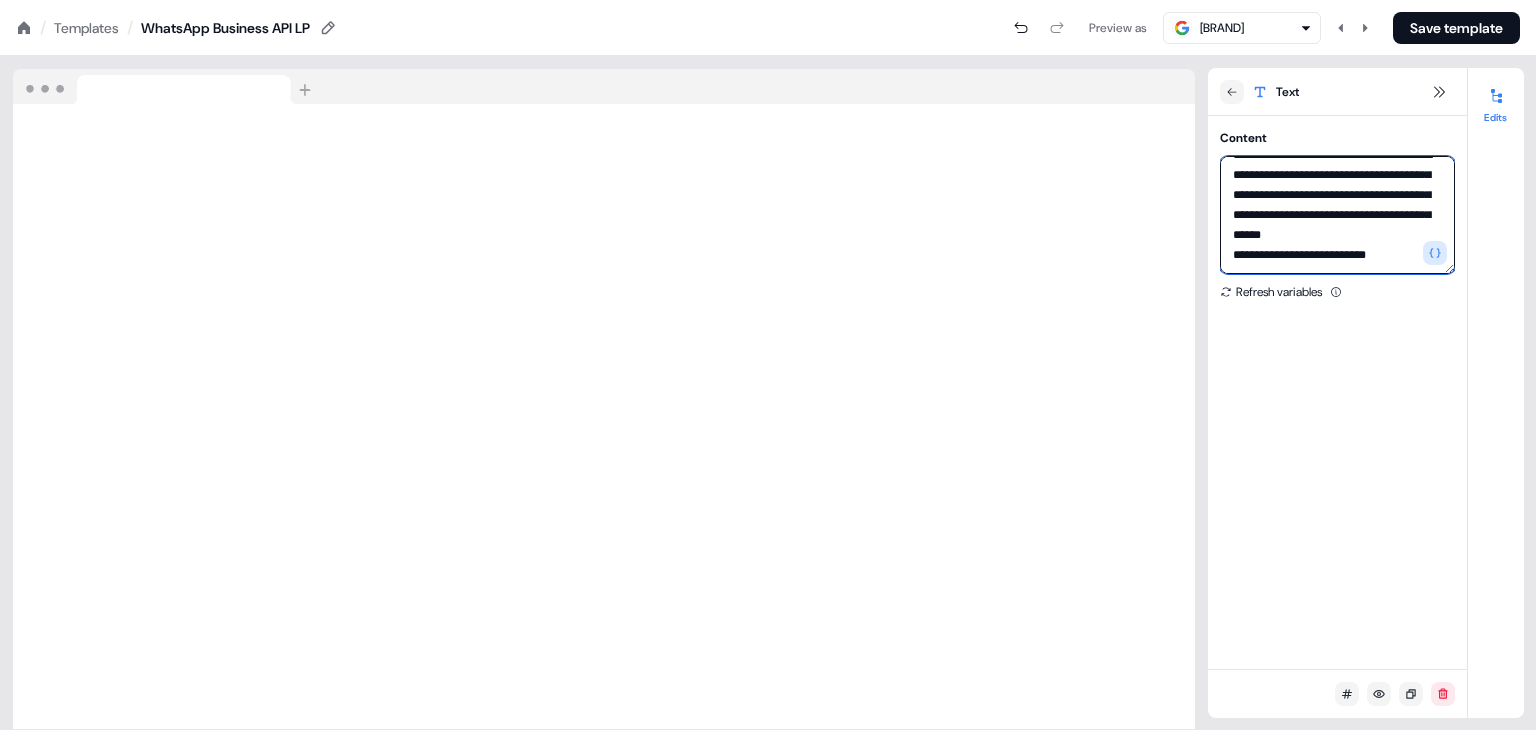 scroll, scrollTop: 0, scrollLeft: 0, axis: both 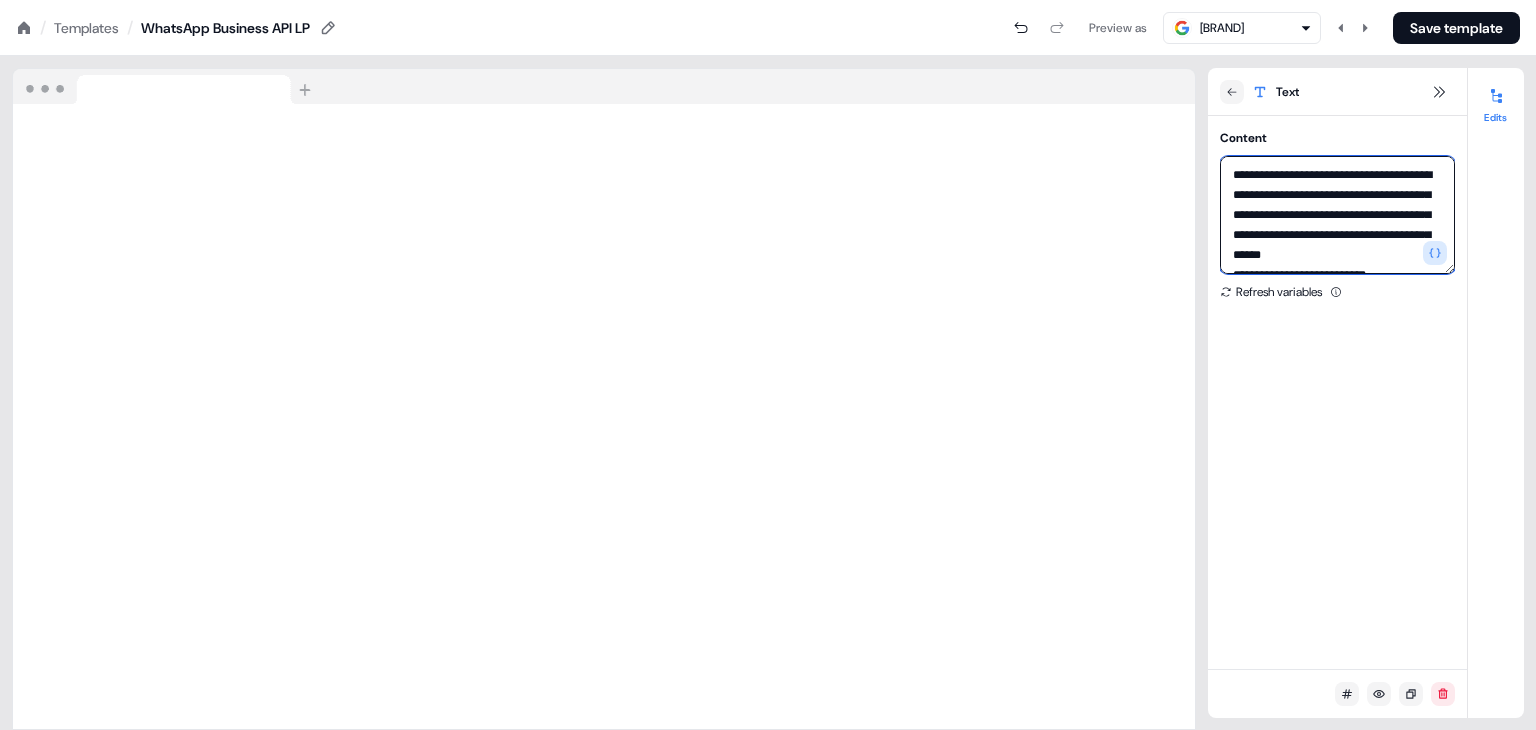 drag, startPoint x: 1316, startPoint y: 172, endPoint x: 1365, endPoint y: 246, distance: 88.752464 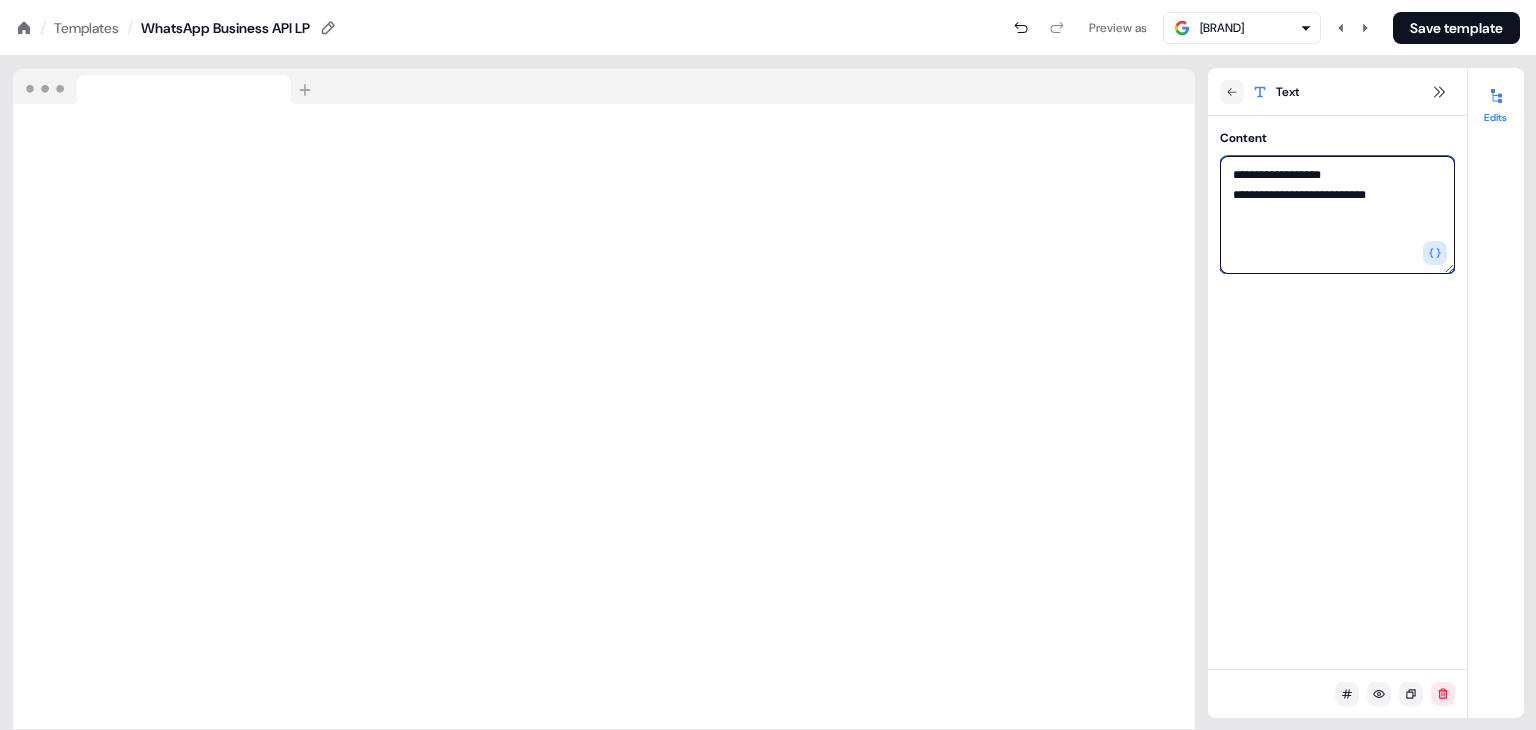 click on "**********" at bounding box center (1337, 215) 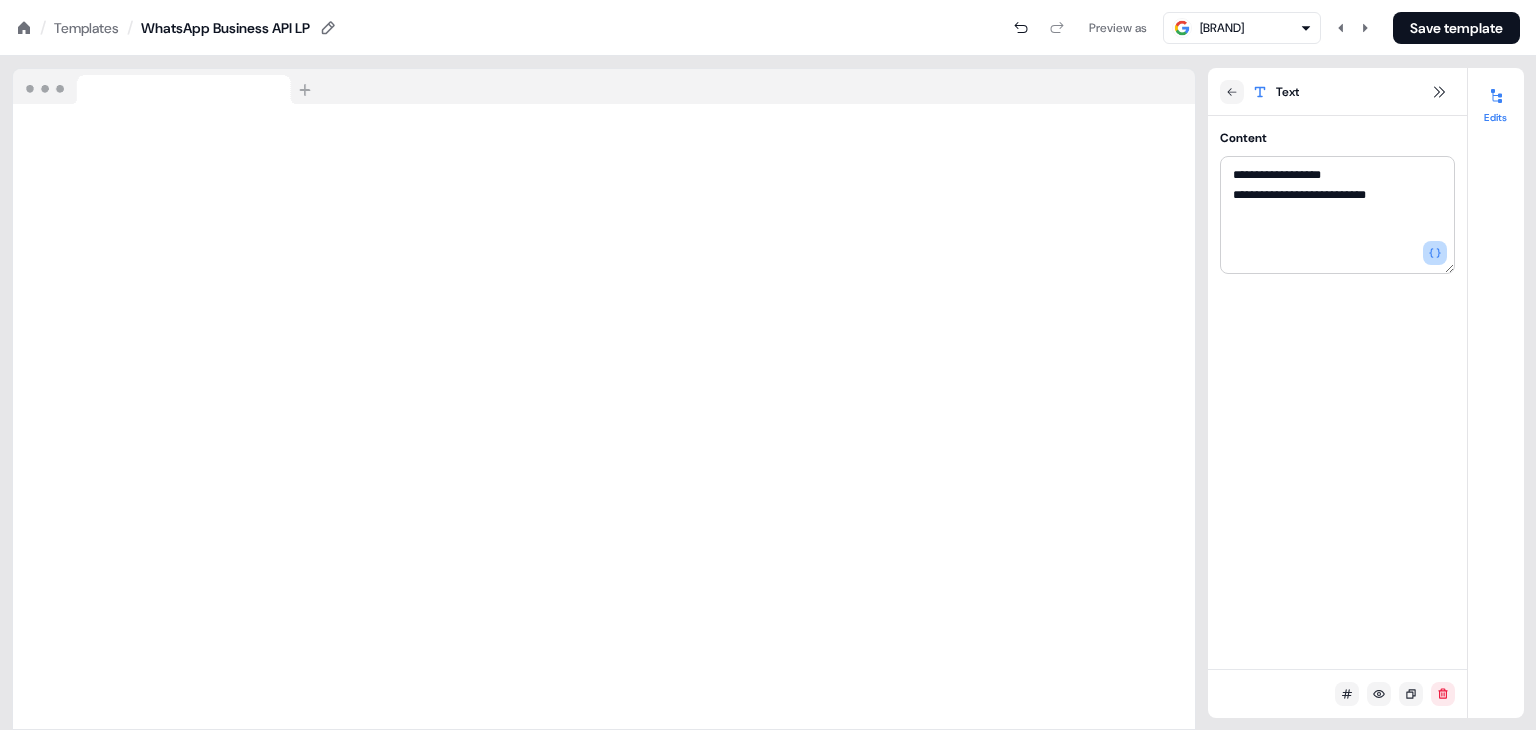 click 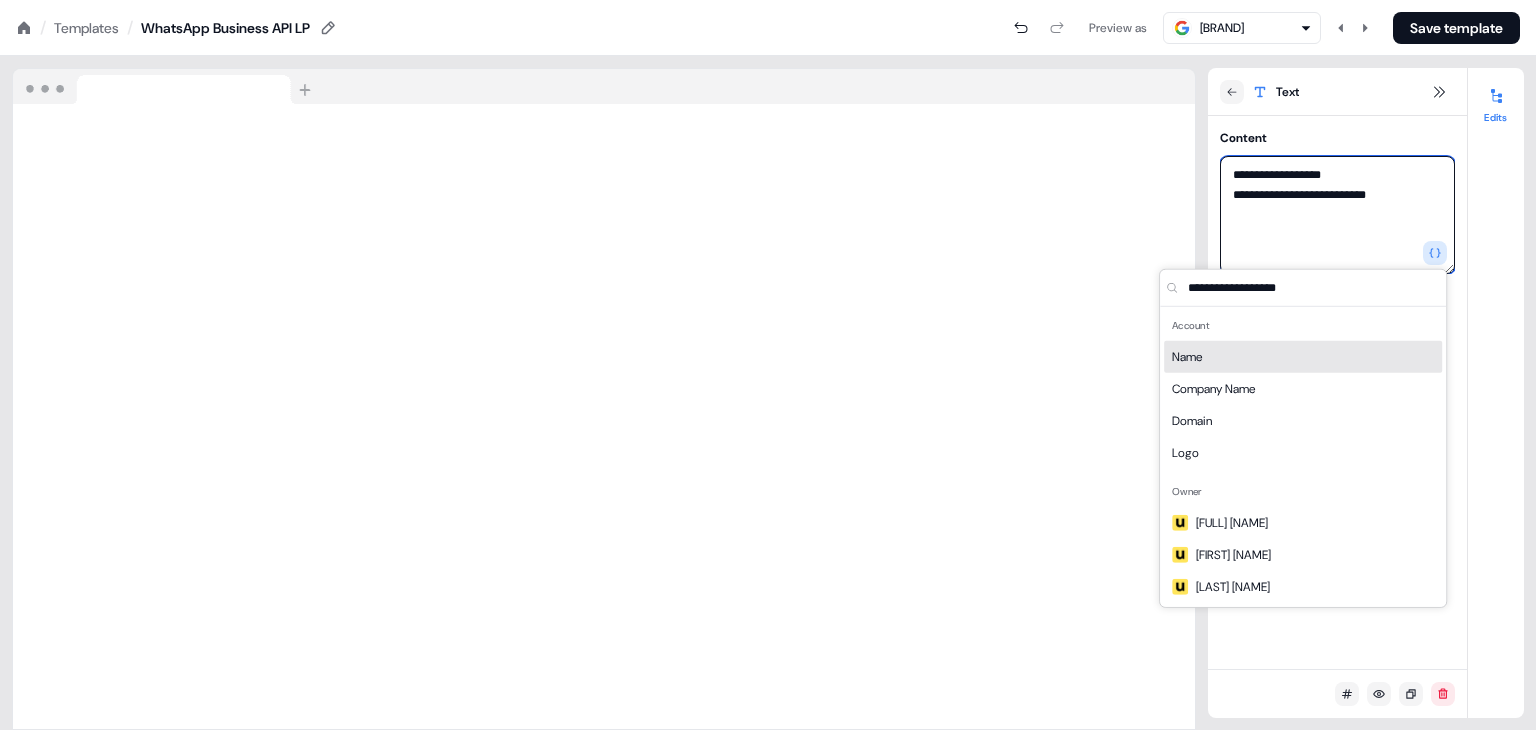 click on "**********" at bounding box center [1337, 215] 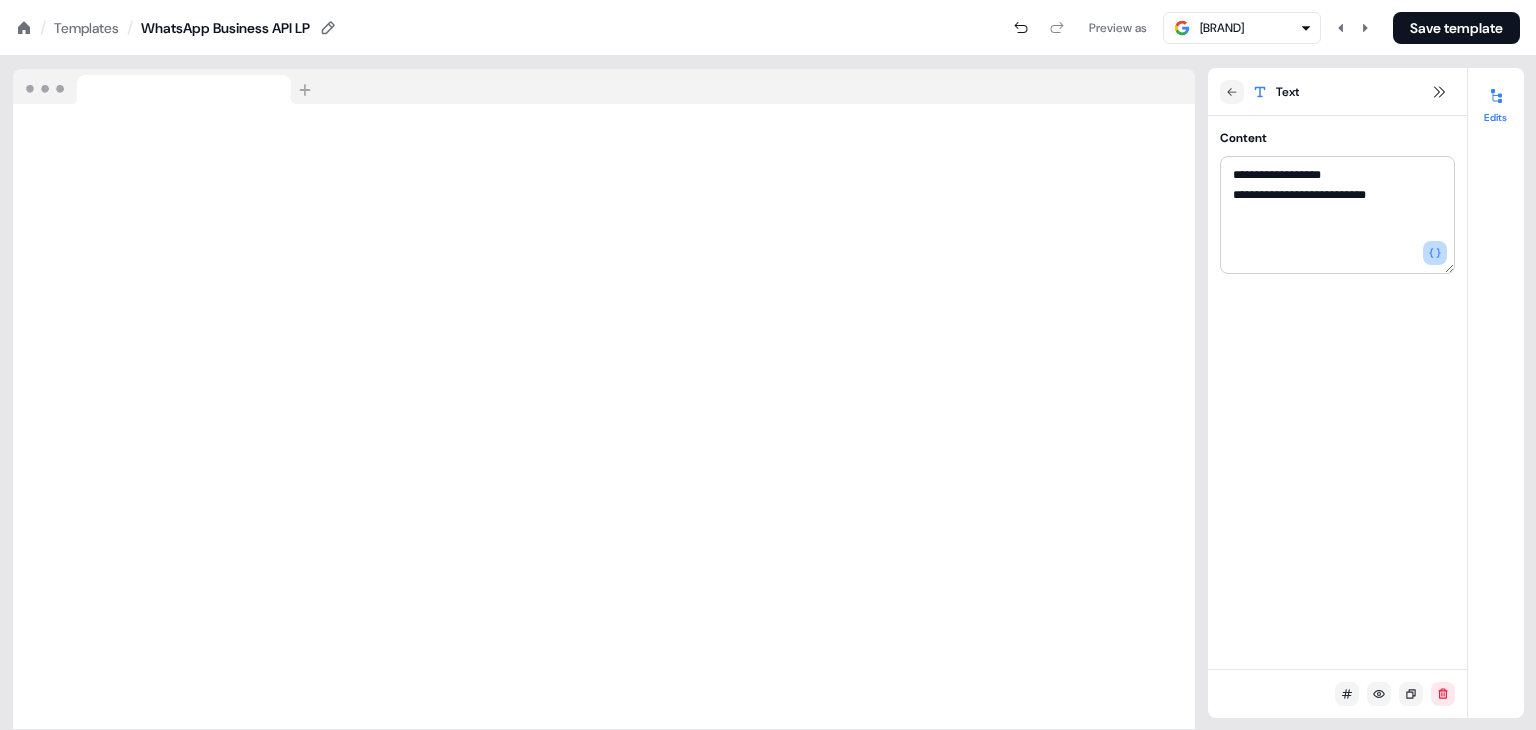 click 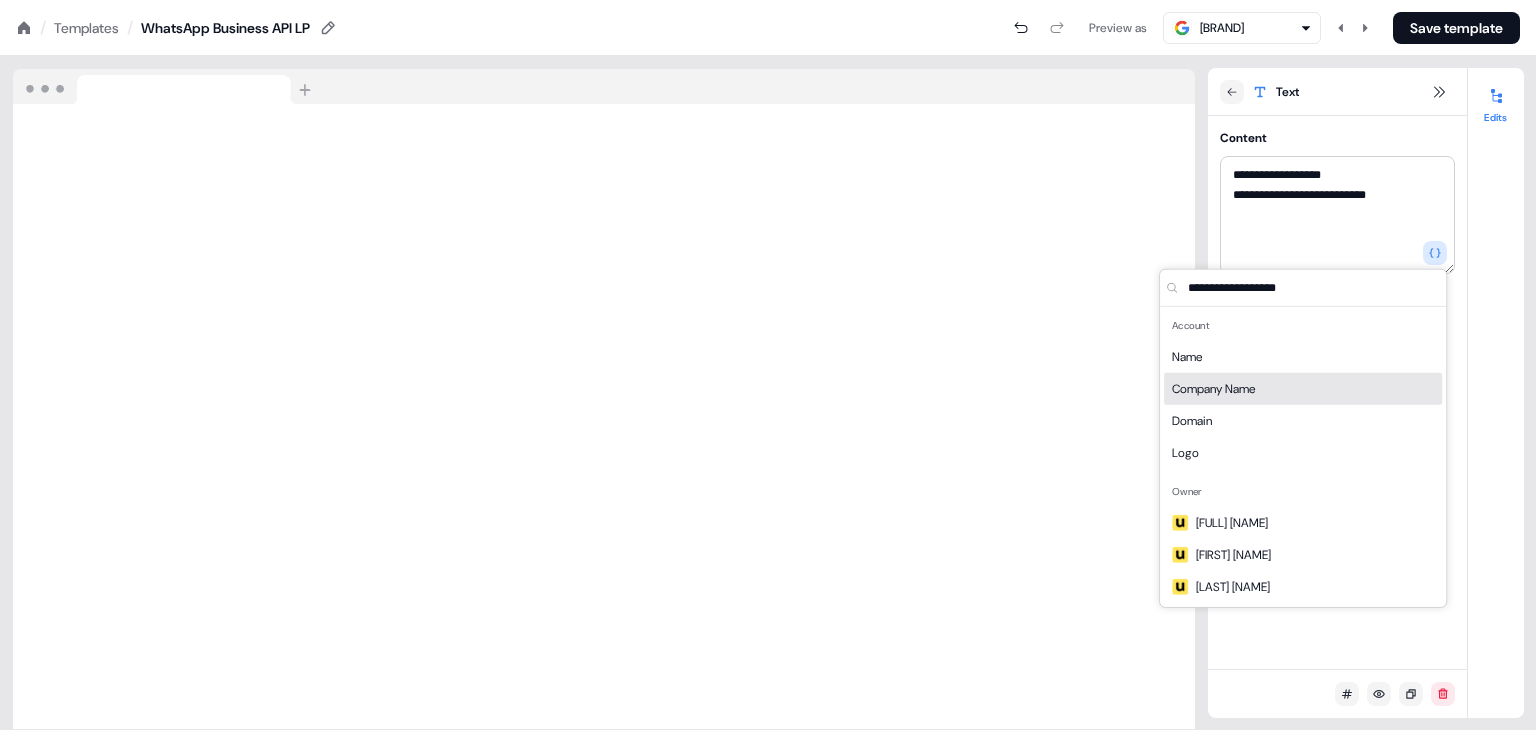 click on "Company Name" at bounding box center (1303, 389) 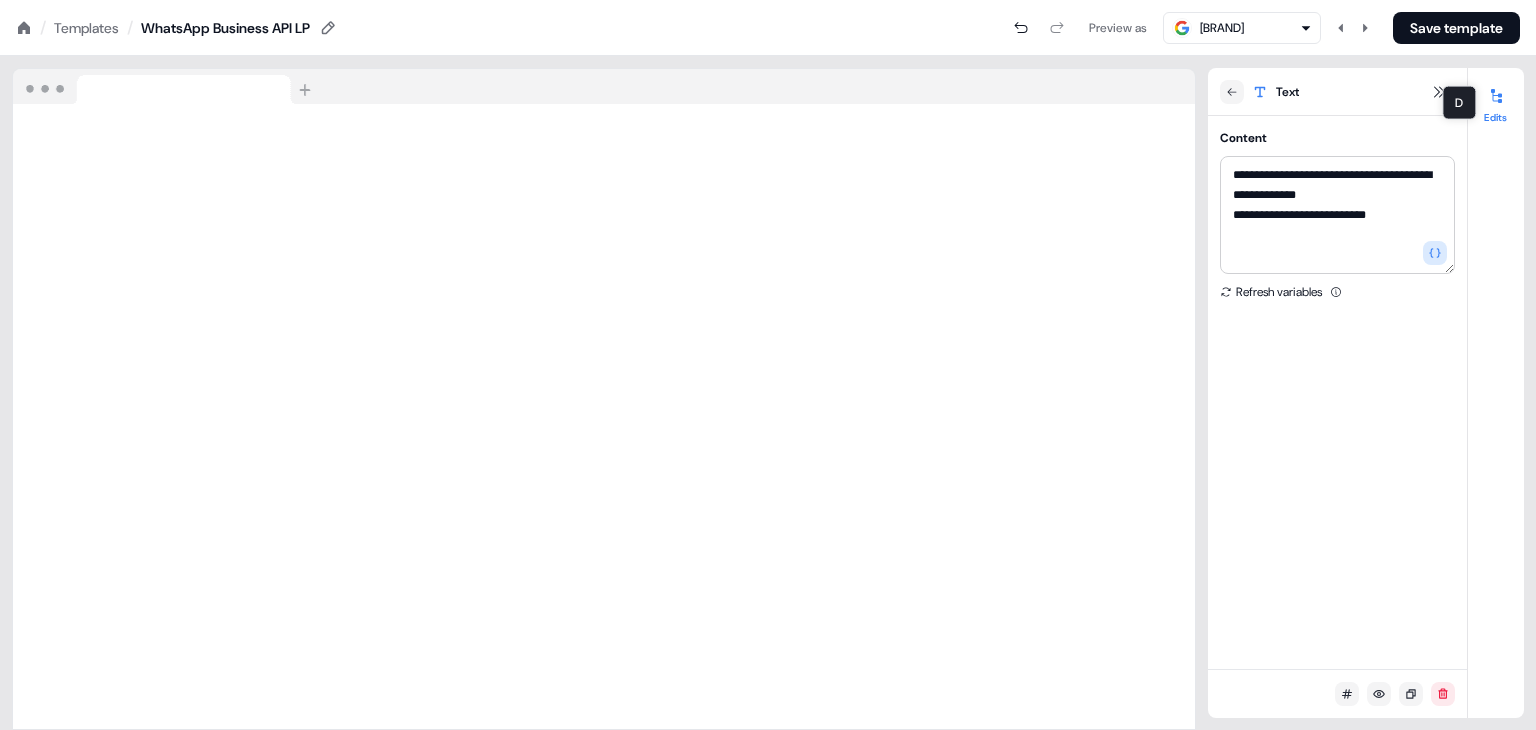 click on "D D" at bounding box center (1459, 103) 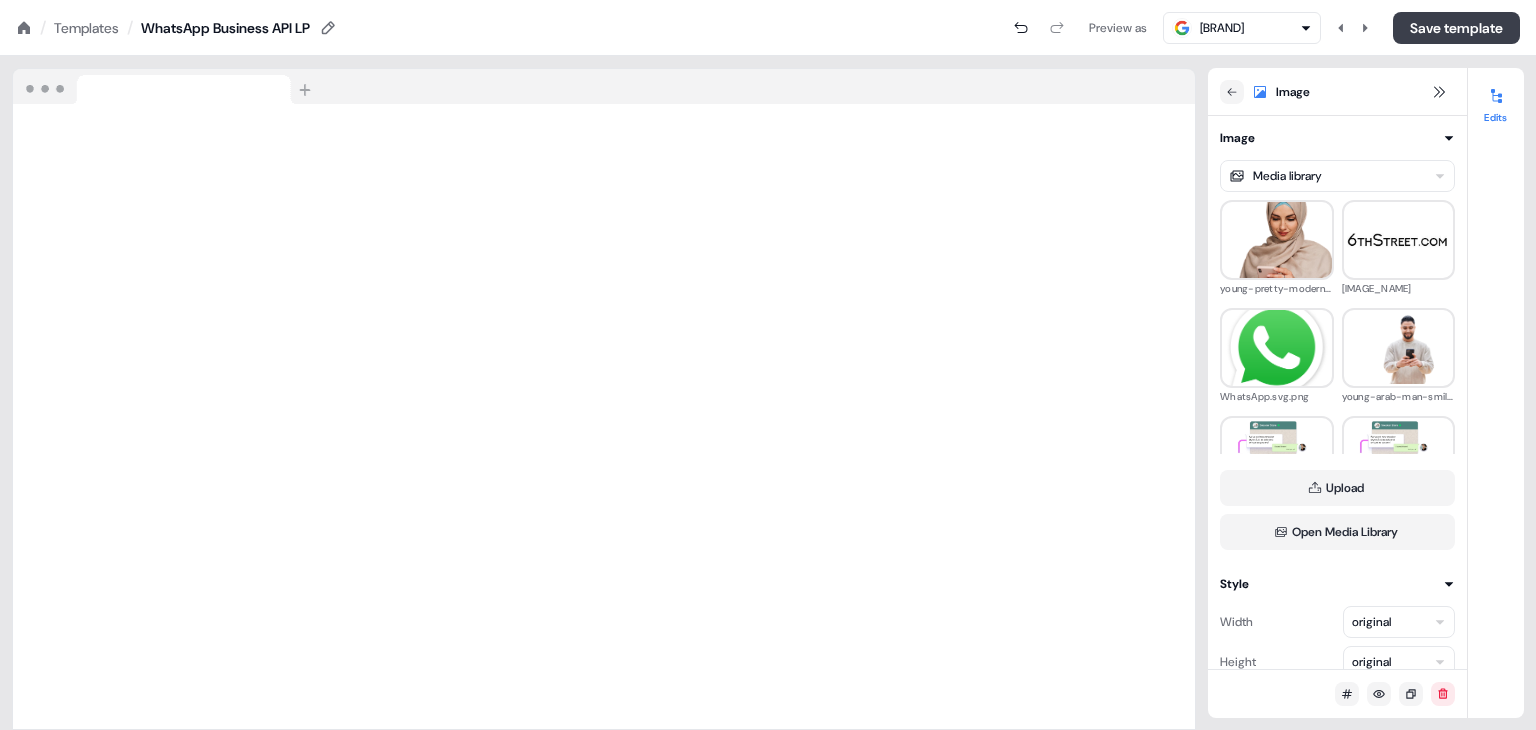 click on "Save template" at bounding box center (1456, 28) 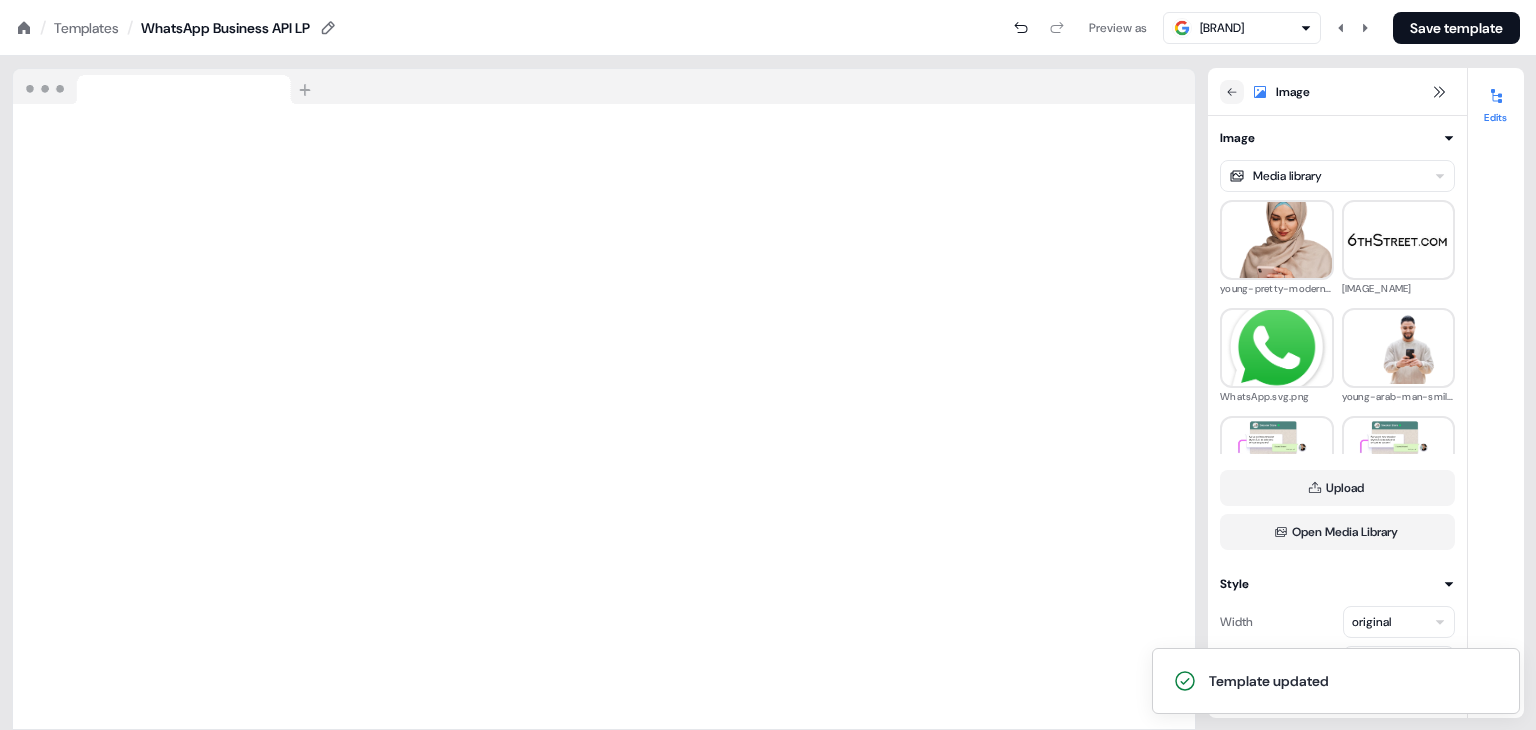 click on "Templates" at bounding box center [86, 28] 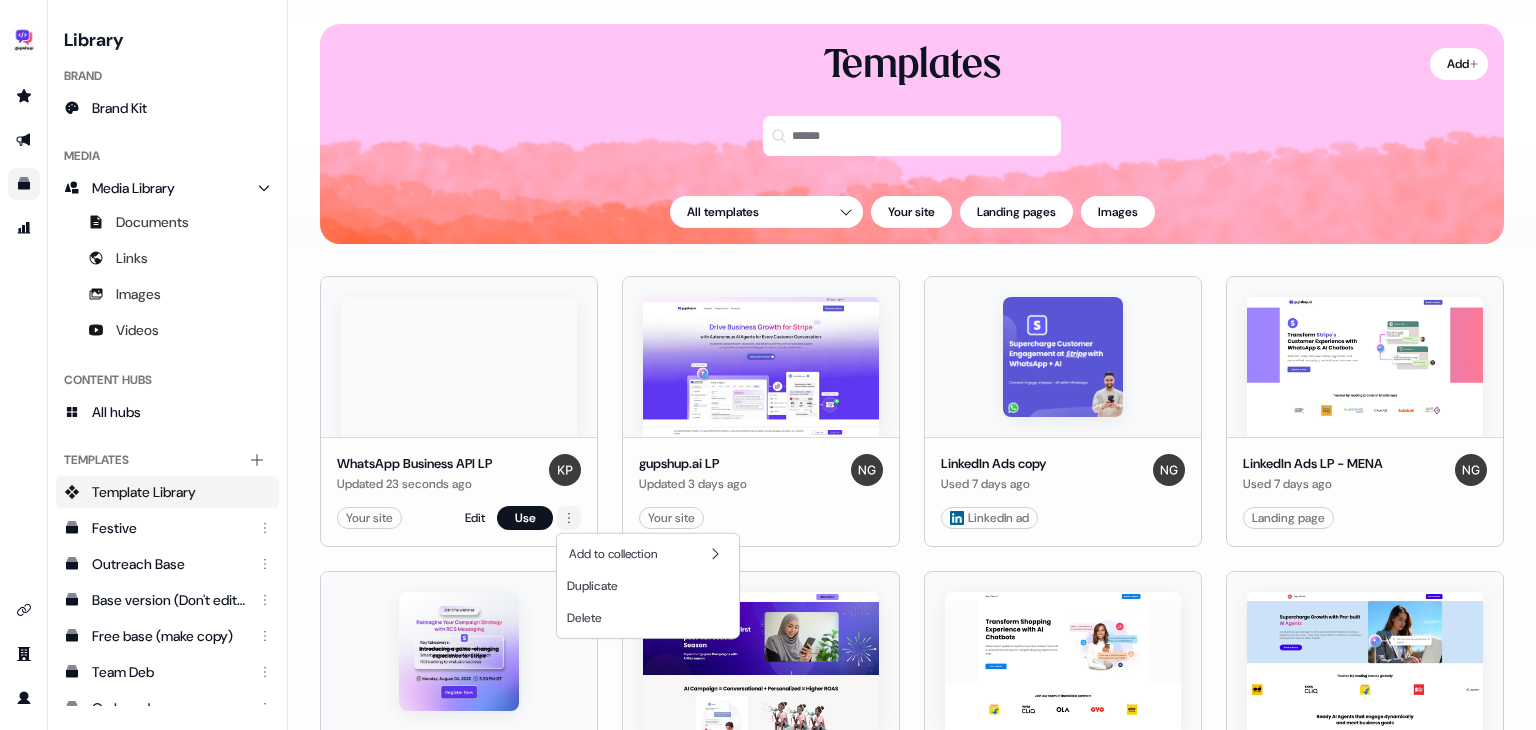 click on "For the best experience switch devices to a bigger screen. Go to Userled.io Library Brand Brand Kit Media Media Library Documents Links Images Videos Content Hubs All hubs Templates Add collection Template Library Festive Outreach Base Base version (Don't edit) j Free base (make copy) Team Deb On brand Logistics-Mahesh AI Agents Linkedin Ads Loading... Add Templates All templates Your site Landing pages Images WhatsApp Business API LP Updated 23 seconds ago Your site Edit Use gupshup.ai LP Updated 3 days ago Your site Edit Use LinkedIn Ads copy Used 7 days ago LinkedIn ad Edit Use LinkedIn Ads LP - MENA Used 7 days ago Landing page Edit Use New template Created 12 days ago Smart image Edit Use Retail UAE Copy Updated 12 days ago Landing page Edit Use LinkedIn Ads - India Updated 12 days ago Landing page Edit Use Ecom & Retail Agents Used 3 months ago Landing page Edit Use Retail & Ecomm 2025 (SEA) Copy Updated 3 months ago Landing page Edit Use Real Estate AI Agents Copy Created 4 months ago Edit" at bounding box center [768, 365] 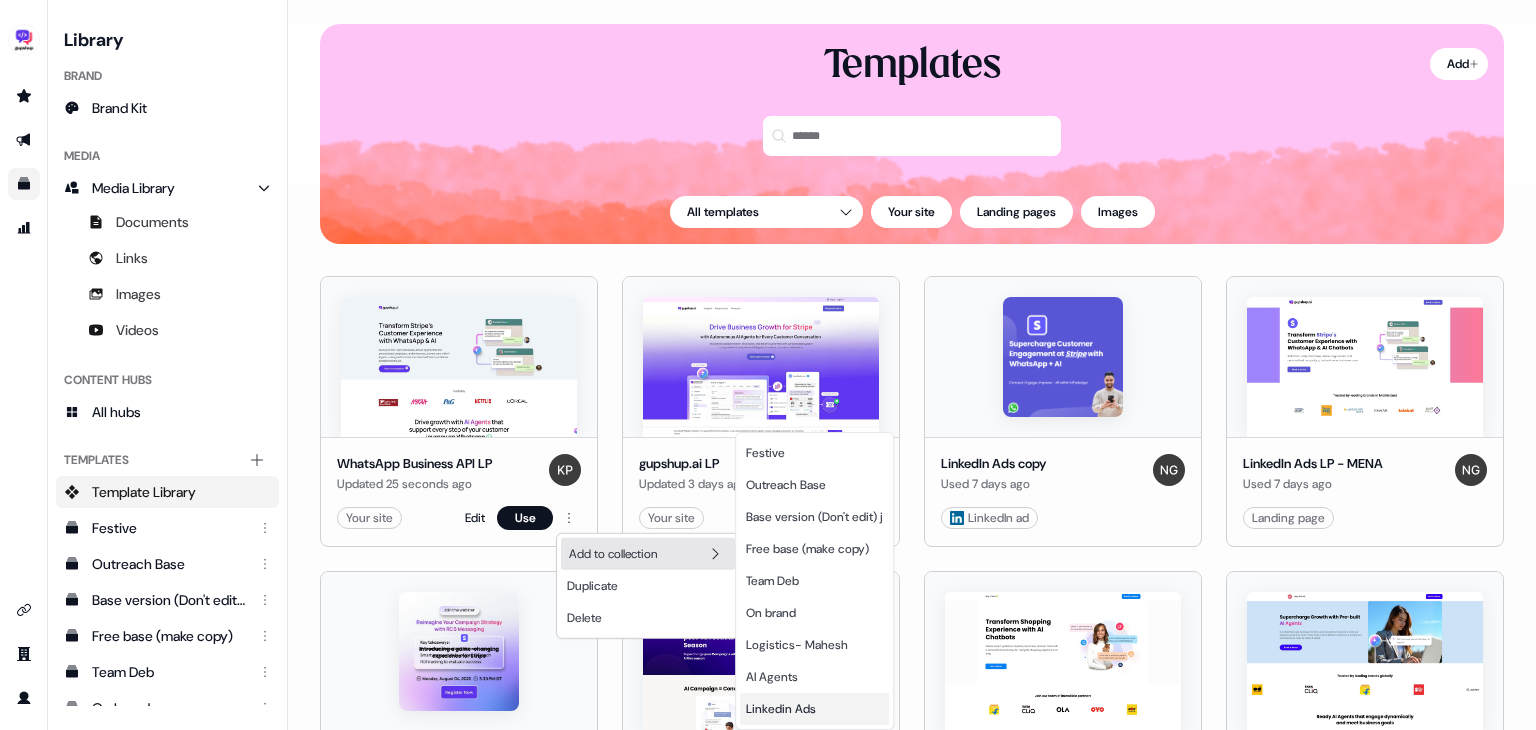 click on "Linkedin Ads" at bounding box center [814, 709] 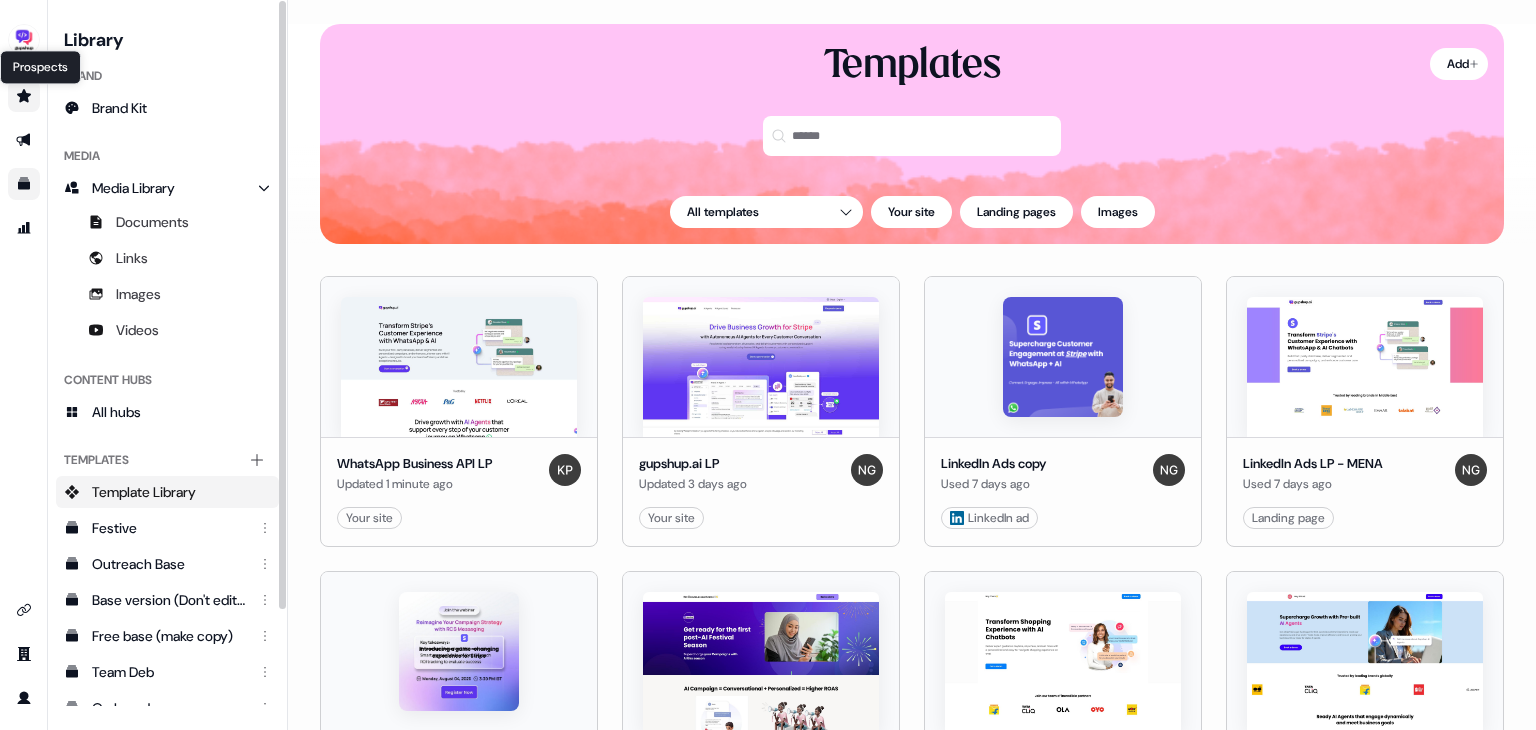 click 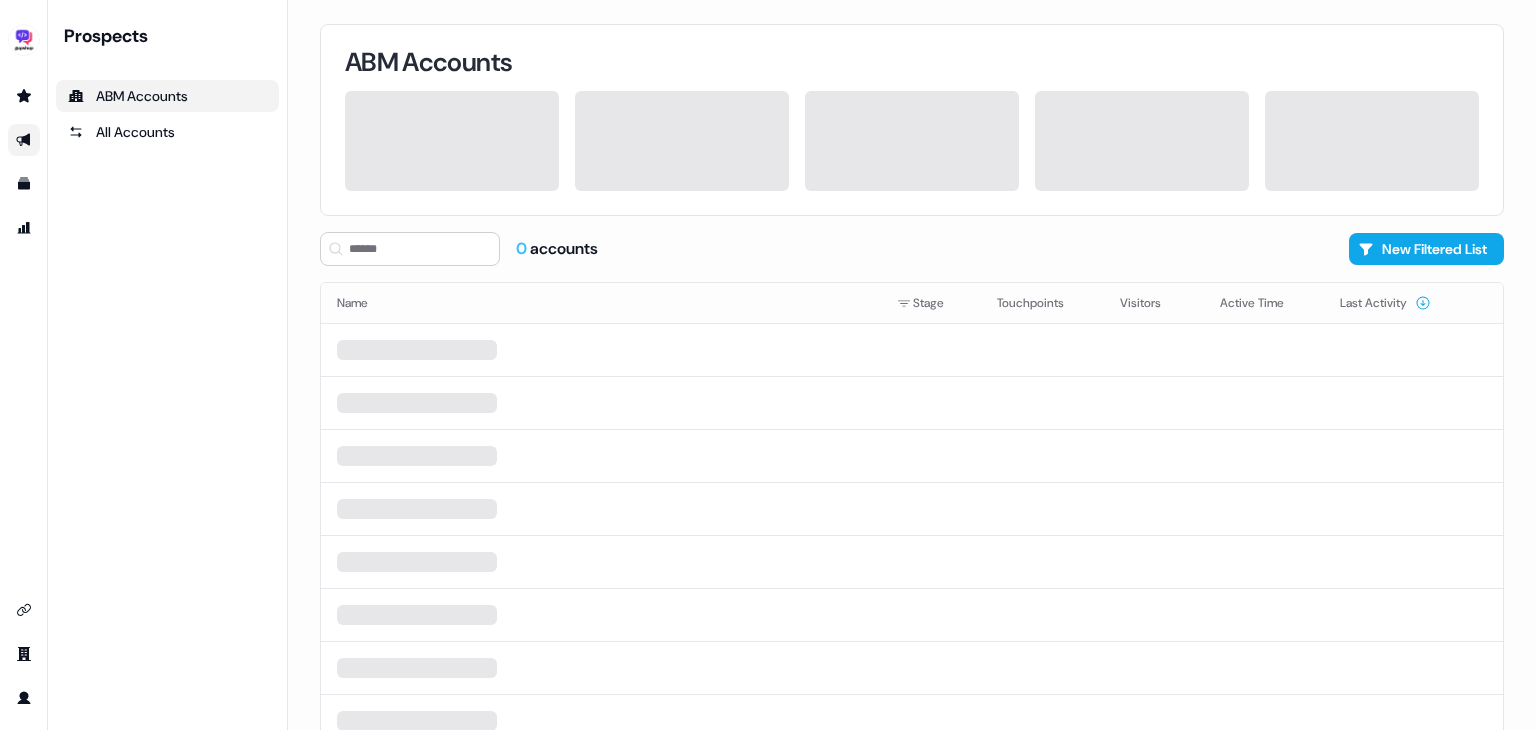 click at bounding box center (24, 140) 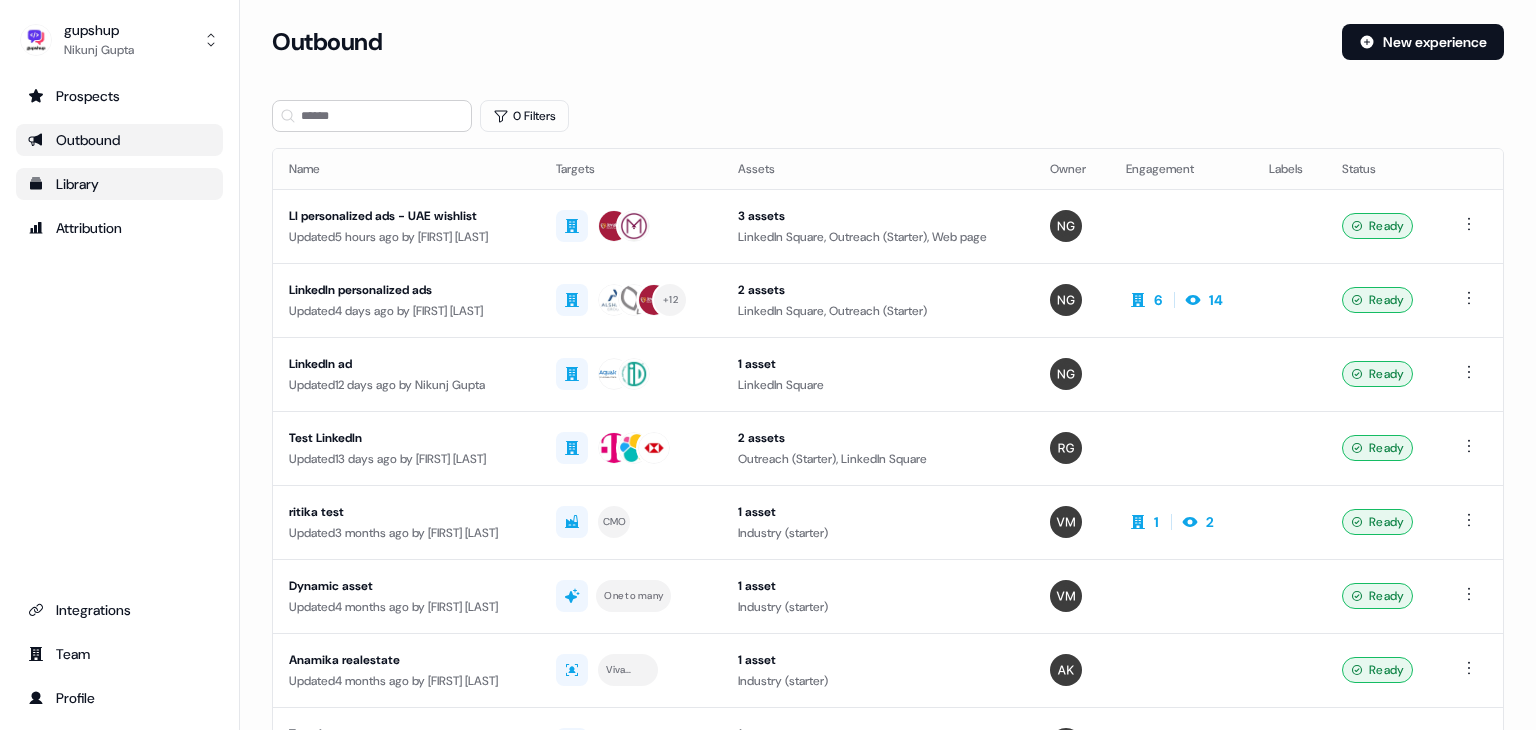 click 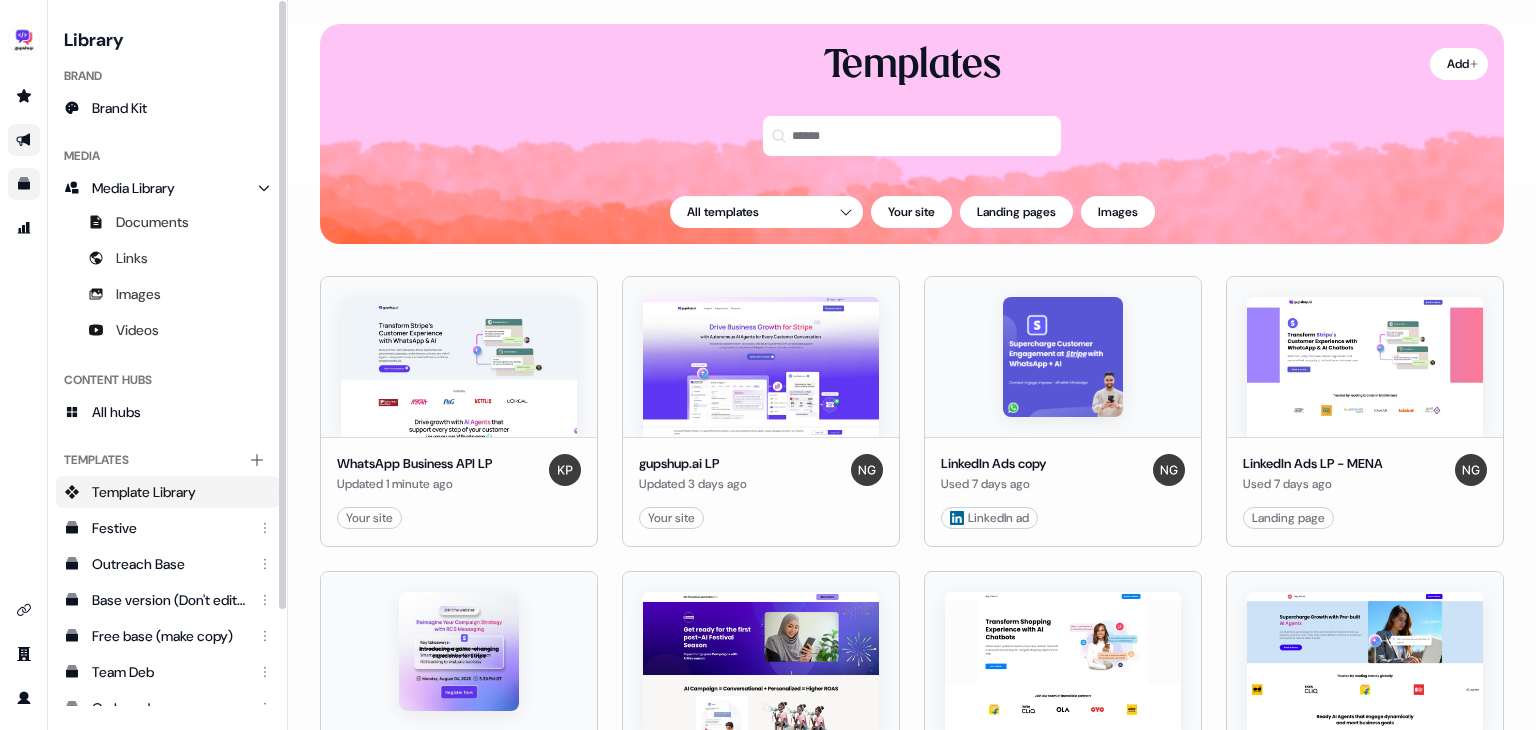 click at bounding box center [24, 140] 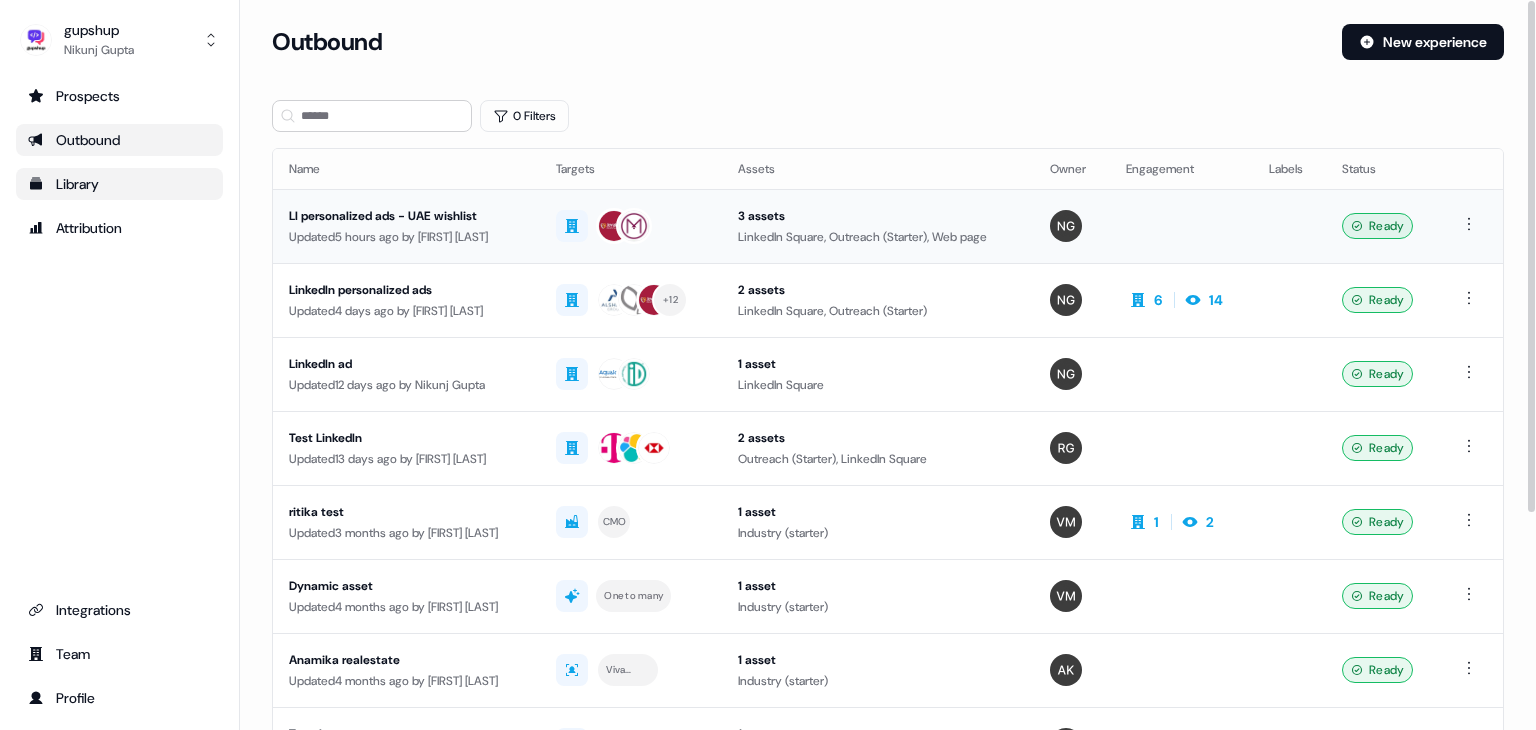 click on "LI personalized ads - UAE wishlist" at bounding box center (406, 216) 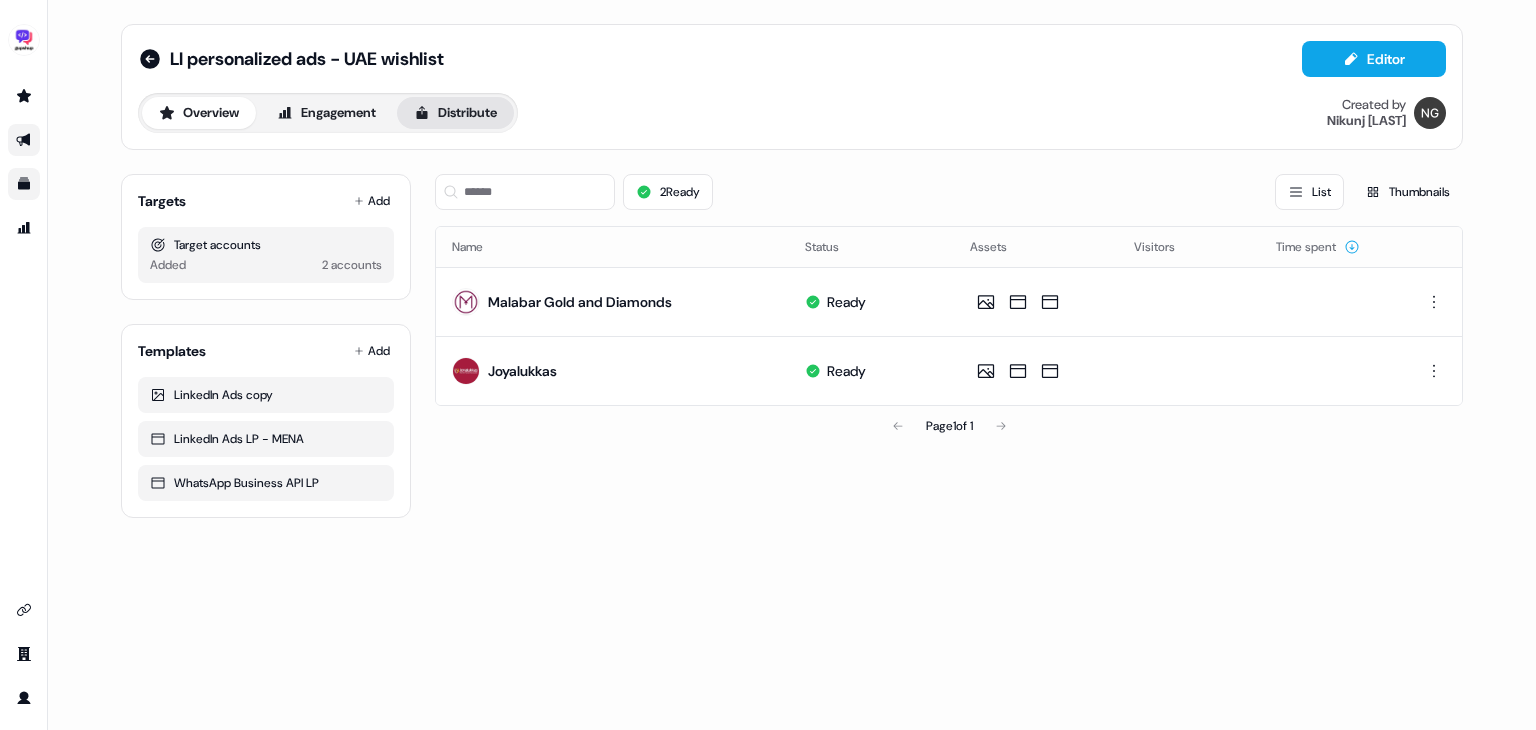click 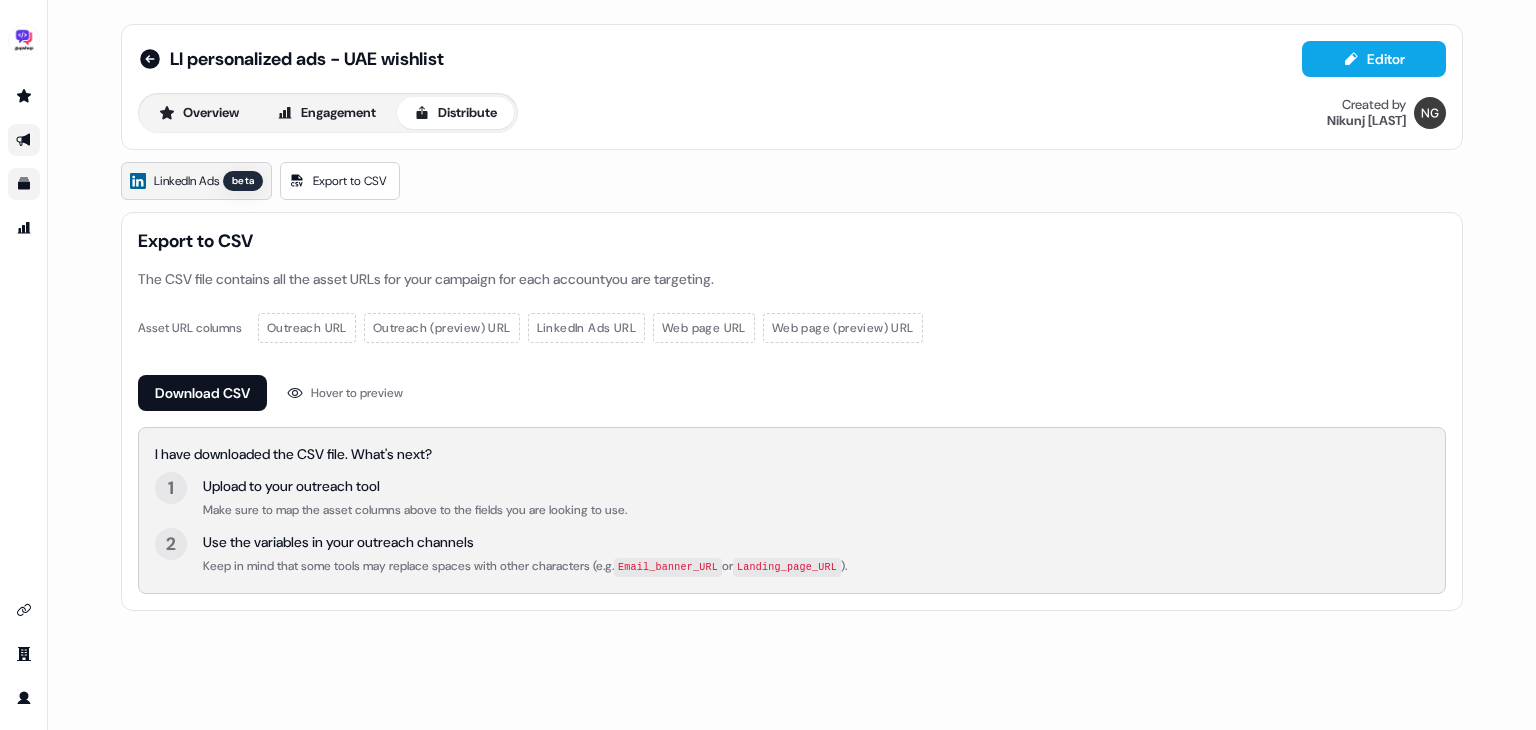 click on "LinkedIn Ads" at bounding box center (186, 181) 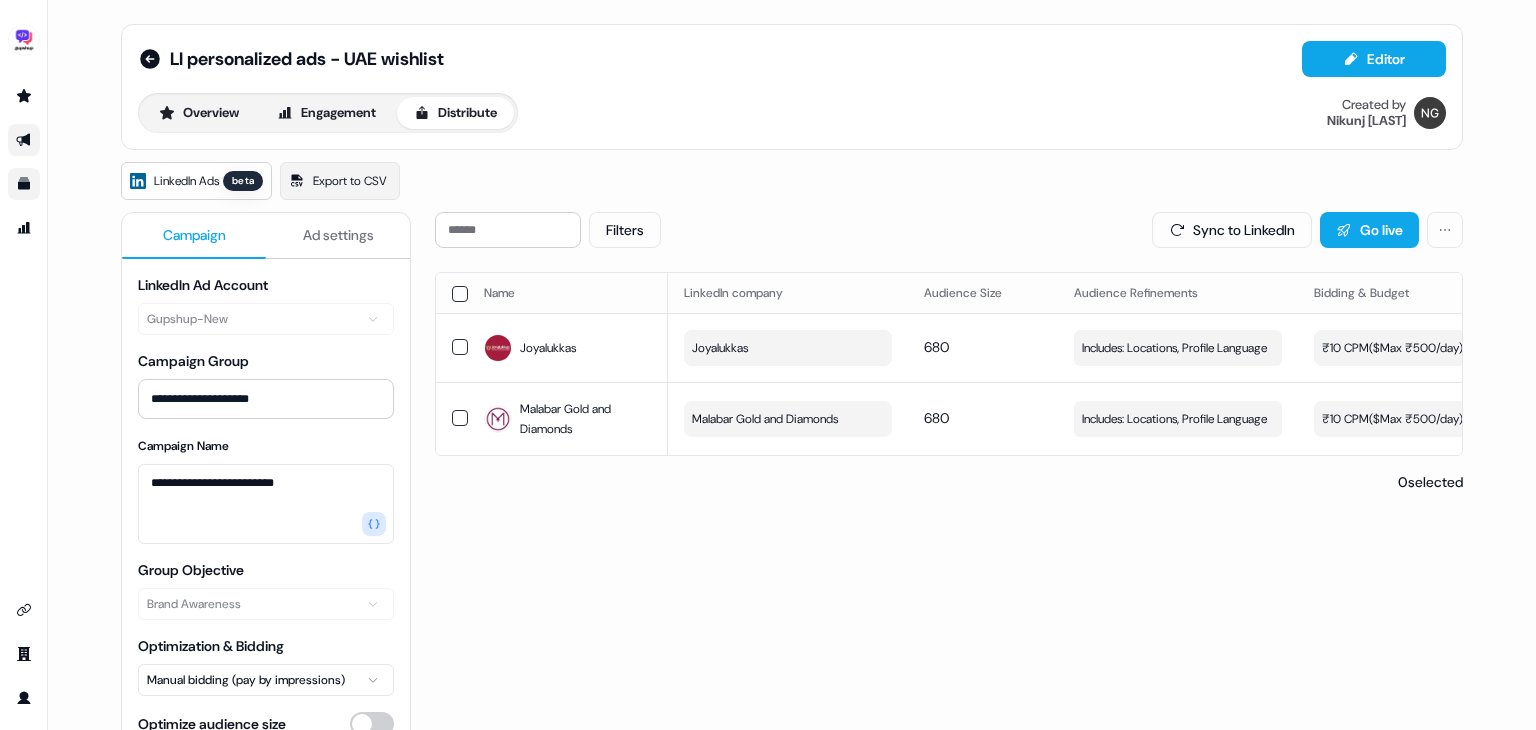 click on "LI personalized ads - UAE wishlist Editor Overview Engagement Distribute Created by [NAME]" at bounding box center (792, 87) 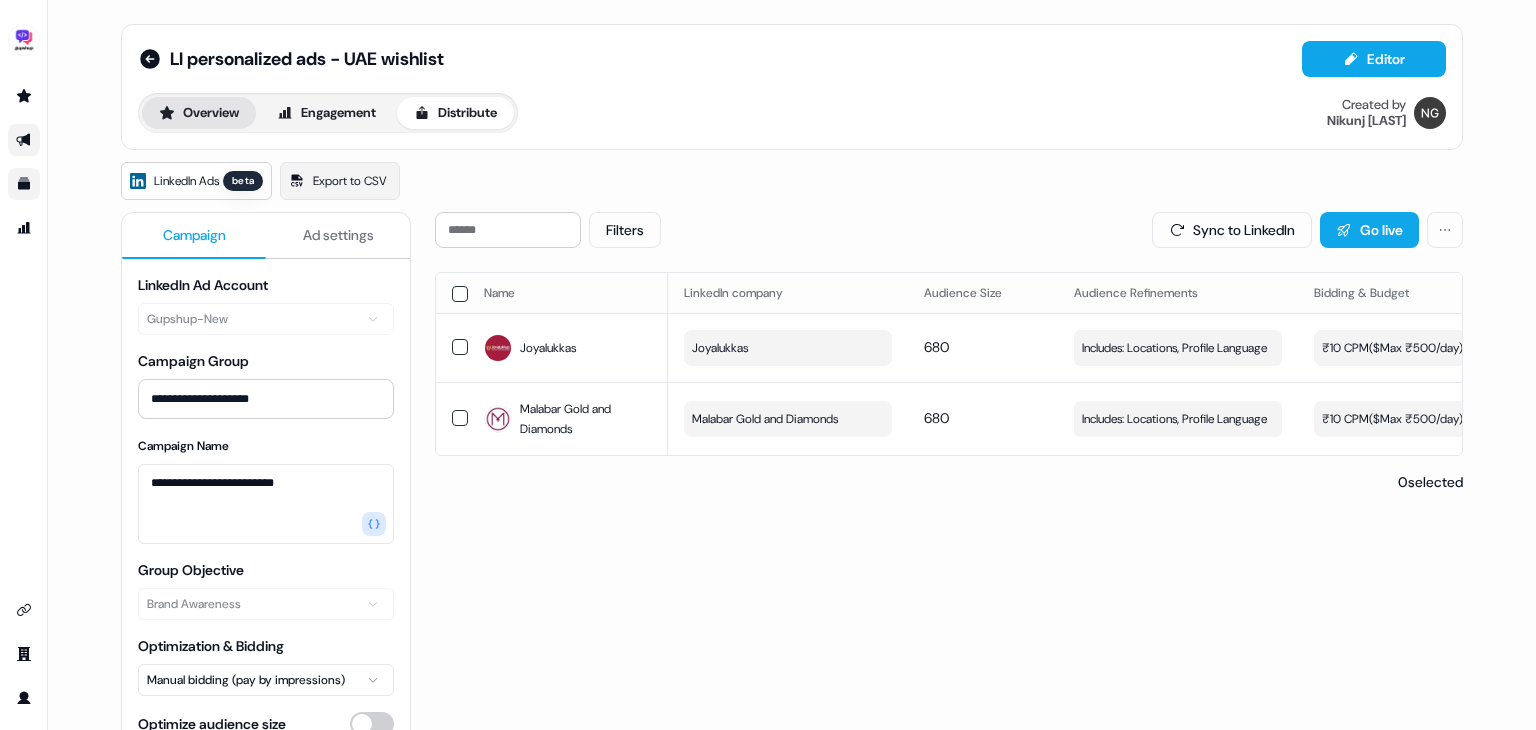 click on "Overview" at bounding box center (199, 113) 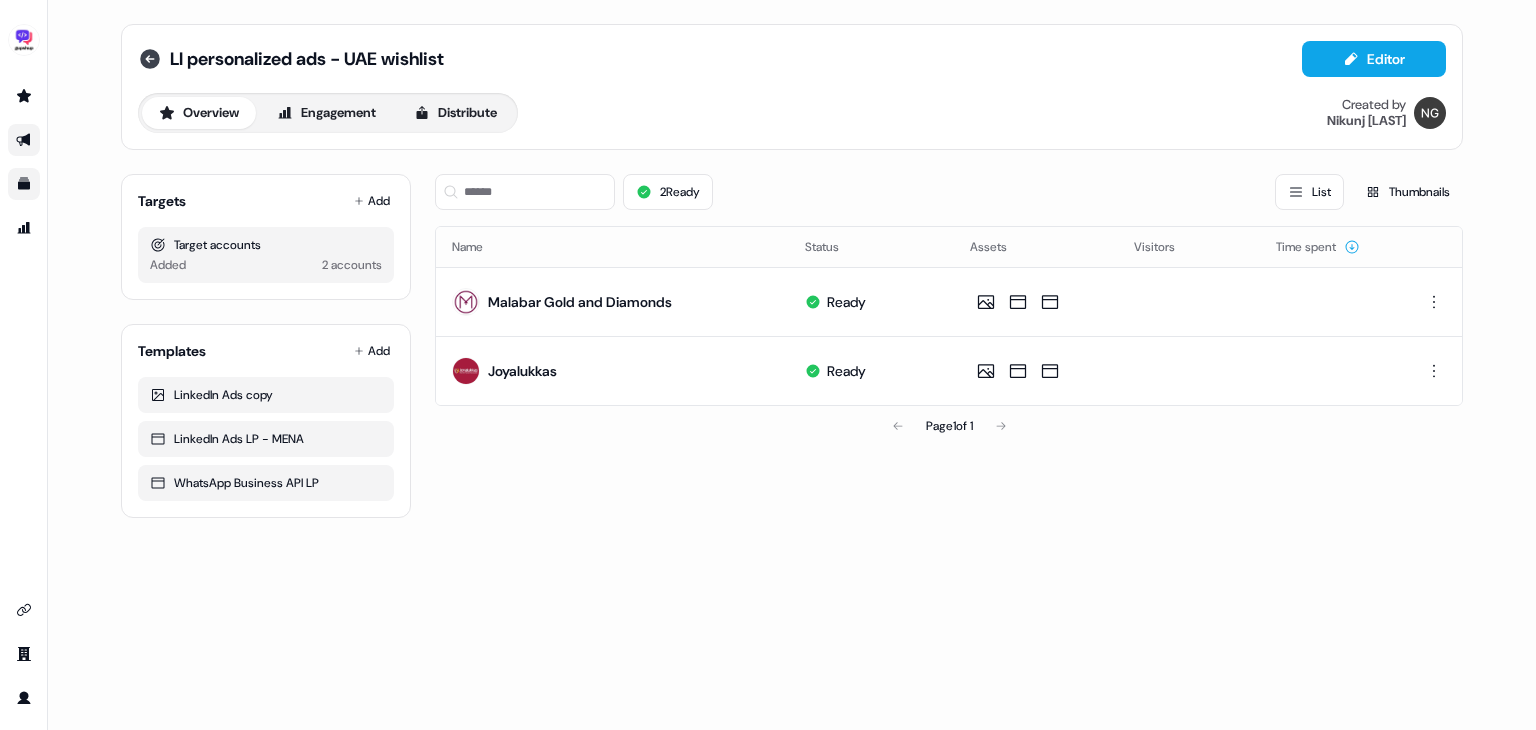 click 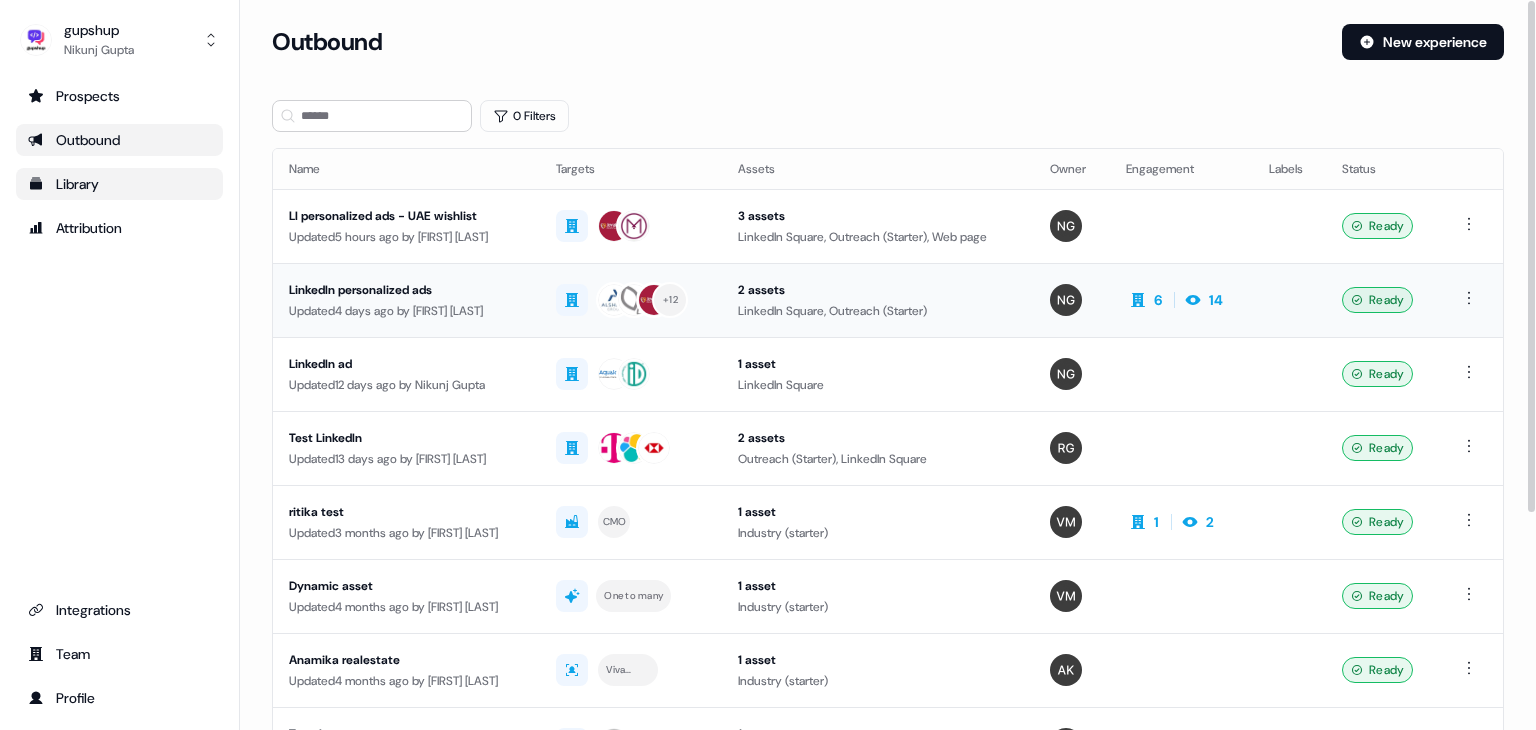 click on "LinkedIn personalized ads" at bounding box center [406, 290] 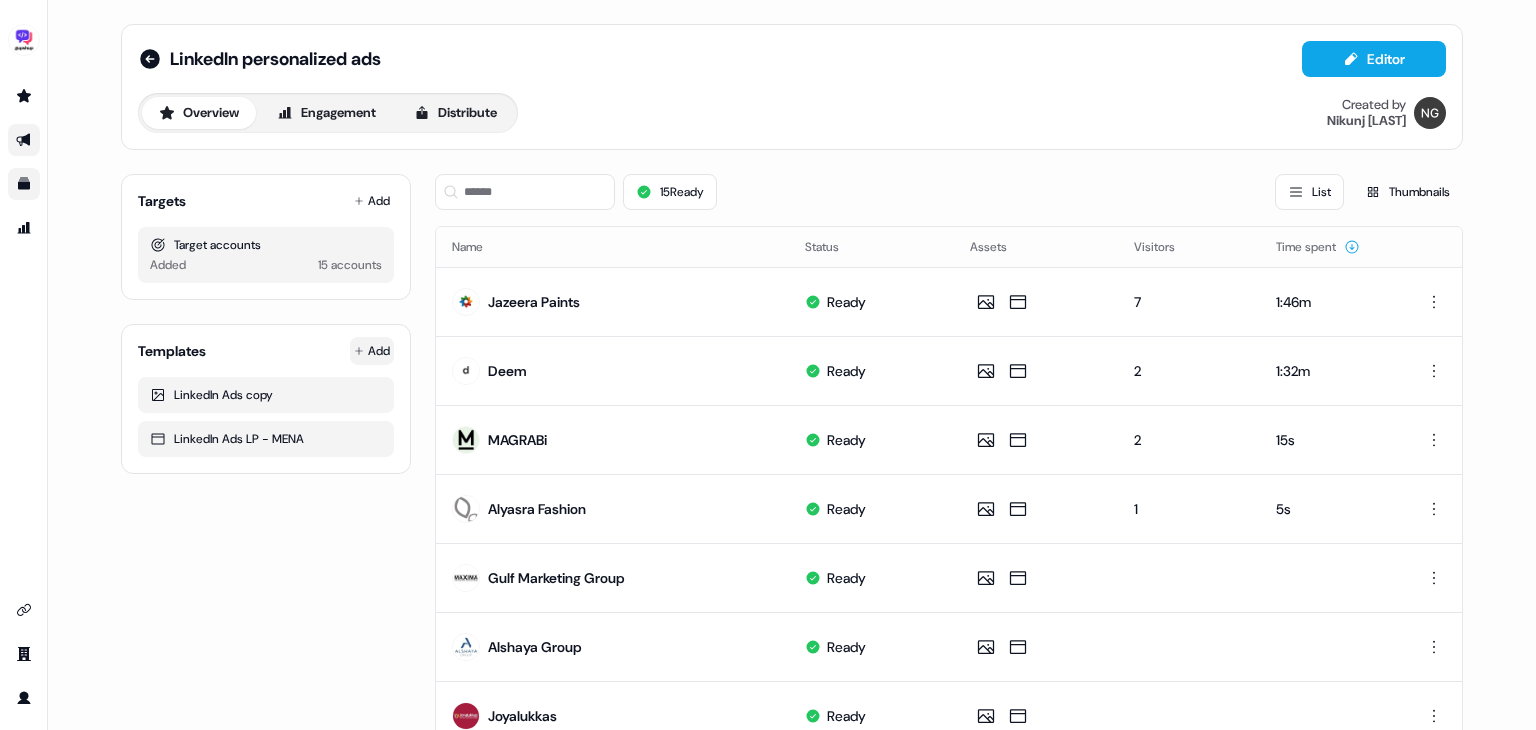 click on "For the best experience switch devices to a bigger screen. Go to Userled.io LinkedIn personalized ads Editor Overview Engagement Distribute Created by [NAME] Targets Add Target accounts Added 15 accounts Templates Add LinkedIn Ads copy LinkedIn Ads LP - MENA 15 Ready List Thumbnails Name Status Assets Visitors Time spent Jazeera Paints Ready 7 1:46m Deem Ready 2 1:32m MAGRABi Ready 2 15s Alyasra Fashion Ready 1 5s Gulf Marketing Group Ready Alshaya Group Ready Joyalukkas Ready Galadari Brothers Ready 1 Alyasra Foods Ready Zurich Insurance Ready ChalhoubGroup Ready Burjeel Hospital Ready Al-Futtaim Auto Ready Oman Air Ready 1 Aster Hospitals UAE Ready Page 1 of 1" at bounding box center (768, 365) 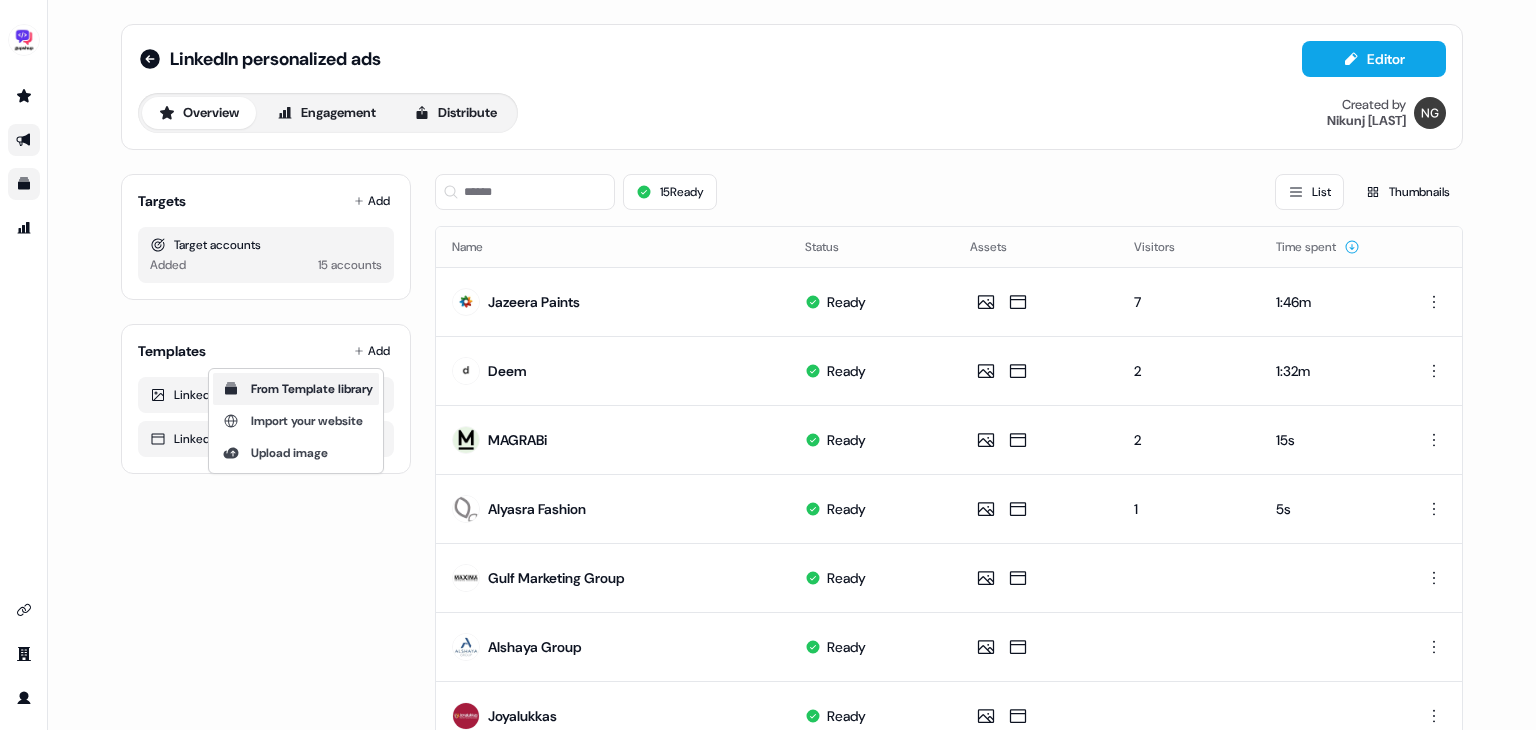 click on "From Template library" at bounding box center [312, 389] 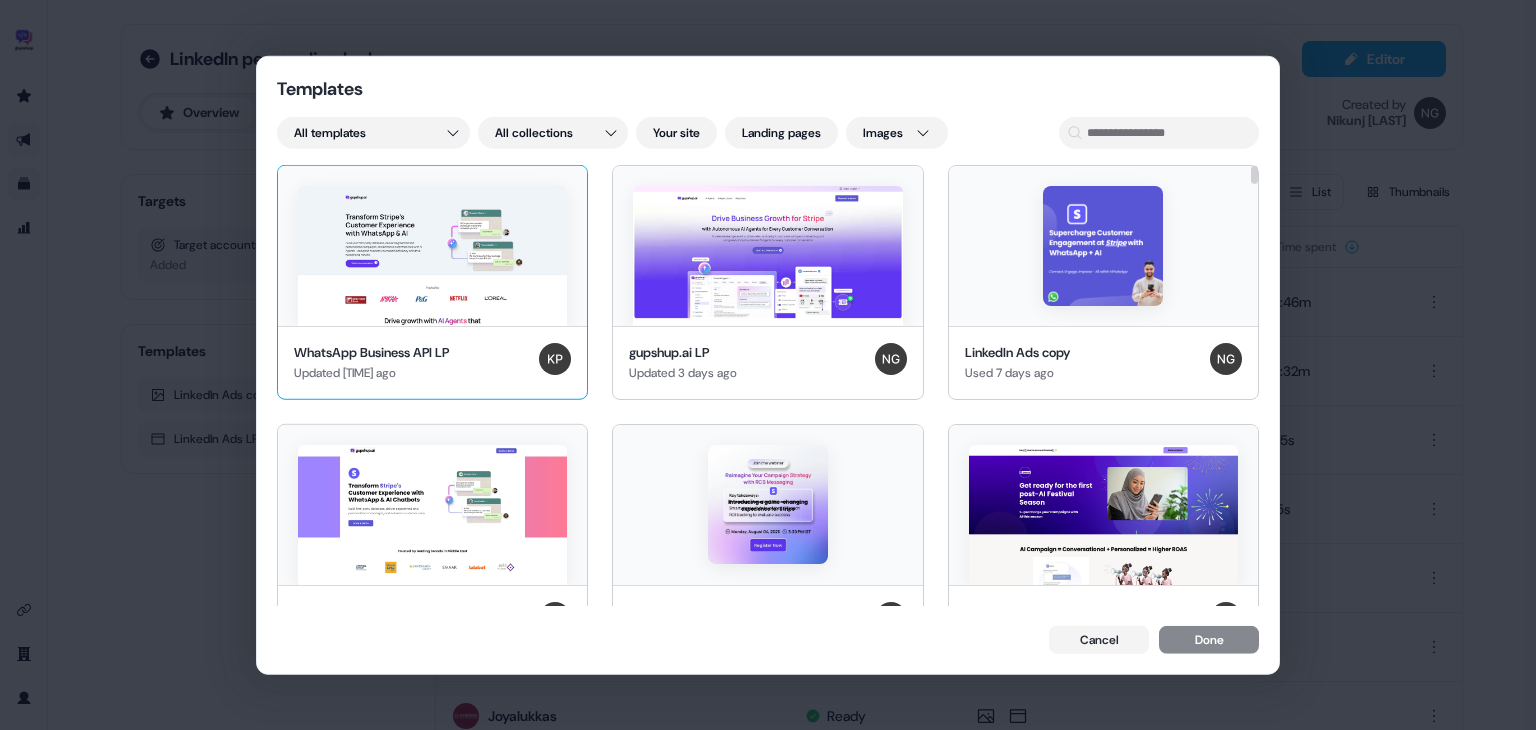 click at bounding box center [432, 256] 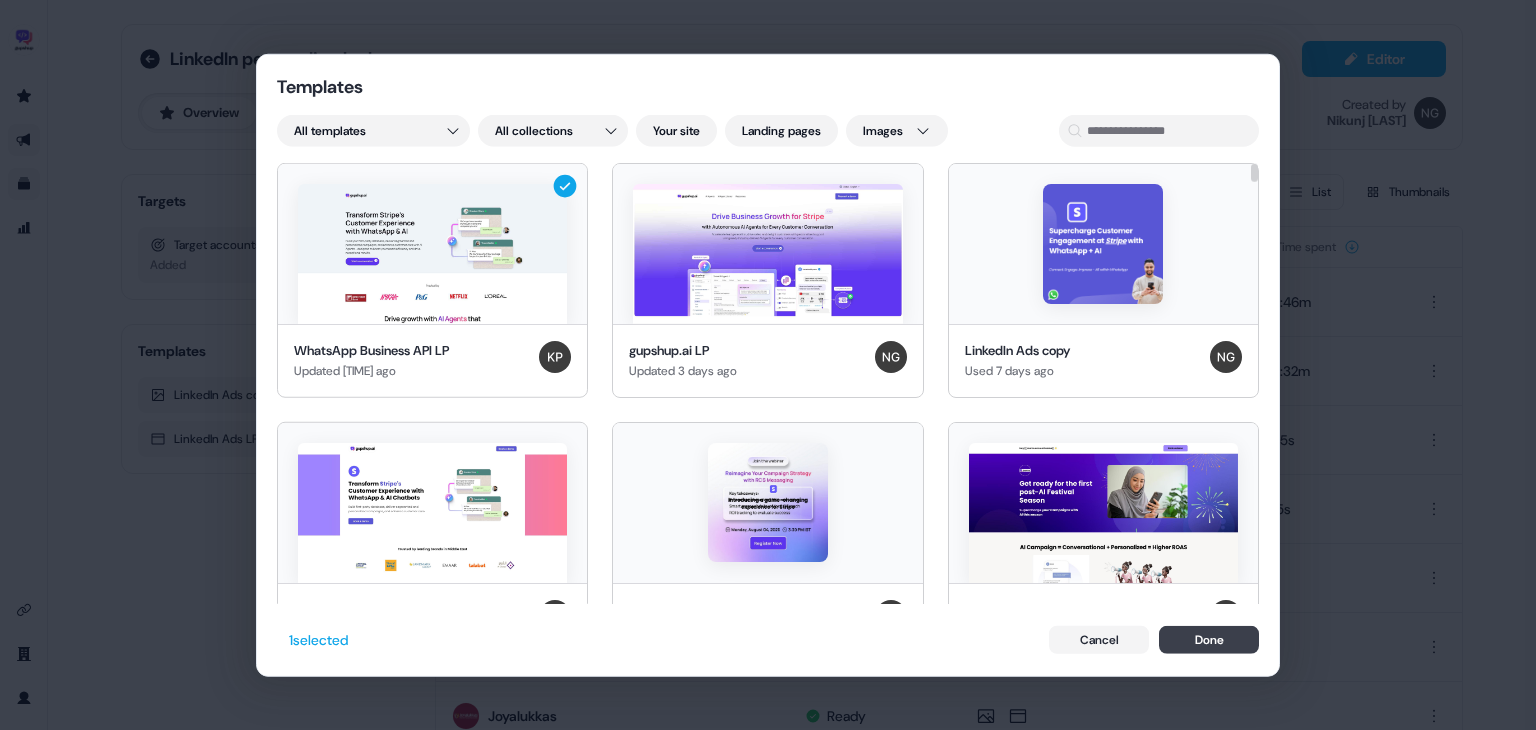 click on "Done" at bounding box center [1209, 639] 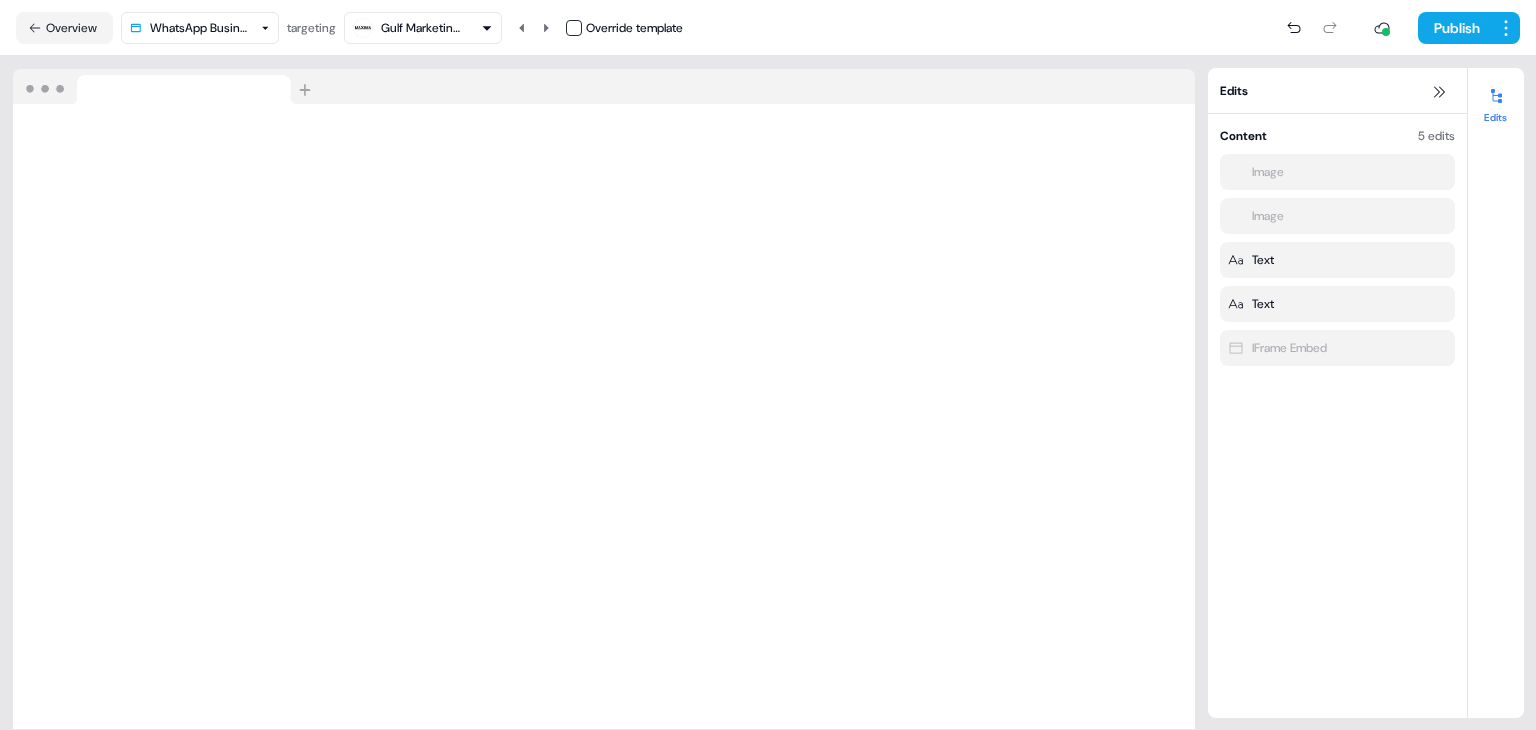 click on "Gulf Marketing Group" at bounding box center (421, 28) 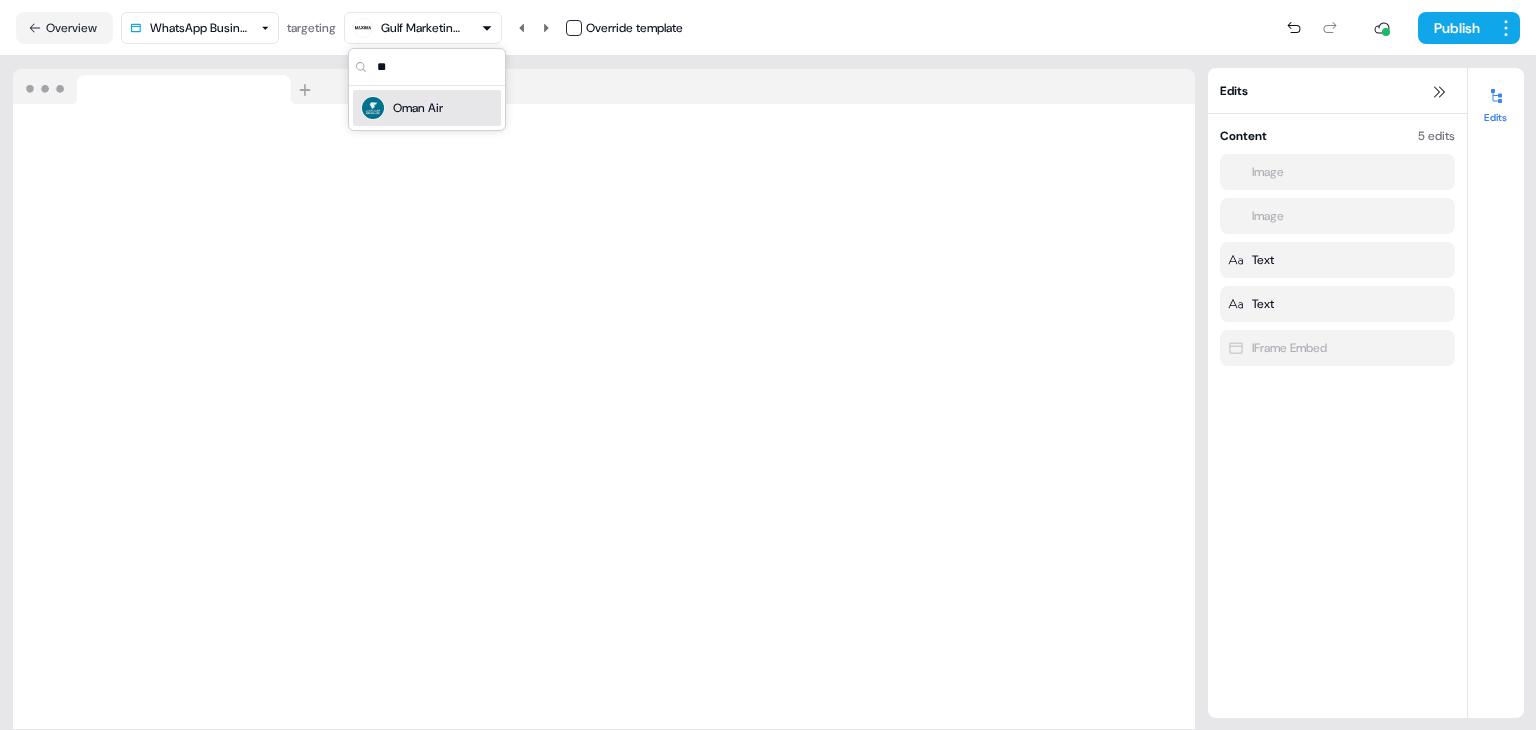 type on "**" 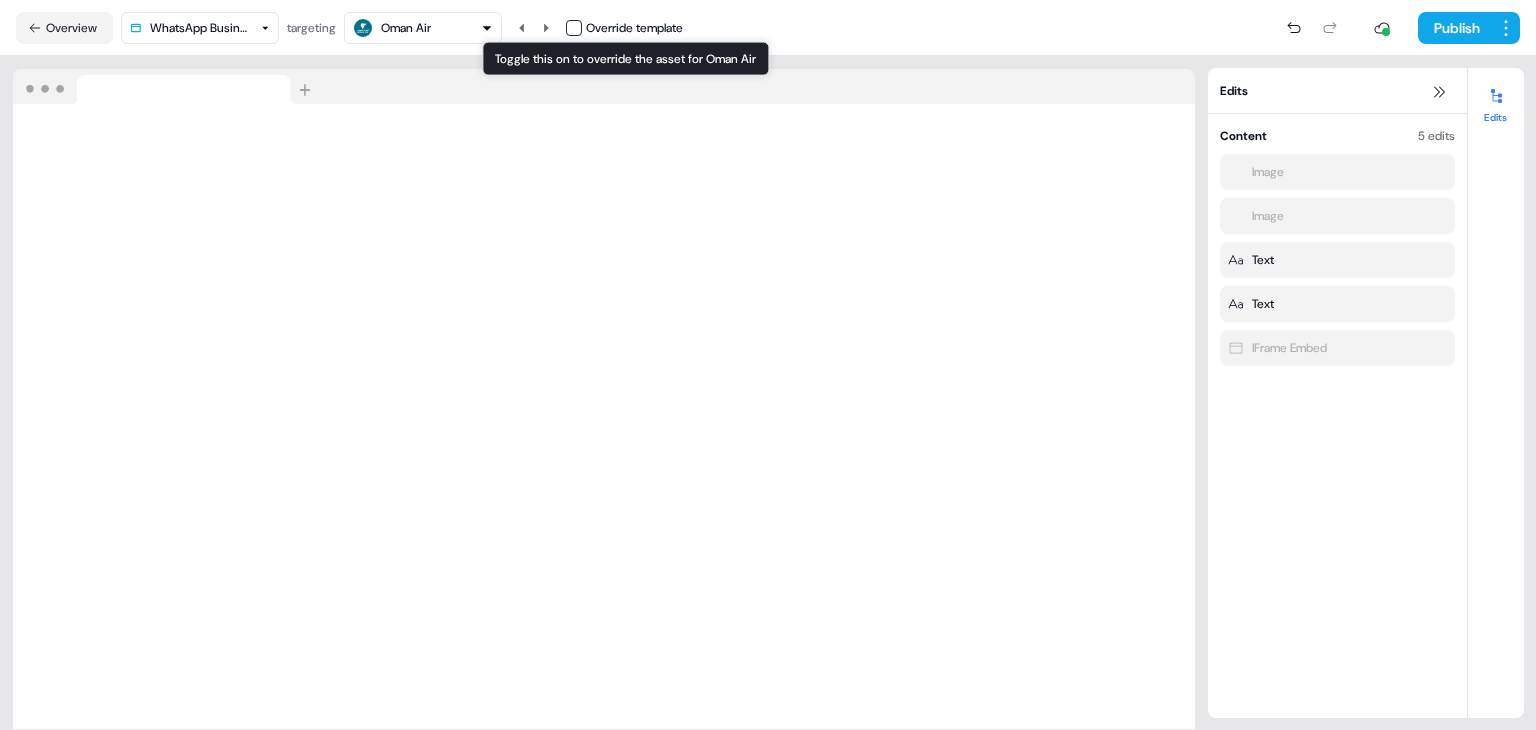 click at bounding box center [574, 28] 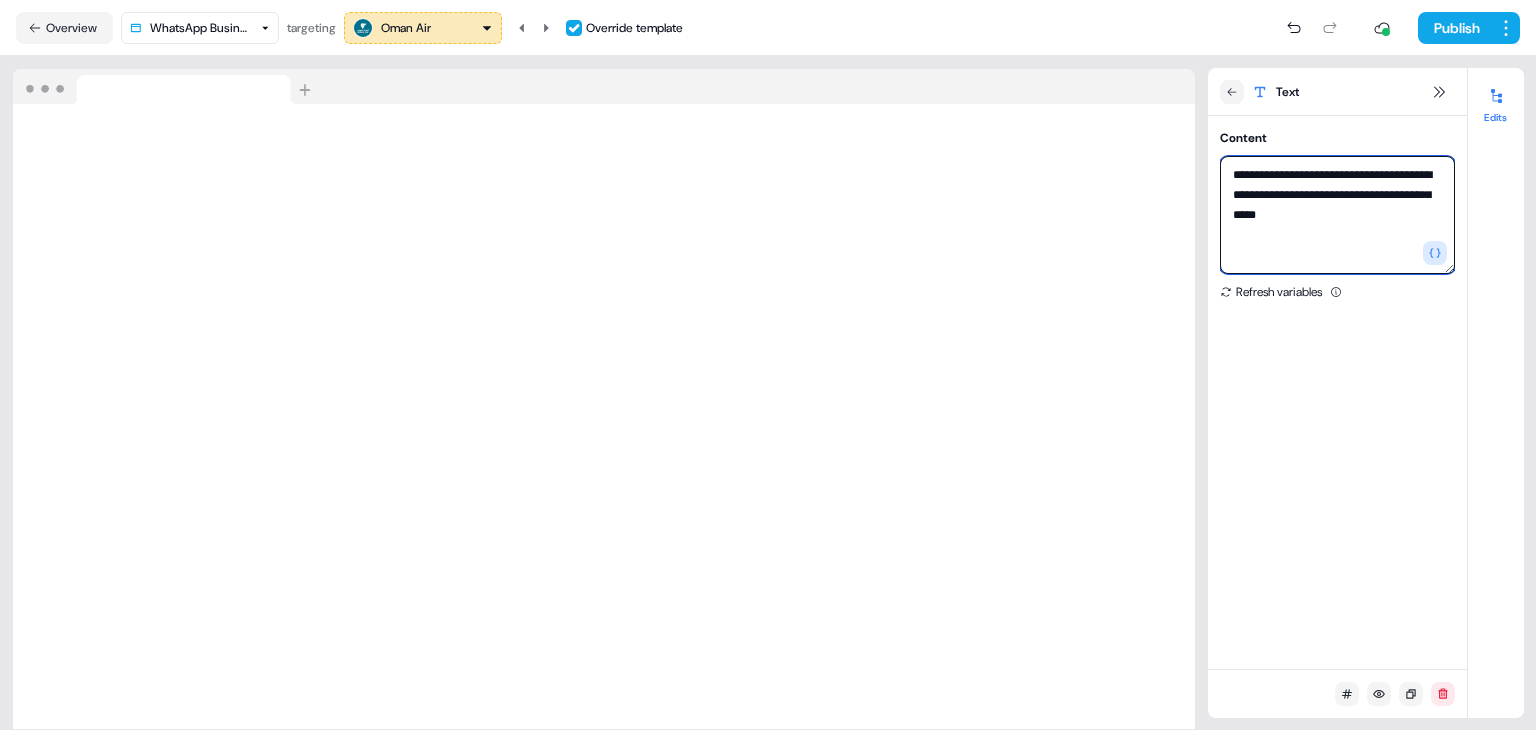 click on "**********" at bounding box center [1337, 215] 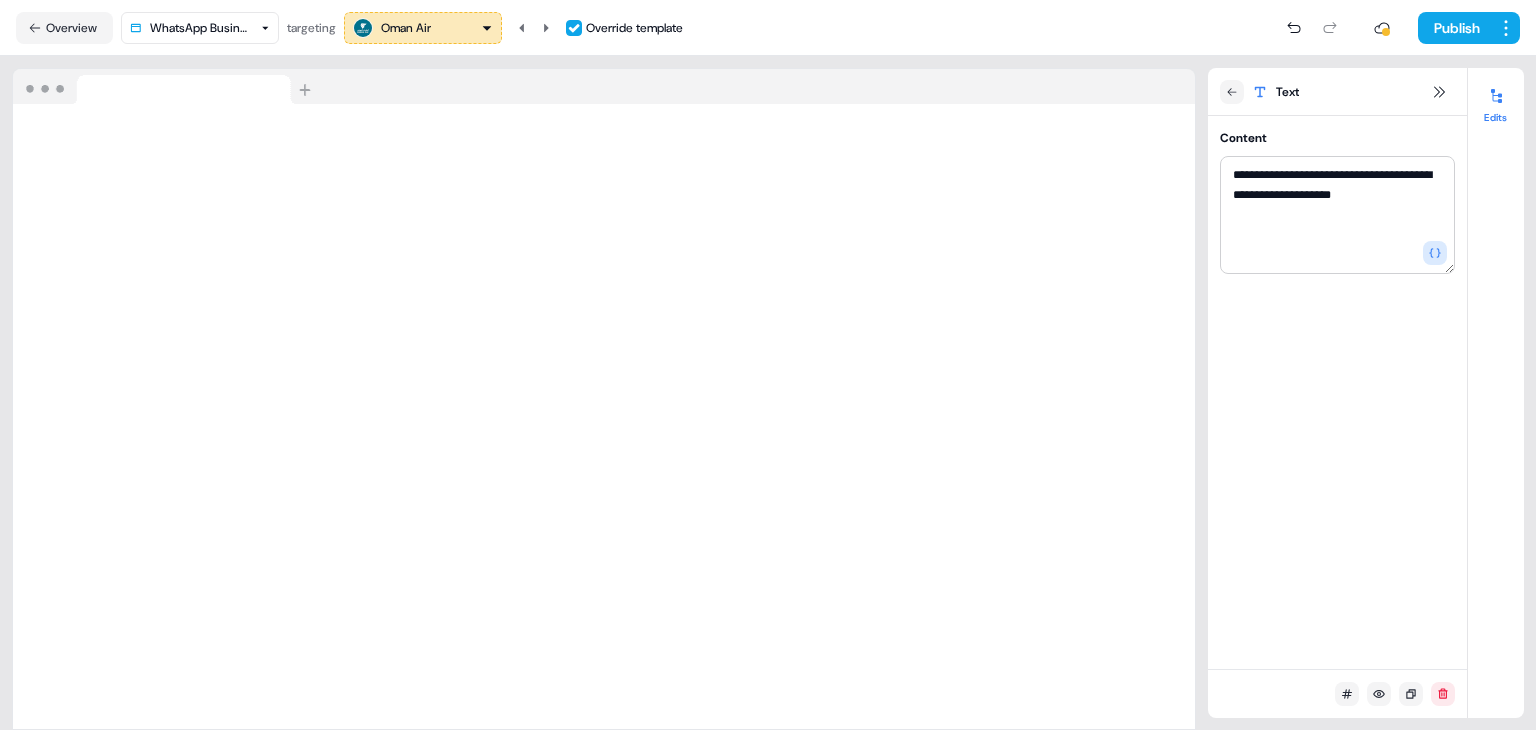 click on "Publish" at bounding box center [1101, 28] 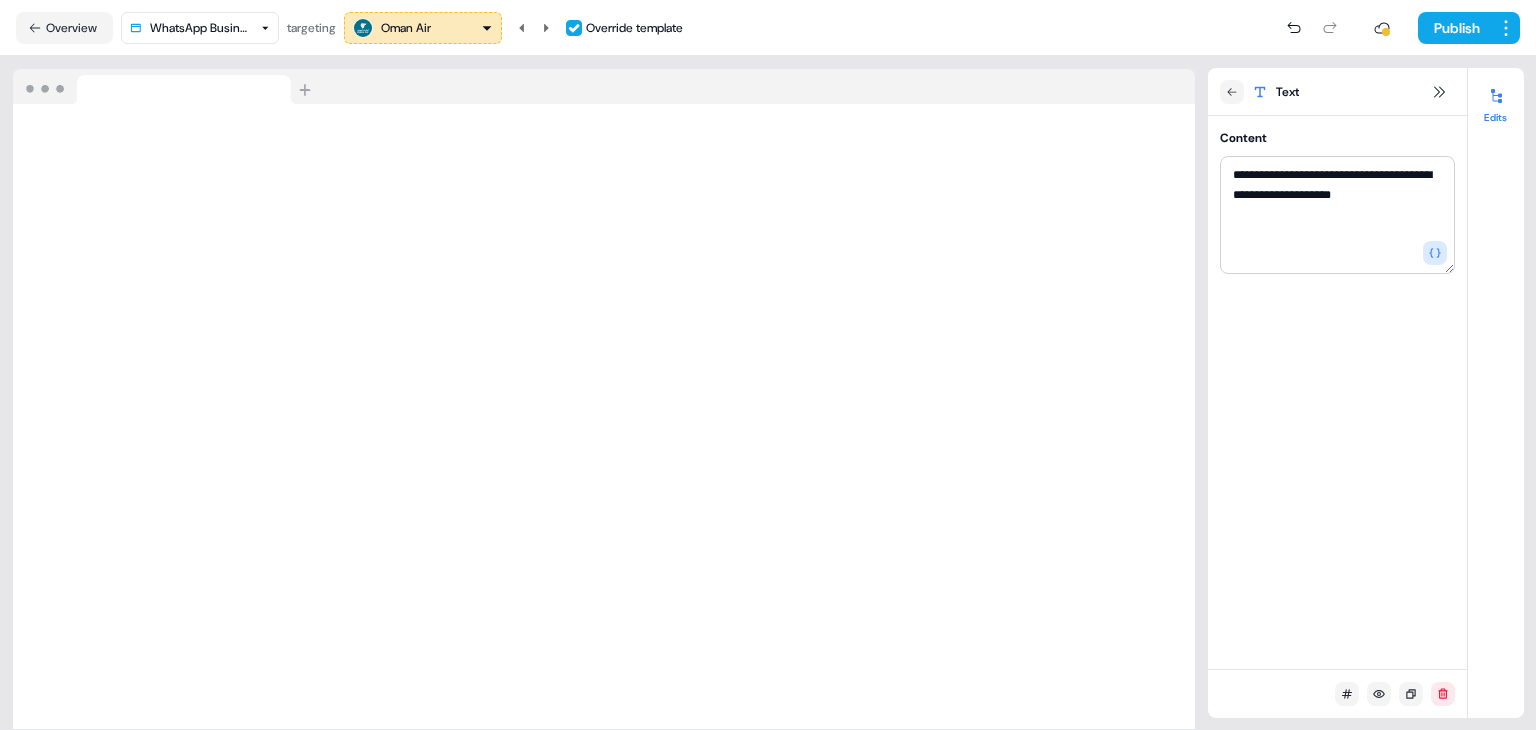 click on "Oman Air" at bounding box center (423, 28) 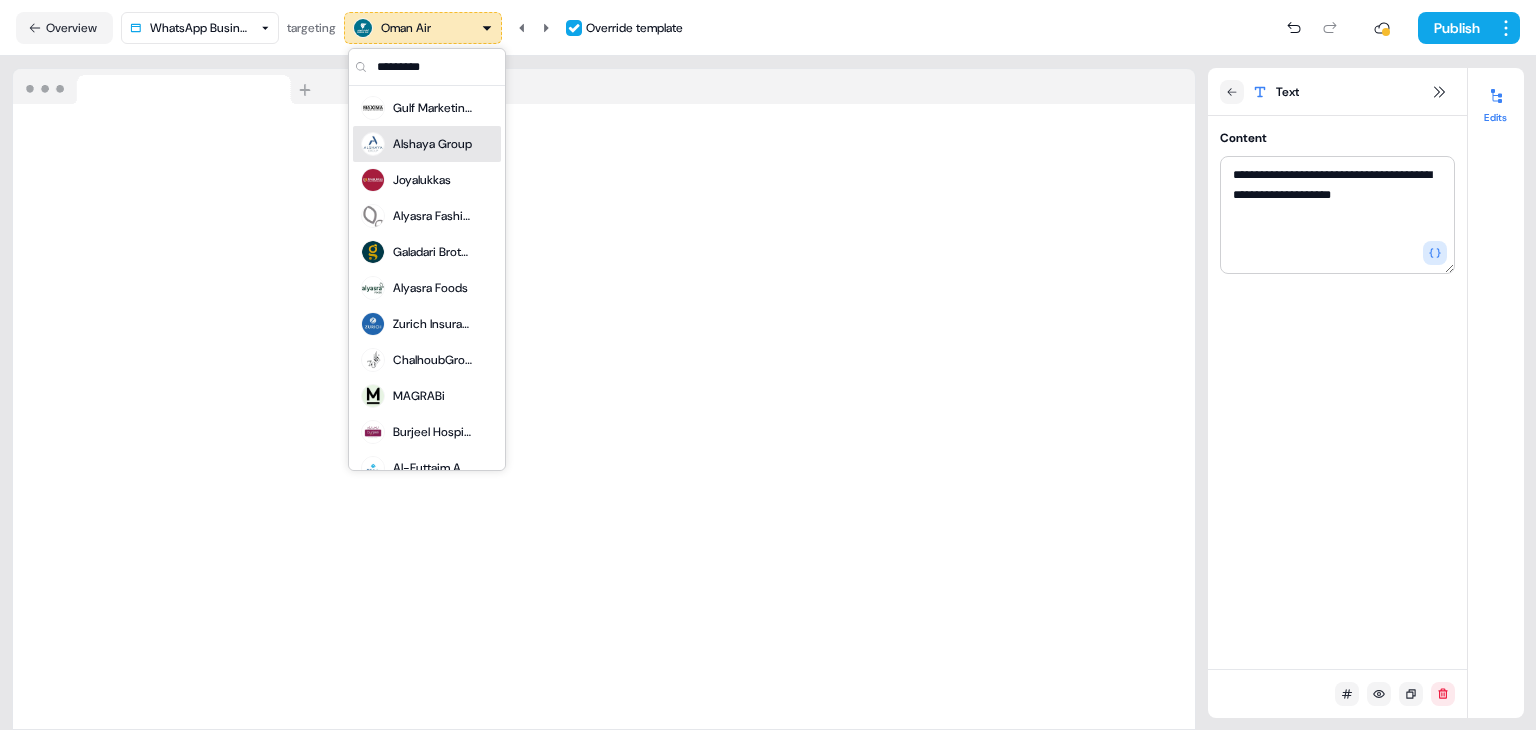 click on "Alshaya Group" at bounding box center [432, 144] 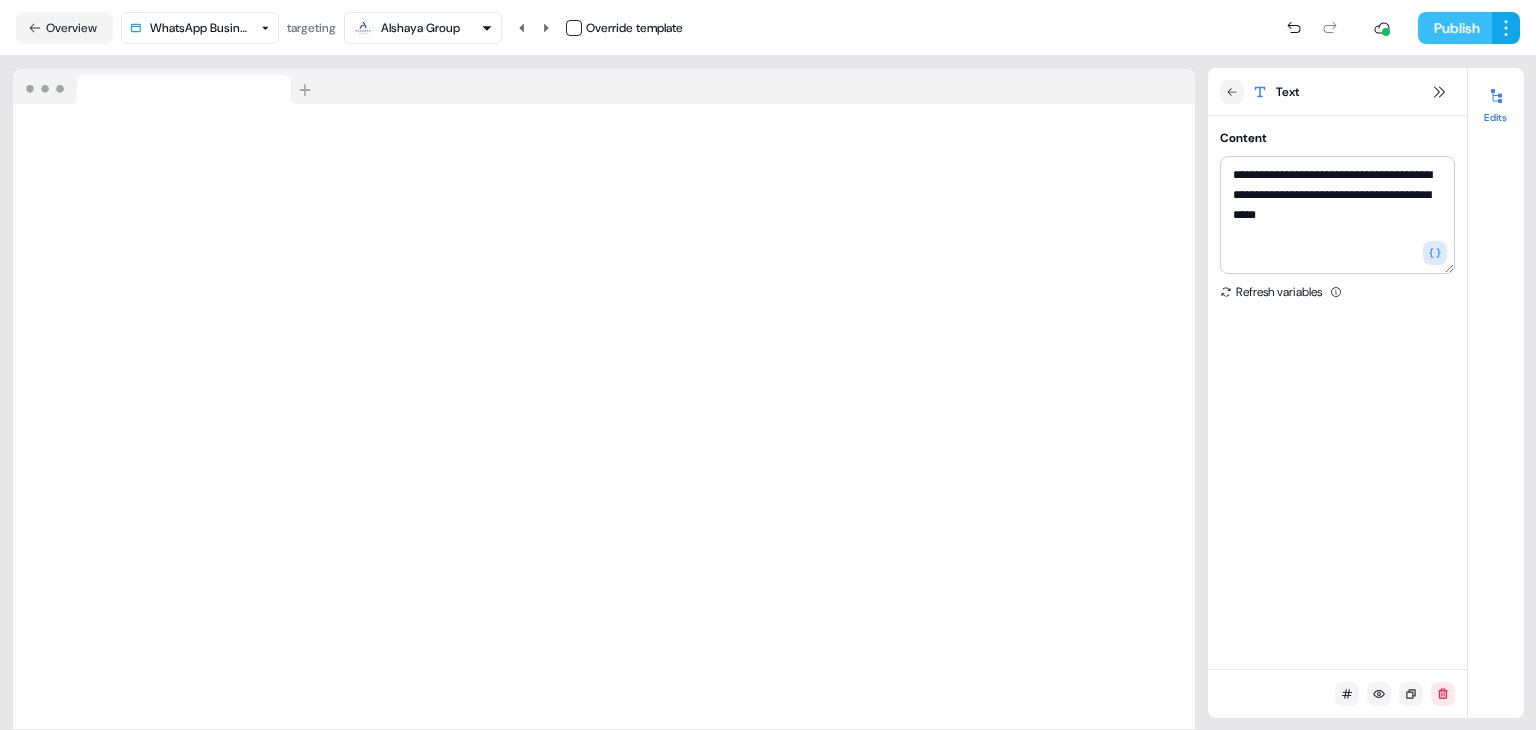 click on "Publish" at bounding box center [1455, 28] 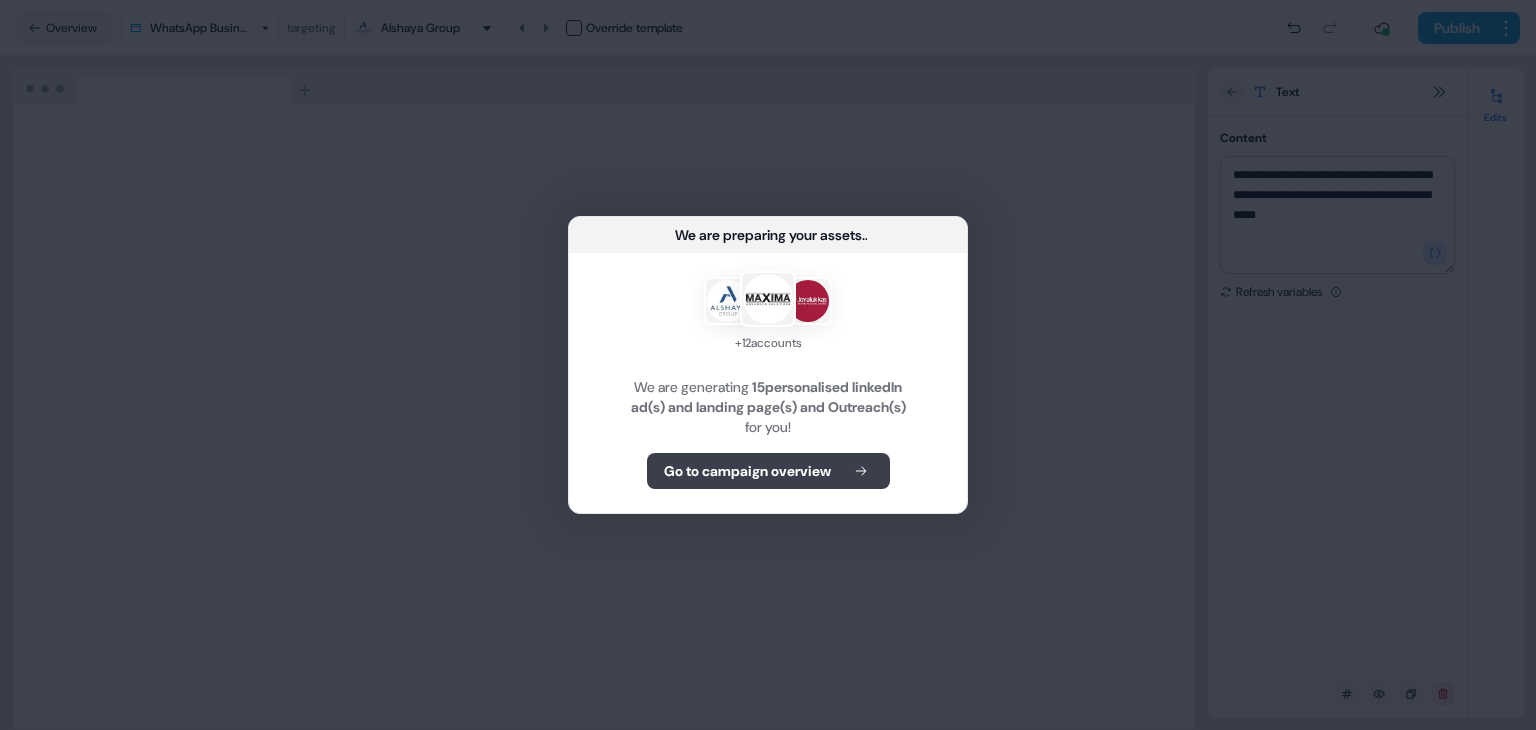 type on "**********" 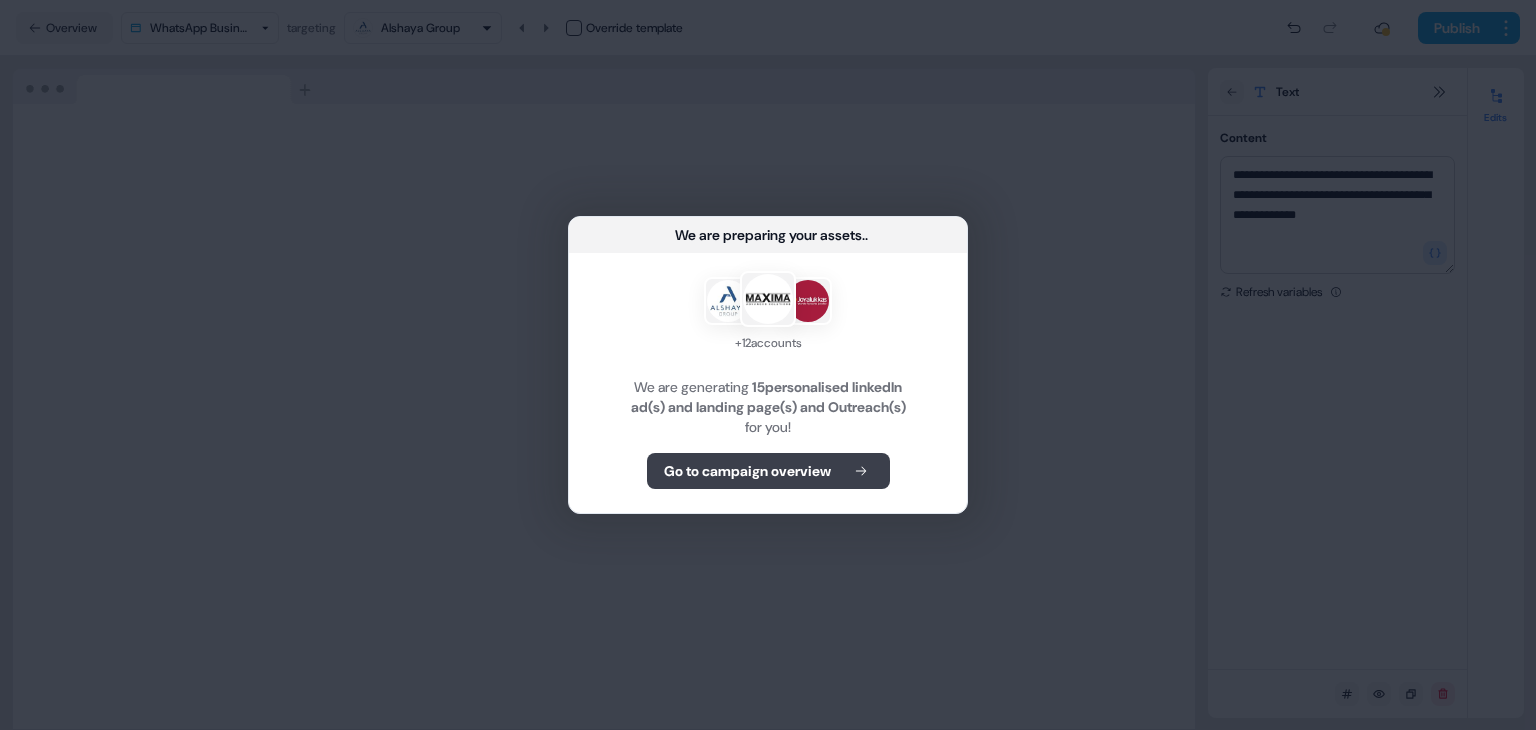 click on "Go to campaign overview" at bounding box center (747, 471) 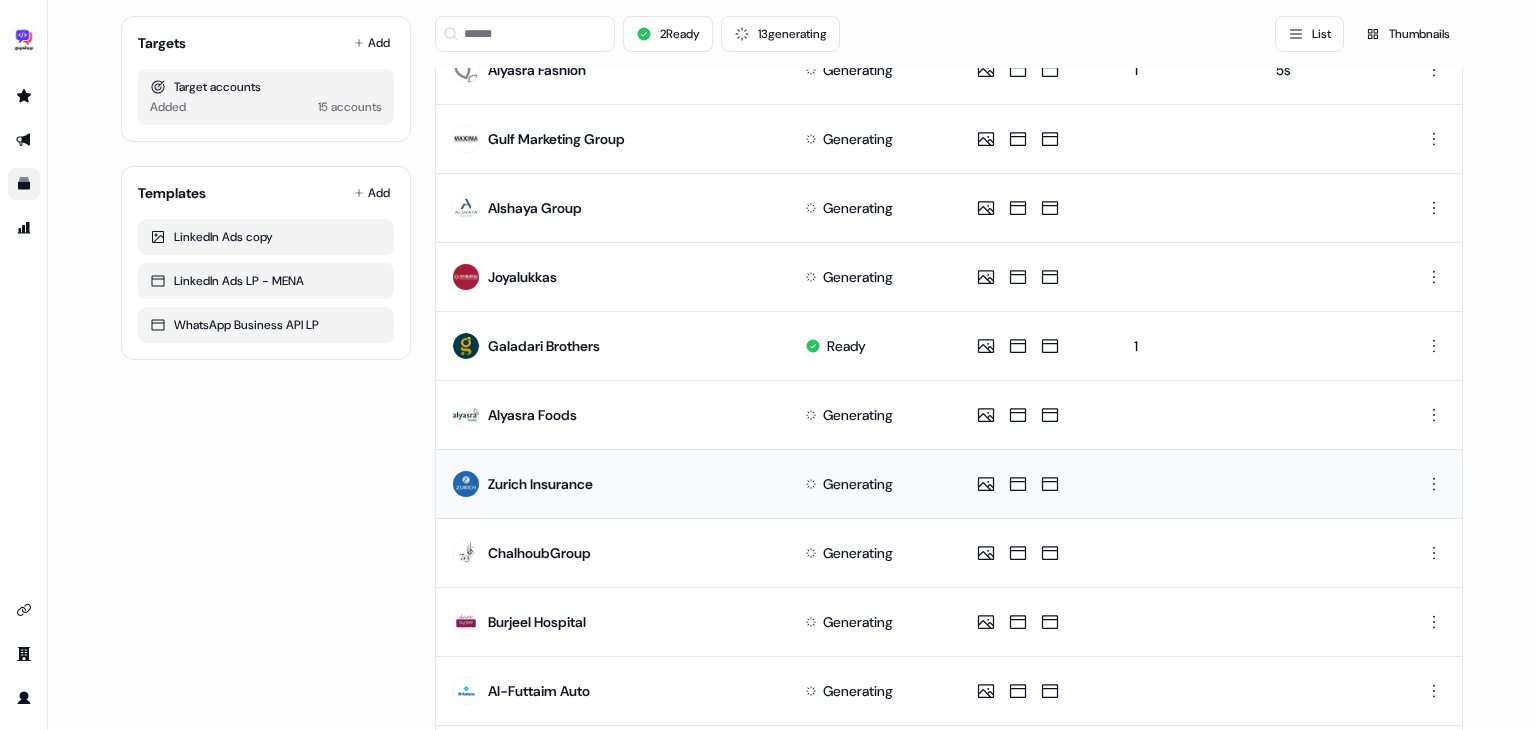 scroll, scrollTop: 440, scrollLeft: 0, axis: vertical 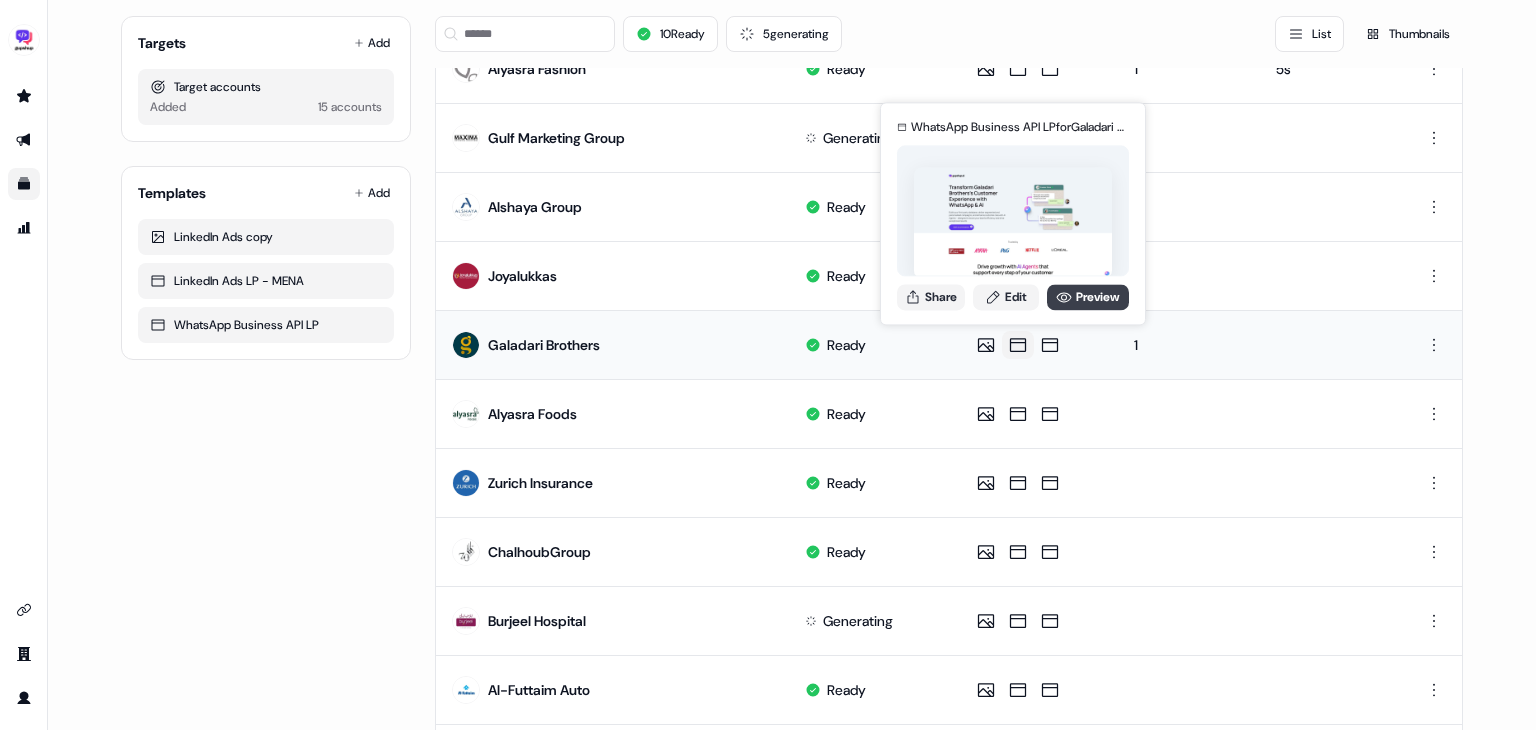 click on "Preview" at bounding box center (1088, 297) 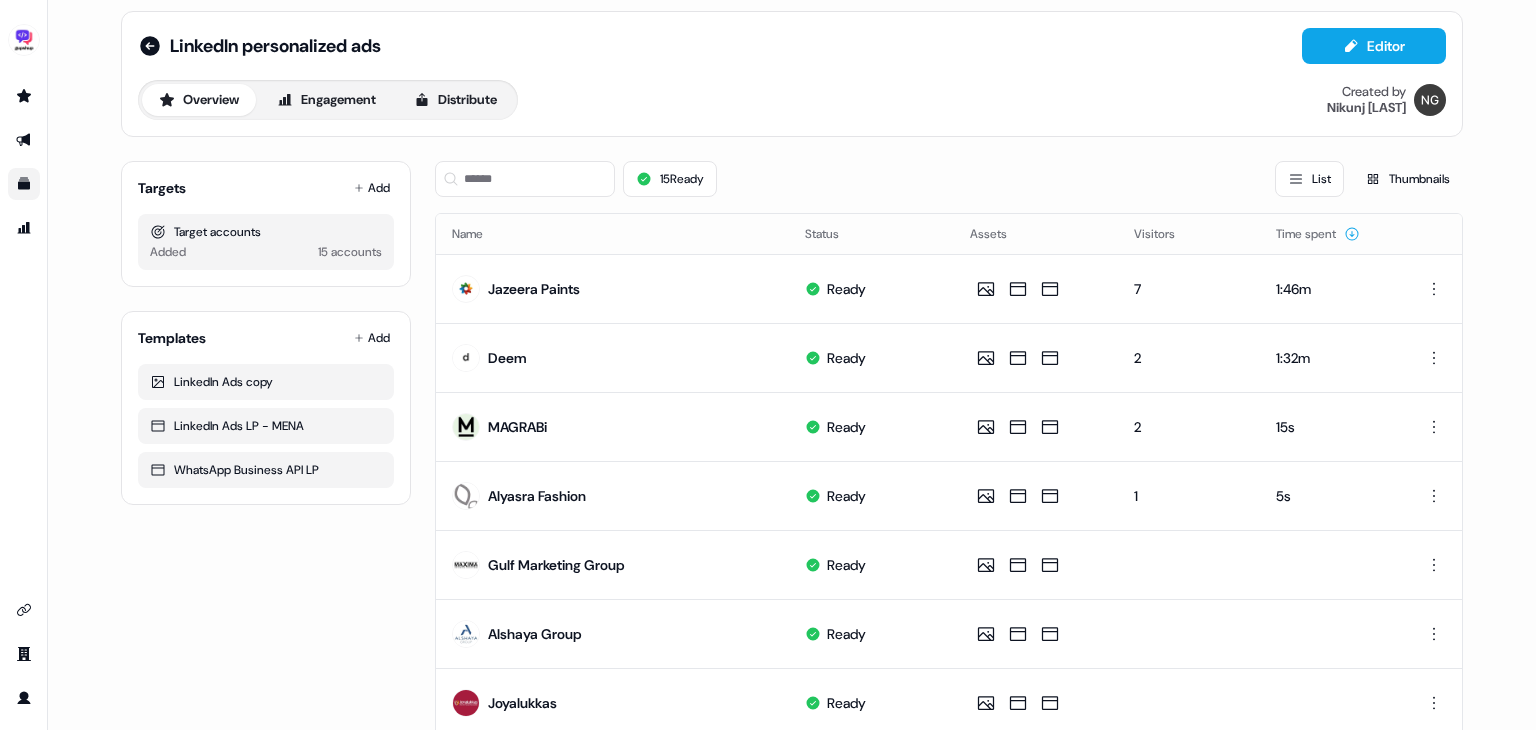scroll, scrollTop: 0, scrollLeft: 0, axis: both 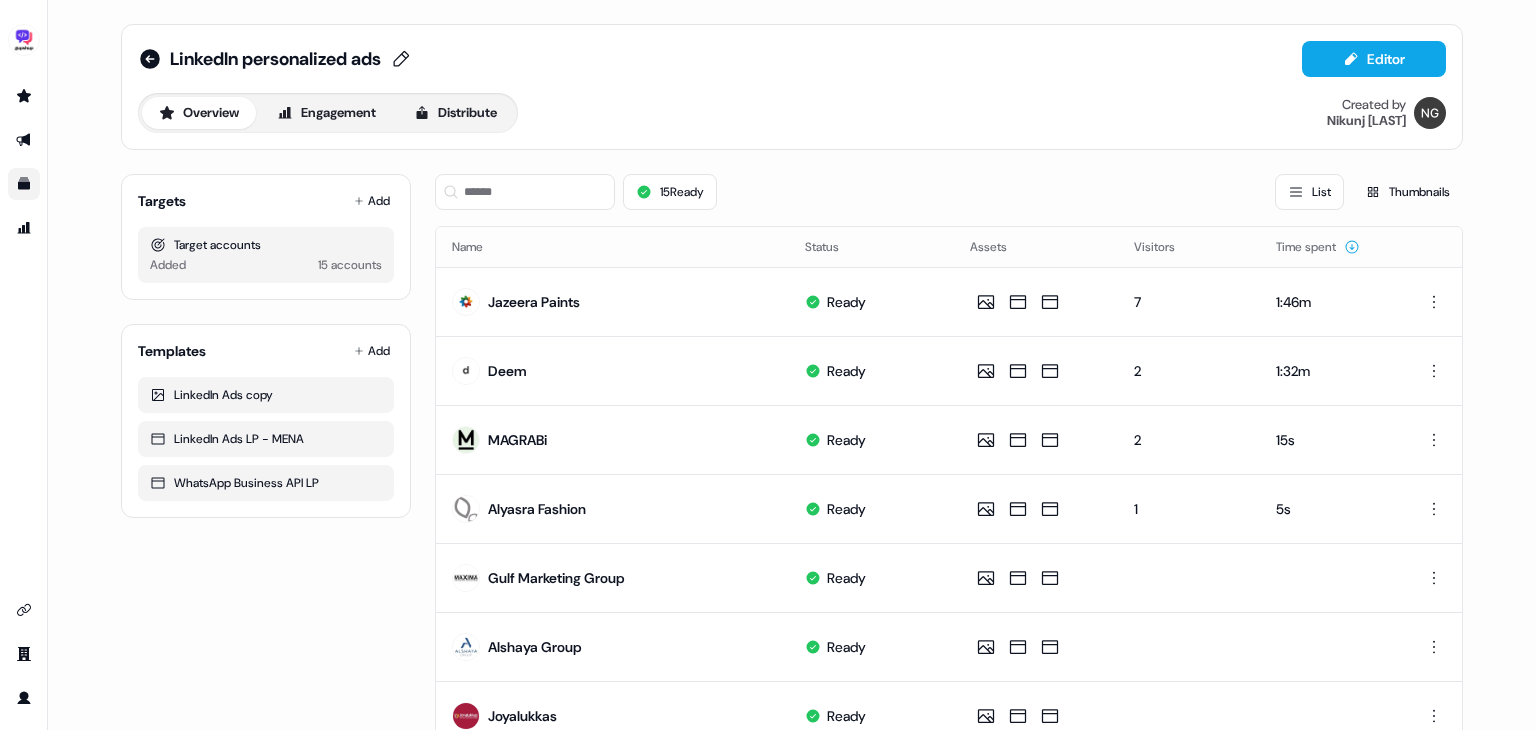 click 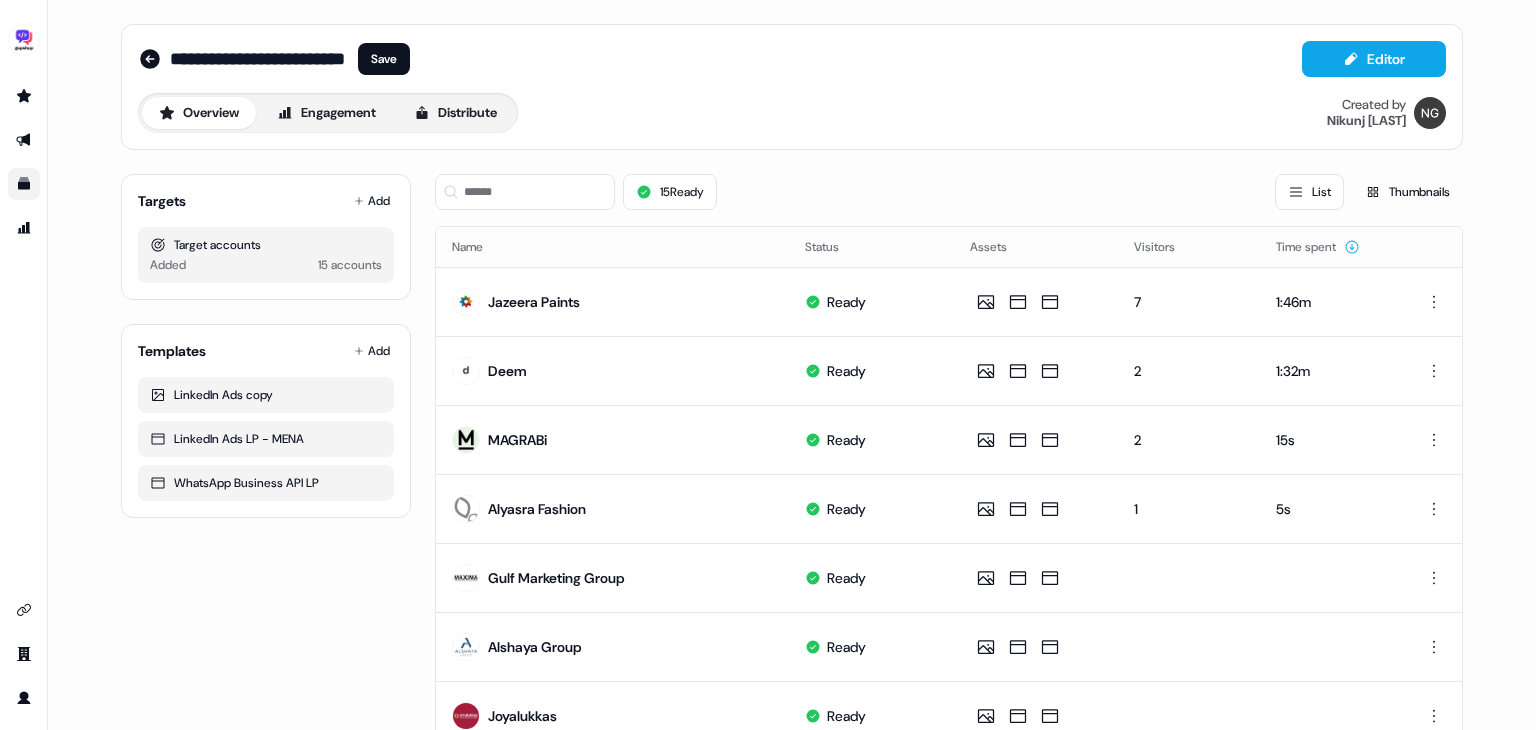 scroll, scrollTop: 0, scrollLeft: 8, axis: horizontal 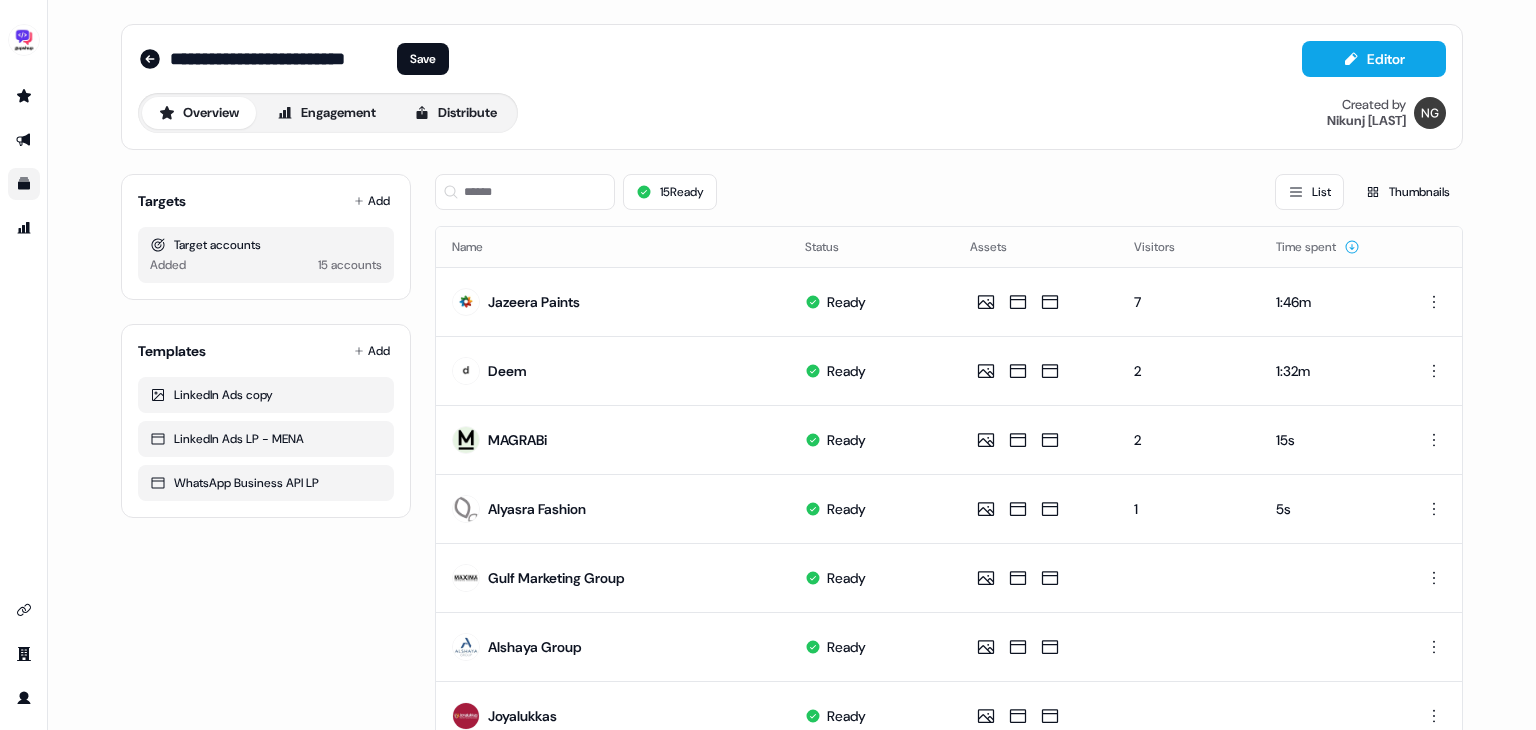 click on "** Save" at bounding box center [309, 59] 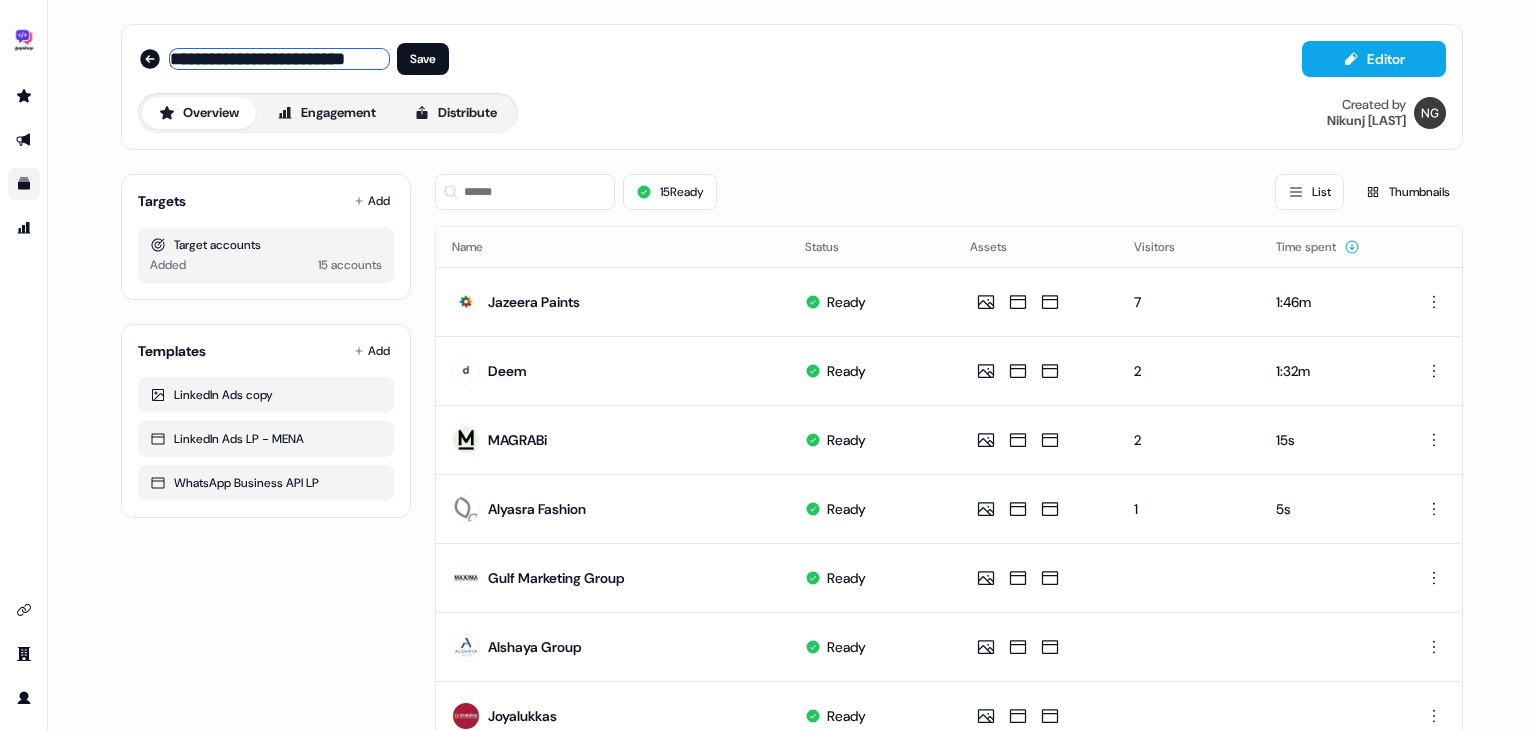 click on "**********" at bounding box center (279, 59) 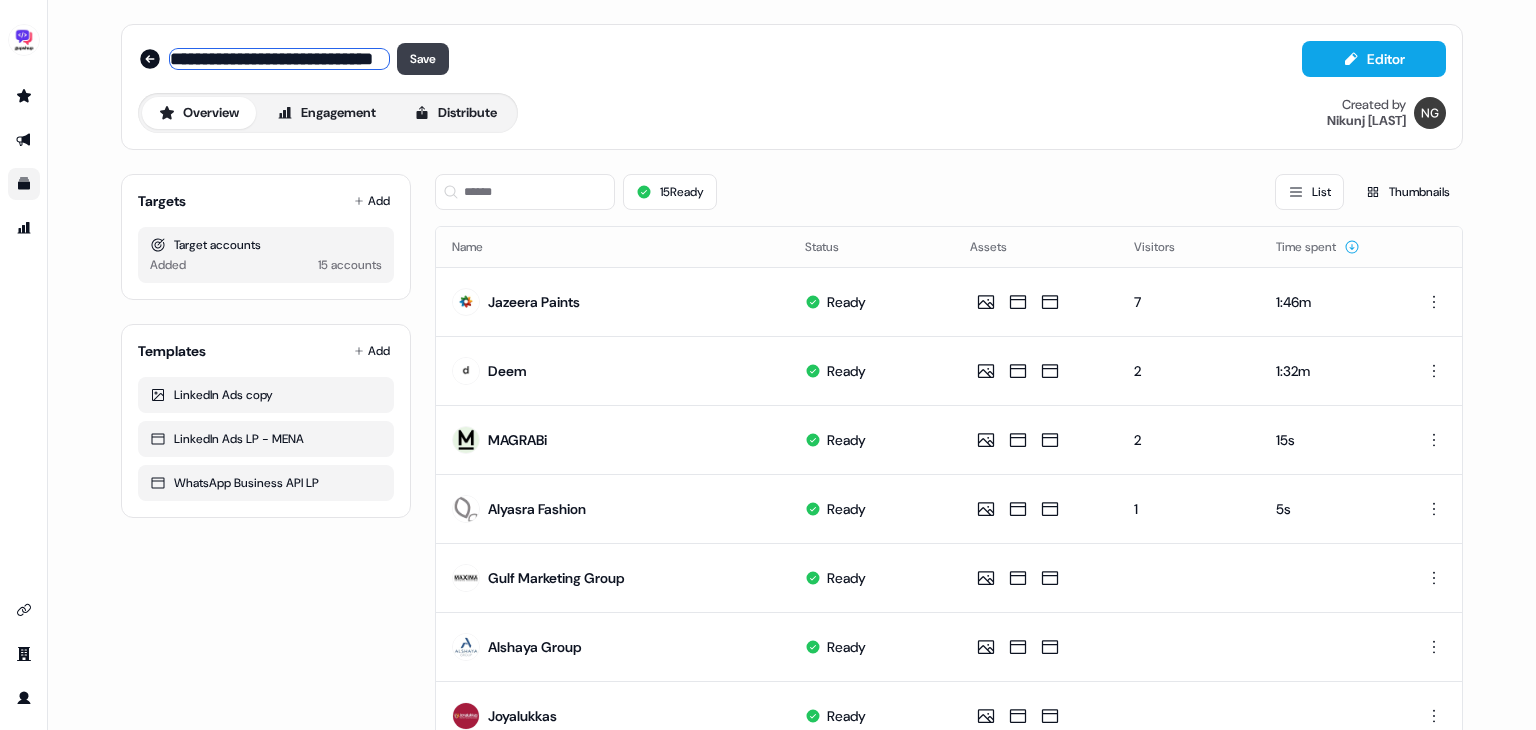 scroll, scrollTop: 0, scrollLeft: 64, axis: horizontal 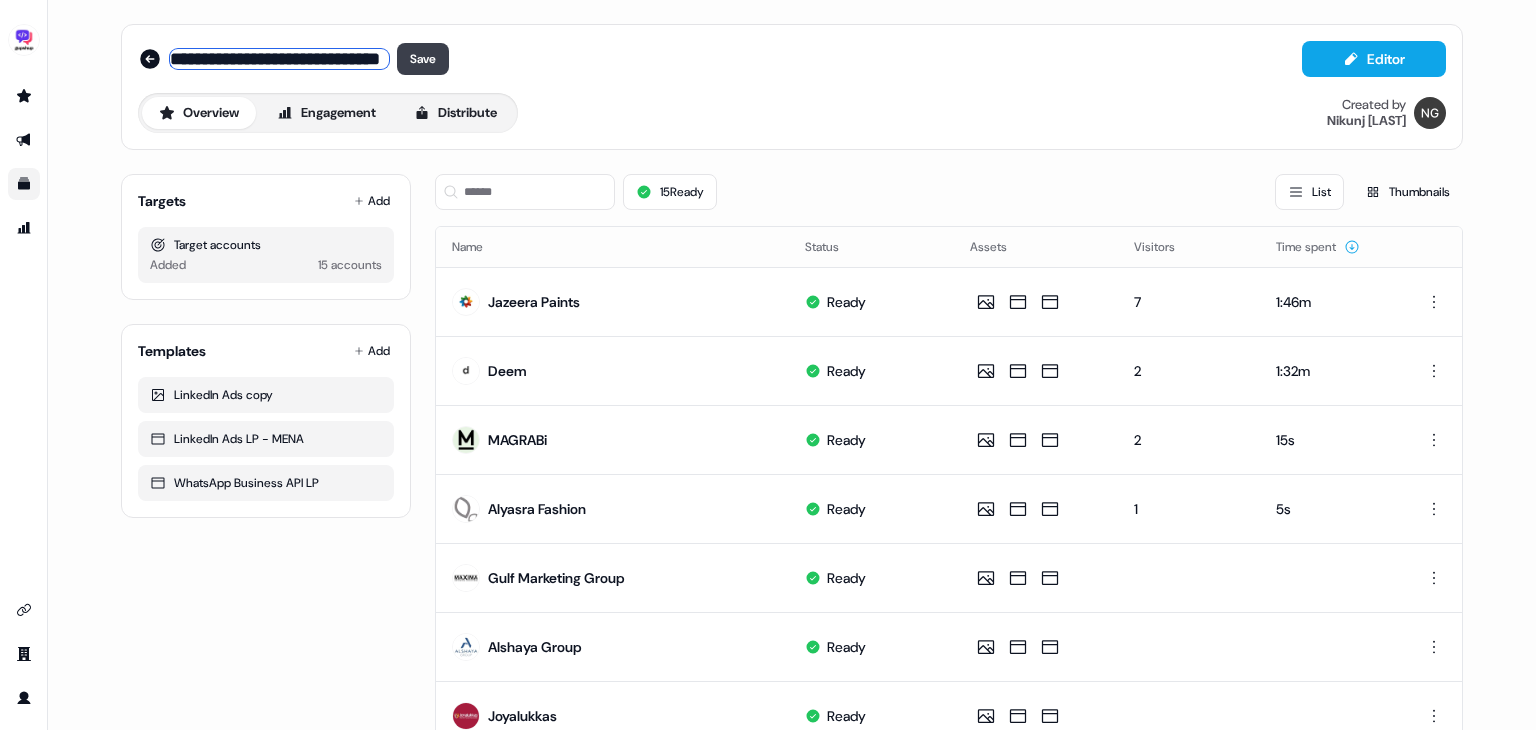 type on "**********" 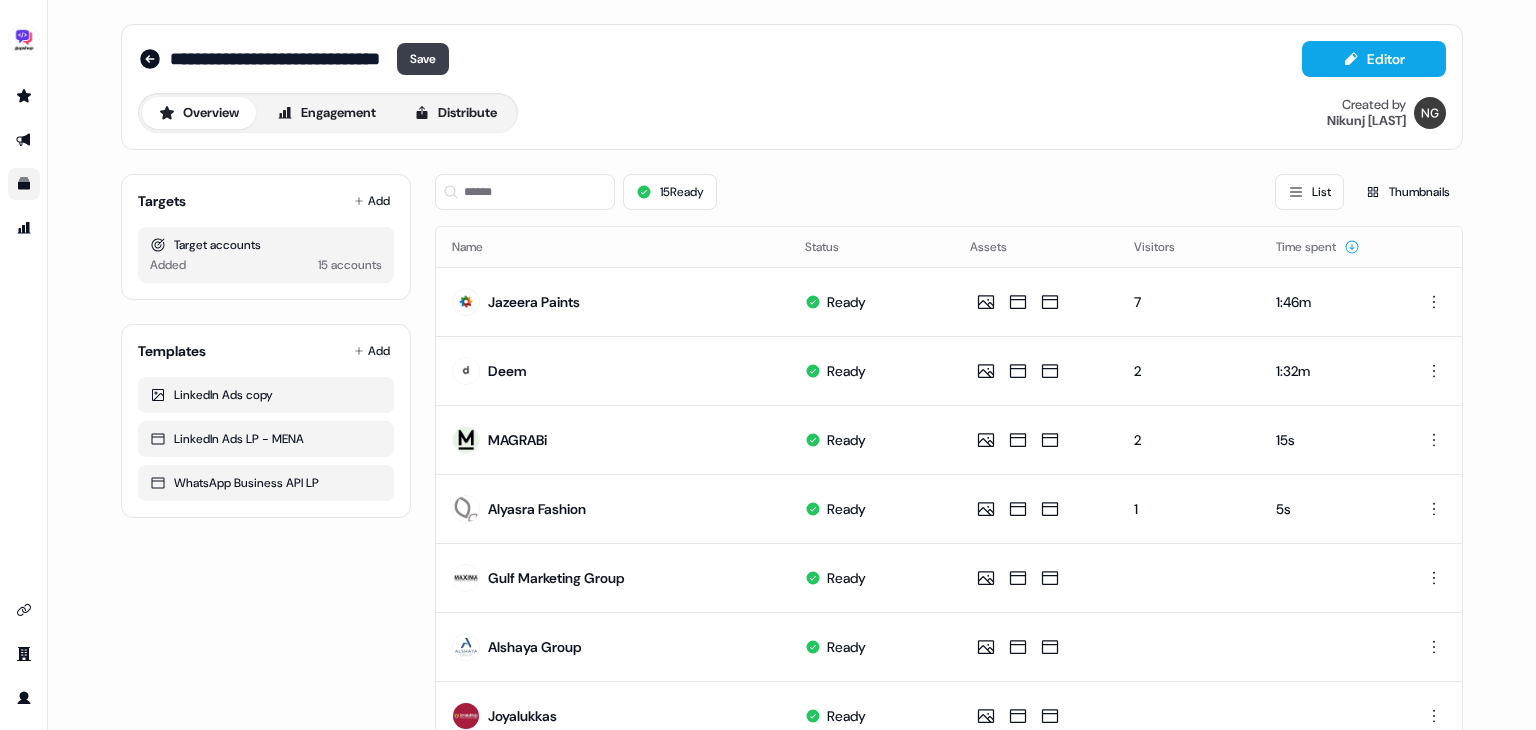 scroll, scrollTop: 0, scrollLeft: 0, axis: both 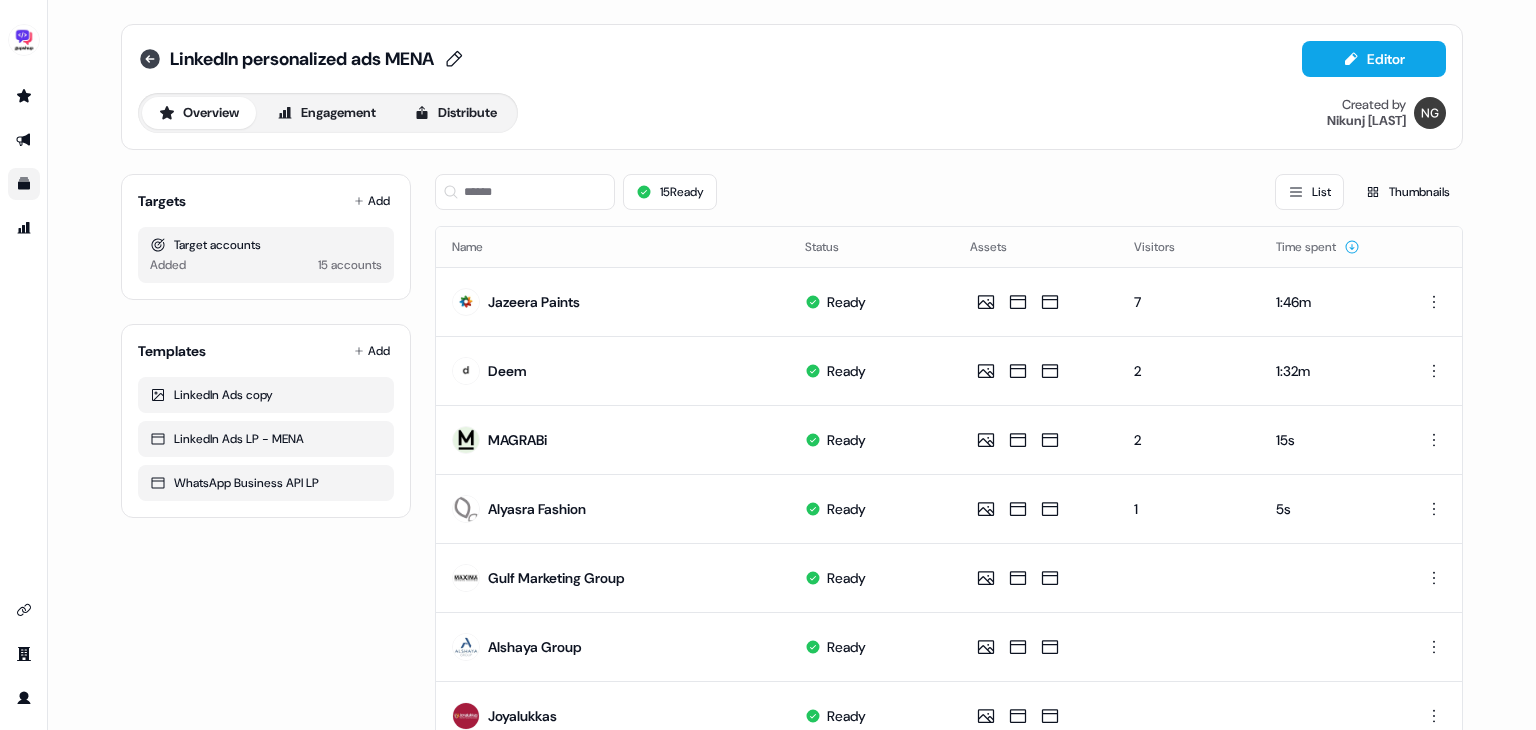 click 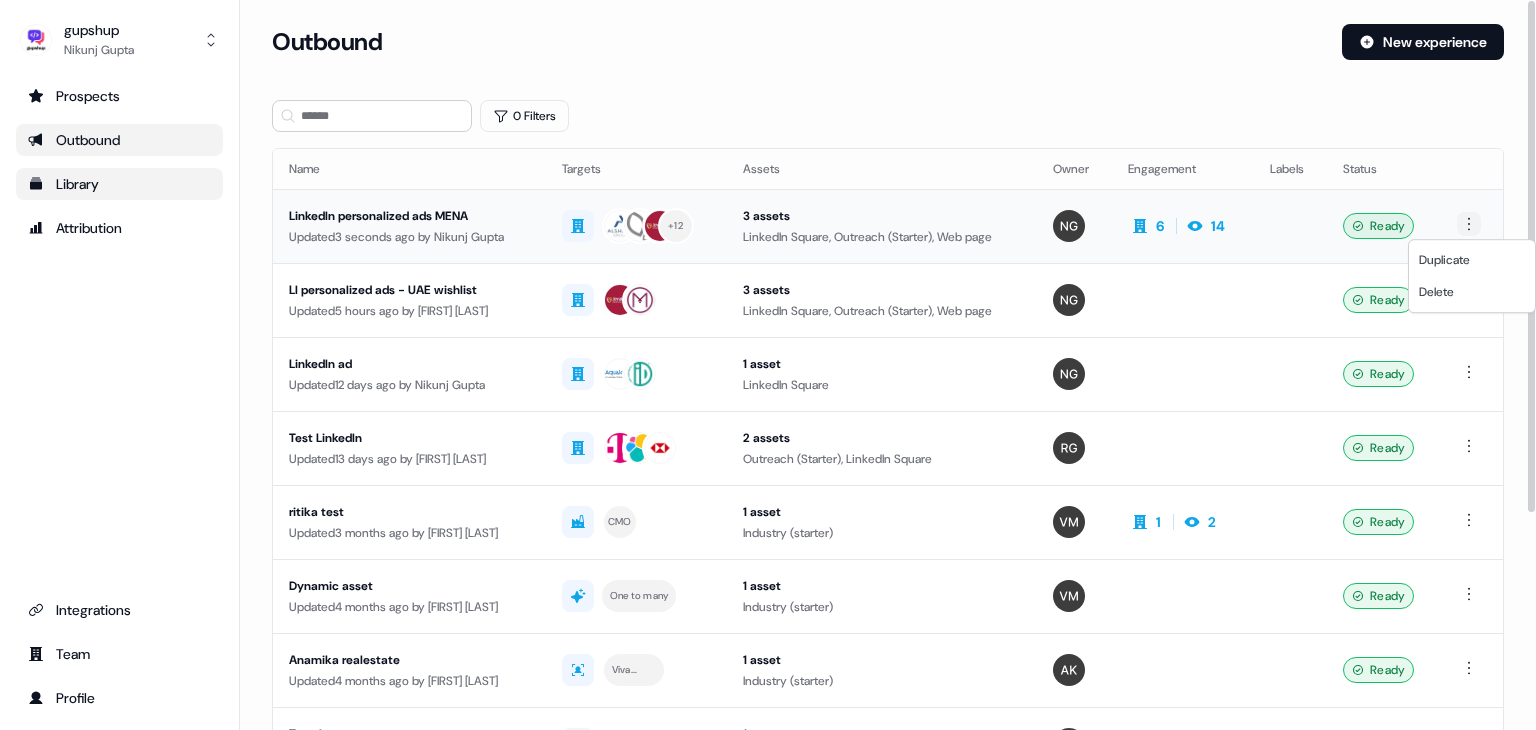 click on "For the best experience switch devices to a bigger screen. Go to Userled.io gupshup Nikunj Gupta Prospects Outbound Library Attribution Integrations Team Profile Loading... Outbound New experience 0 Filters Name Targets Assets Owner Engagement Labels Status LinkedIn personalized ads MENA Updated 3 seconds ago by Nikunj Gupta + 12 3 assets LinkedIn Square, Outreach (Starter), Web page 6 14 Ready LI personalized ads - UAE wishlist Updated 5 hours ago by Kartik Poply 3 assets LinkedIn Square, Outreach (Starter), Web page Ready LinkedIn ad Updated 12 days ago by Nikunj Gupta 1 asset LinkedIn Square Ready Test LinkedIn Updated 13 days ago by Rahul Gupta 2 assets Outreach (Starter), LinkedIn Square Ready ritika test Updated 3 months ago by Vishwas Mishra CMO 1 asset Industry (starter) 1 2 Ready Dynamic asset Updated 4 months ago by Vishwas Mishra One to many 1 asset Industry (starter) Ready Anamika realestate Updated 4 months ago by Anamika Kumari Viva housing" at bounding box center [768, 365] 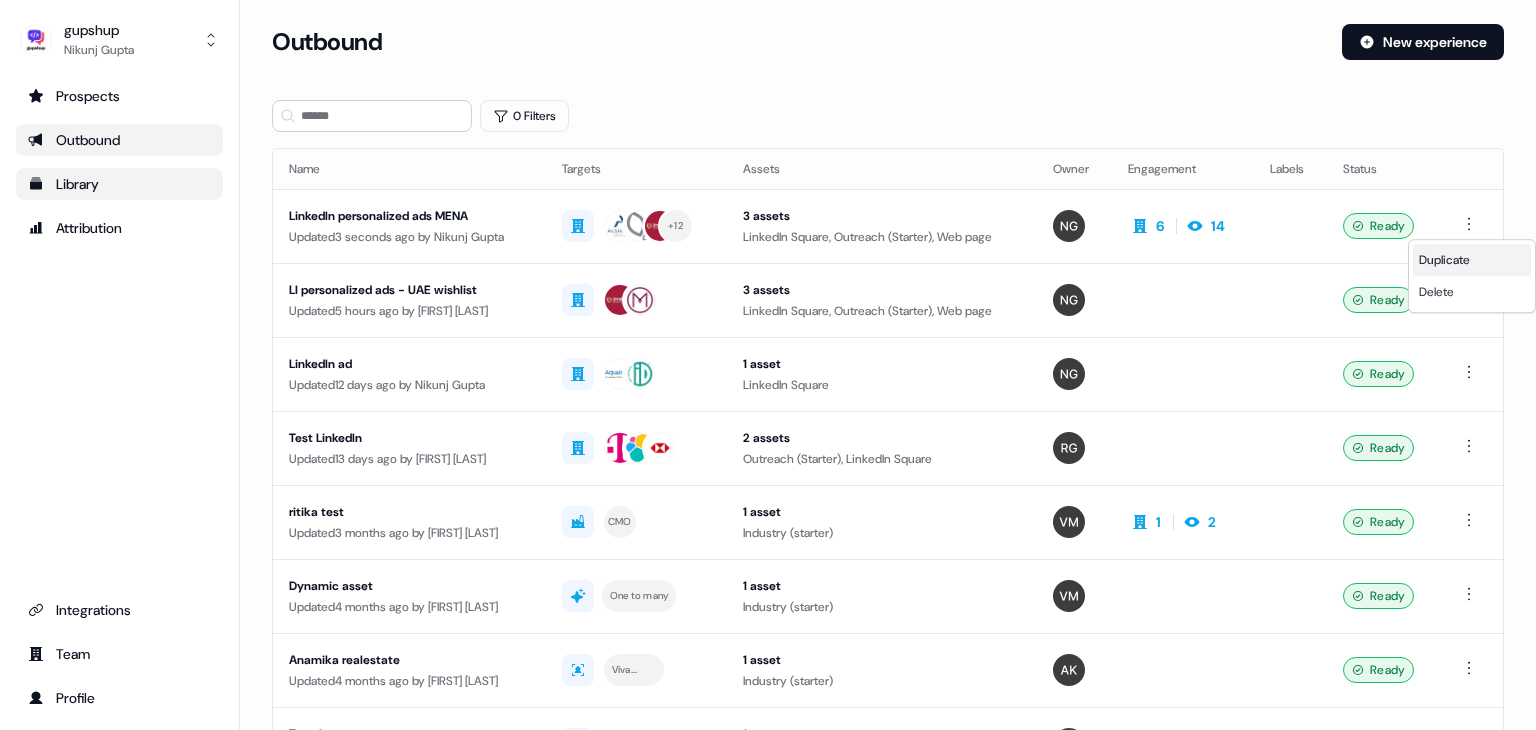 click on "Duplicate" at bounding box center (1444, 260) 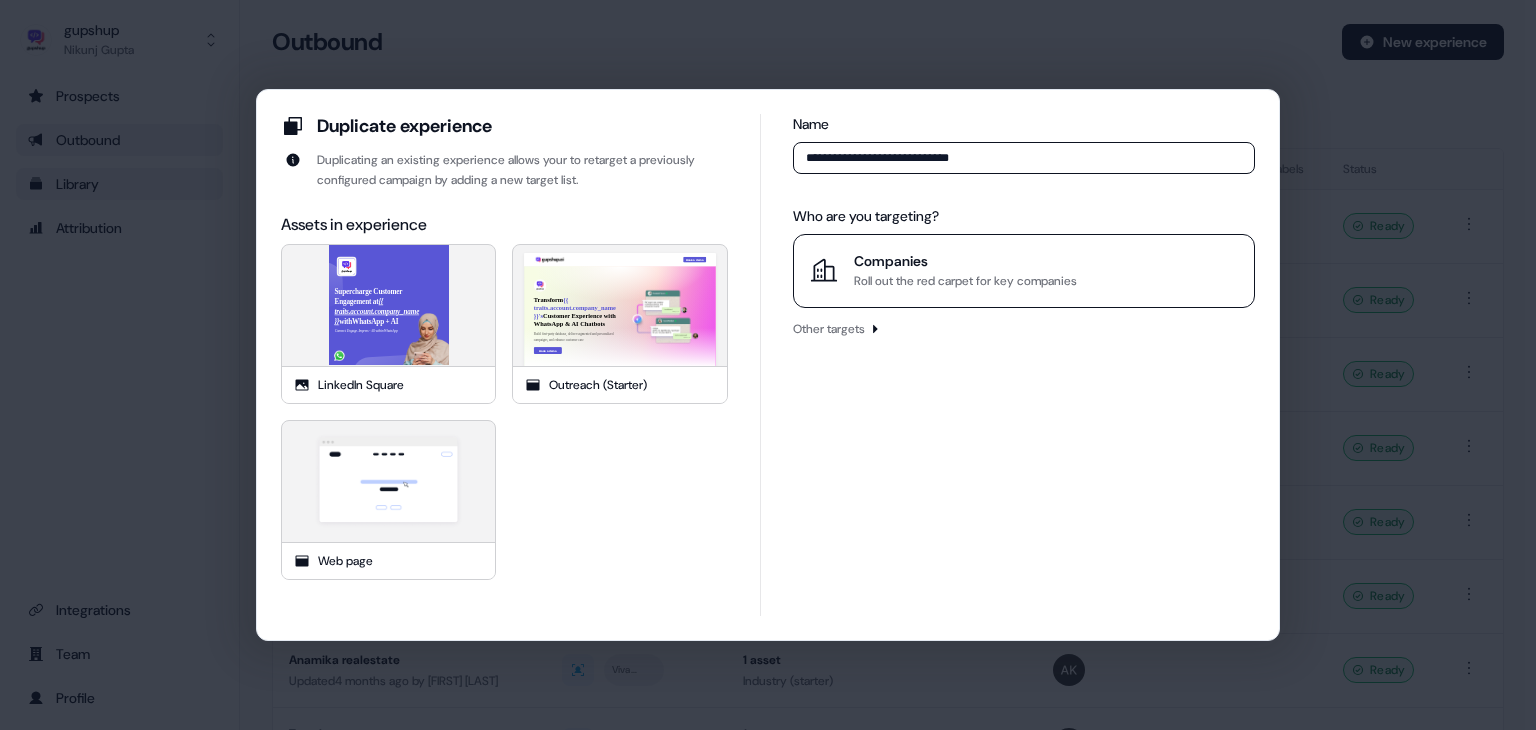type on "**********" 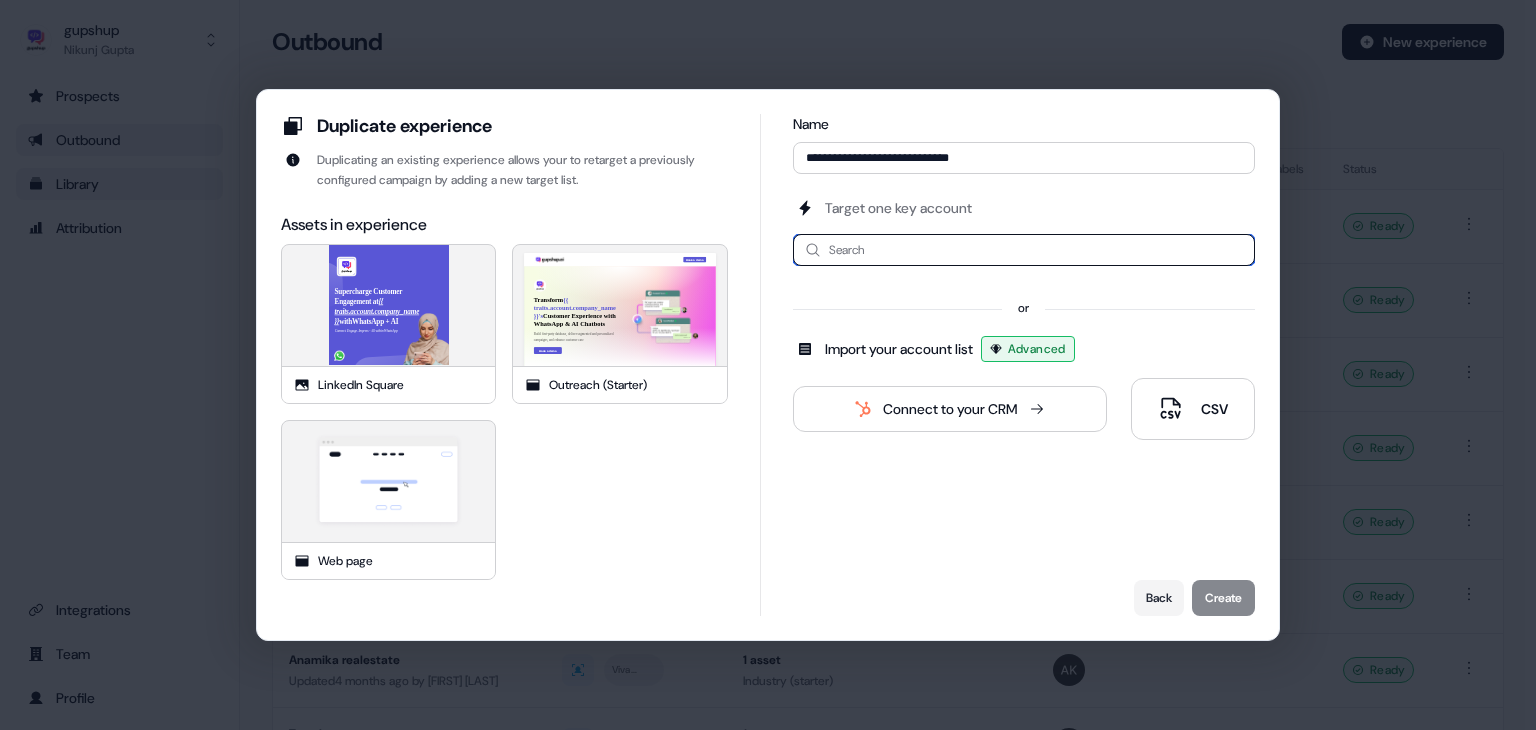 click at bounding box center [1024, 250] 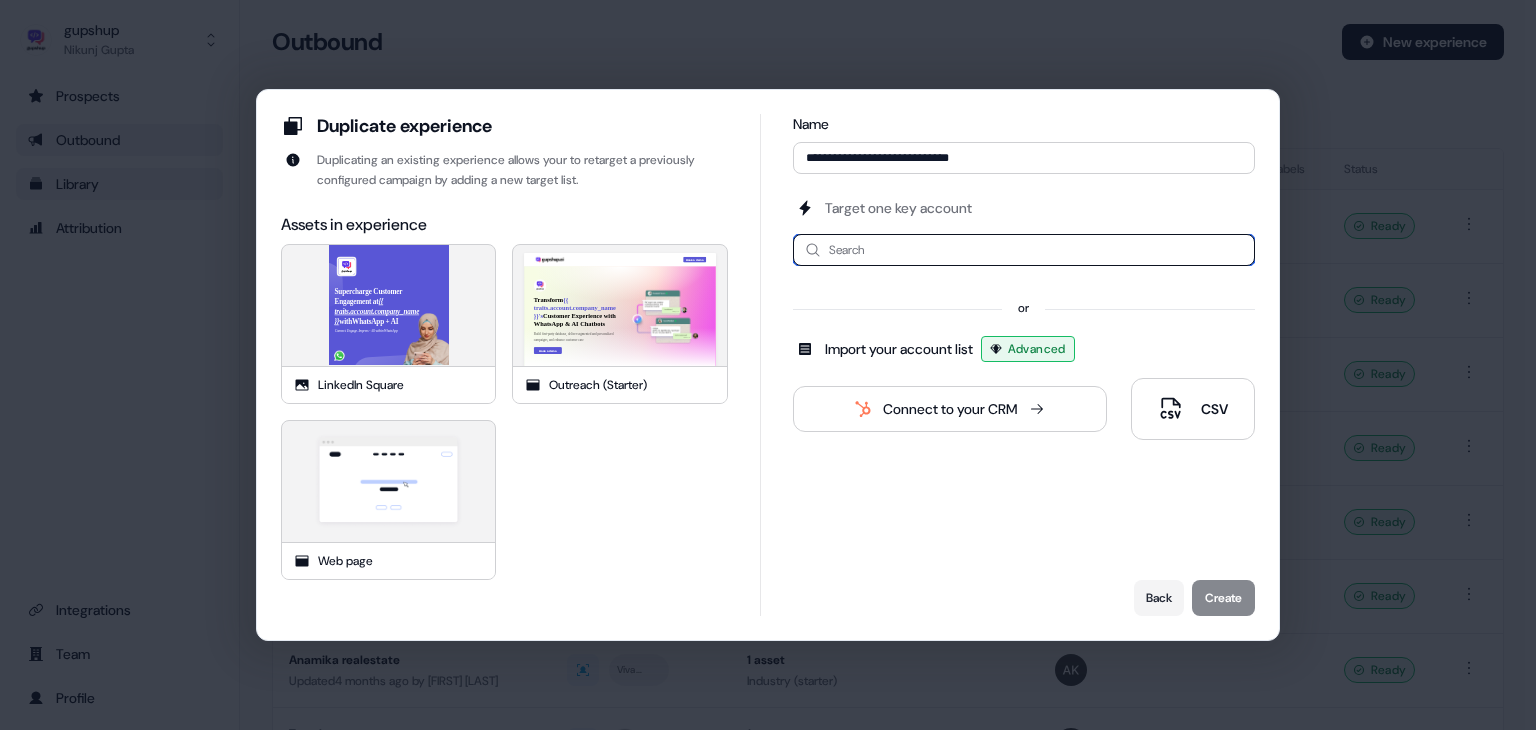 paste on "*****" 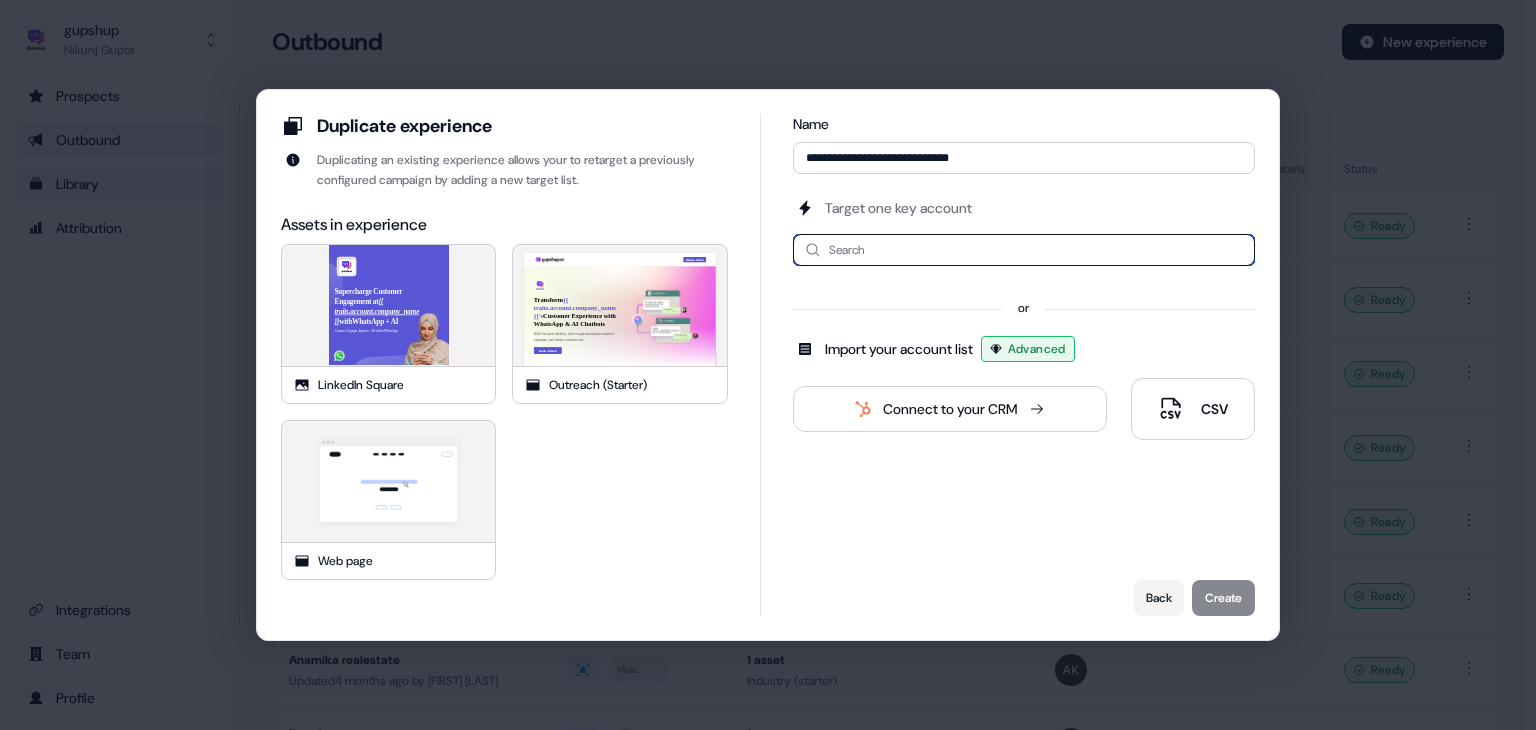 type on "*****" 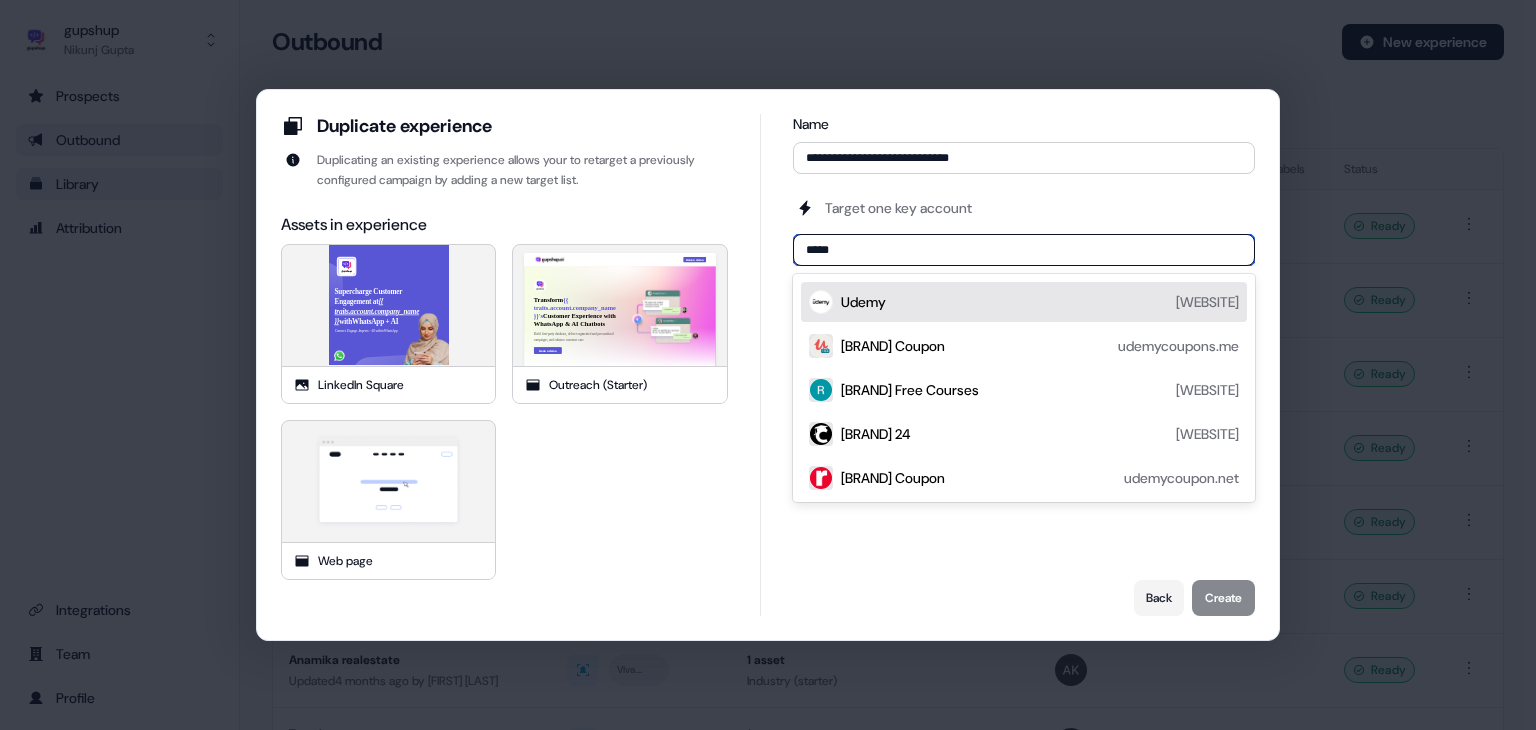 click on "[BRAND] [WEBSITE]" at bounding box center [1040, 302] 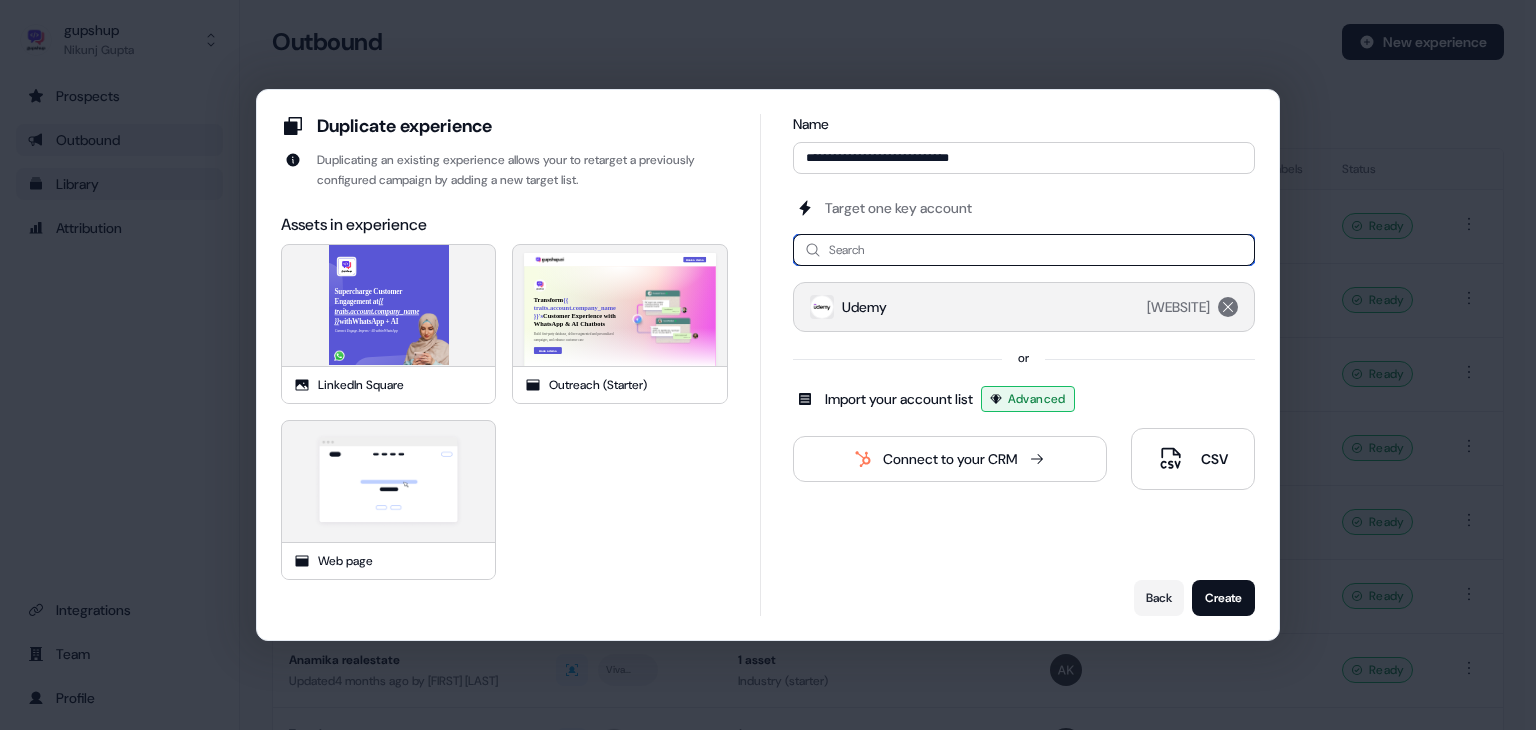paste on "********" 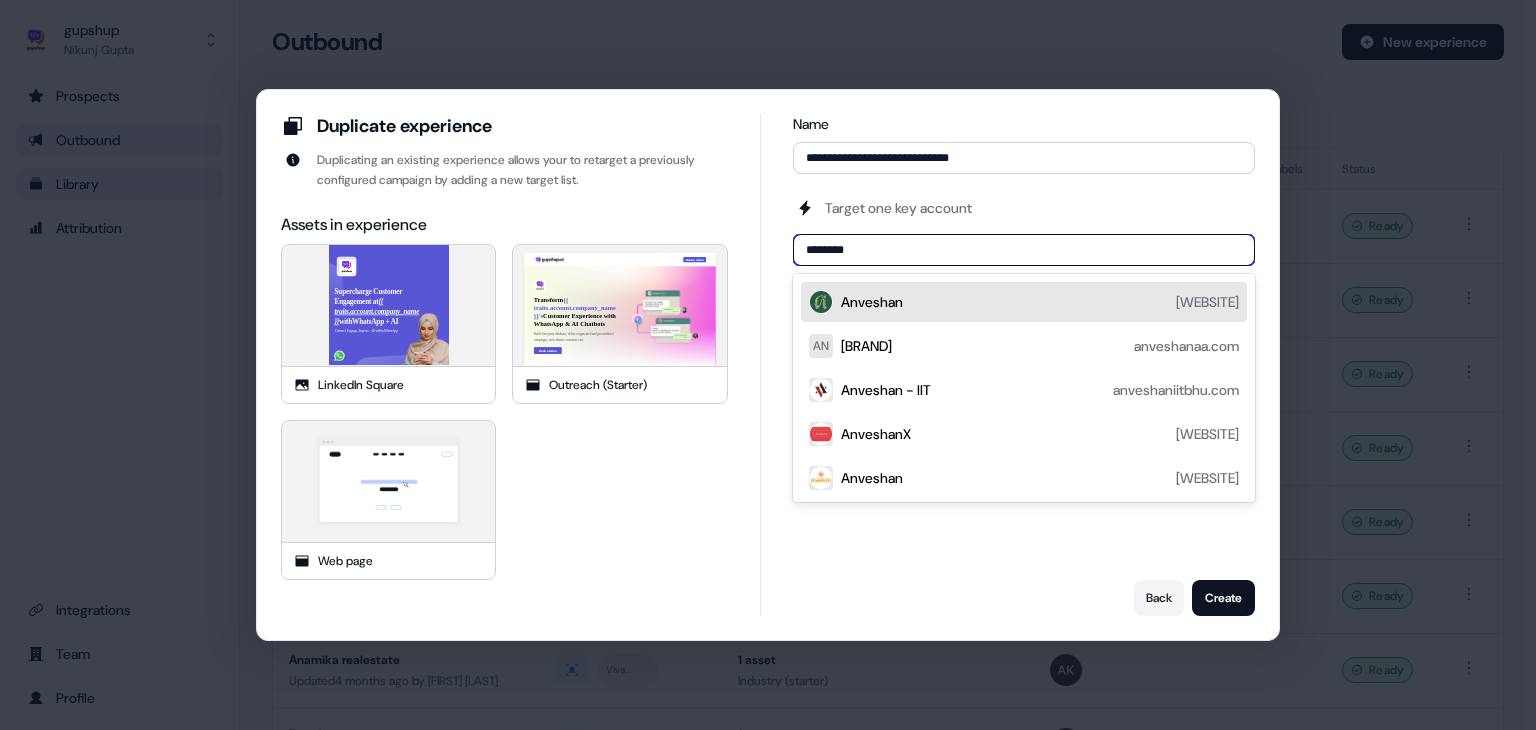 click on "[PERSON] [WEBSITE]" at bounding box center [1040, 302] 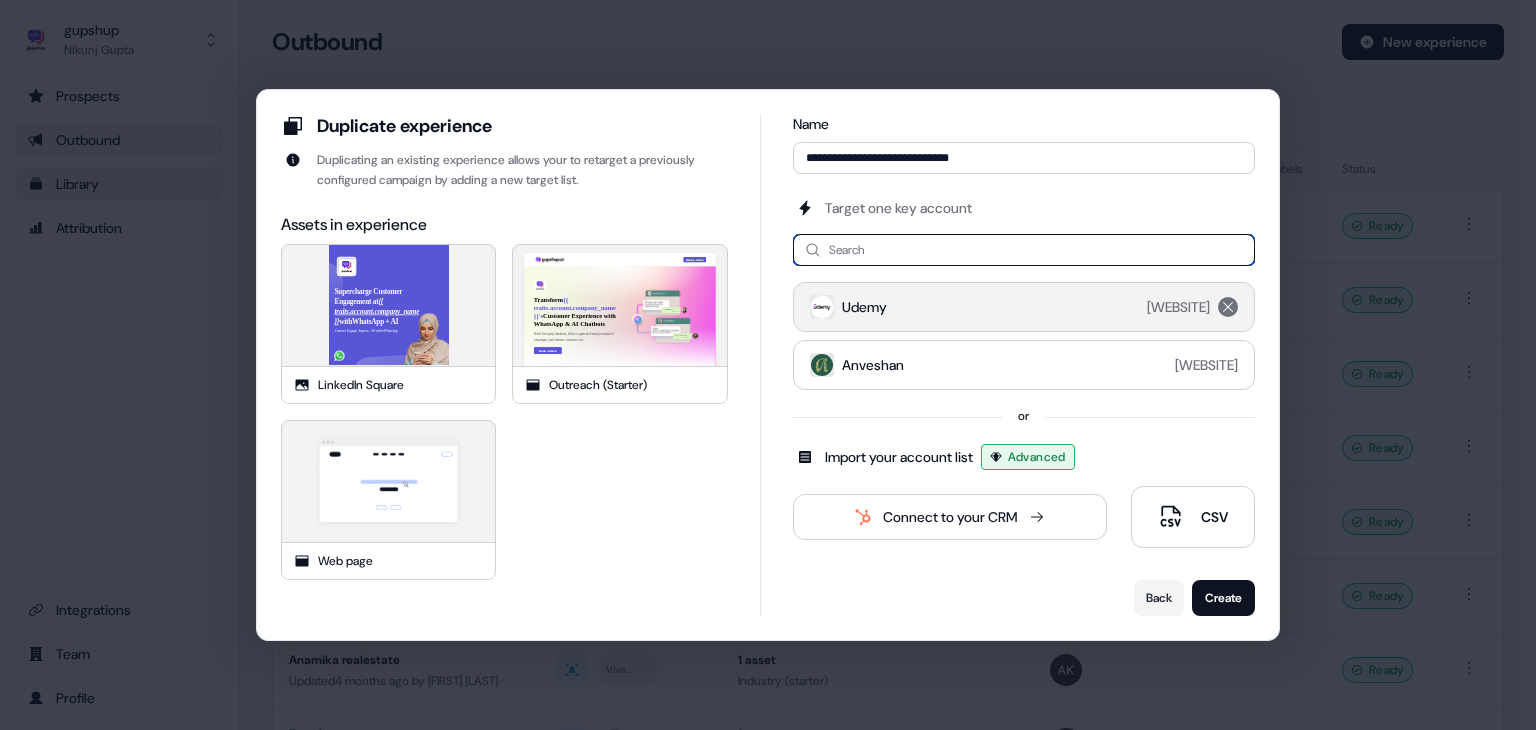 paste on "****" 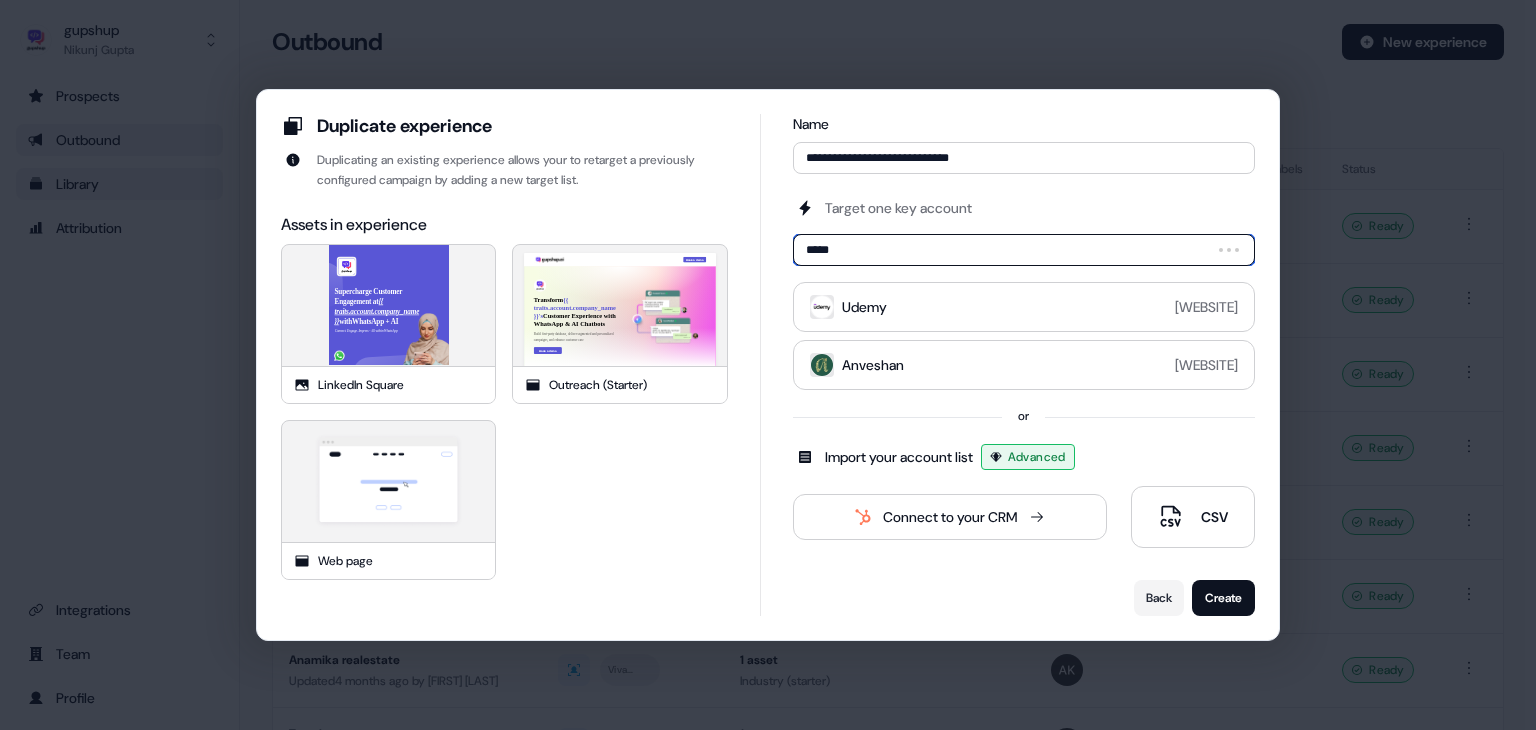 type on "******" 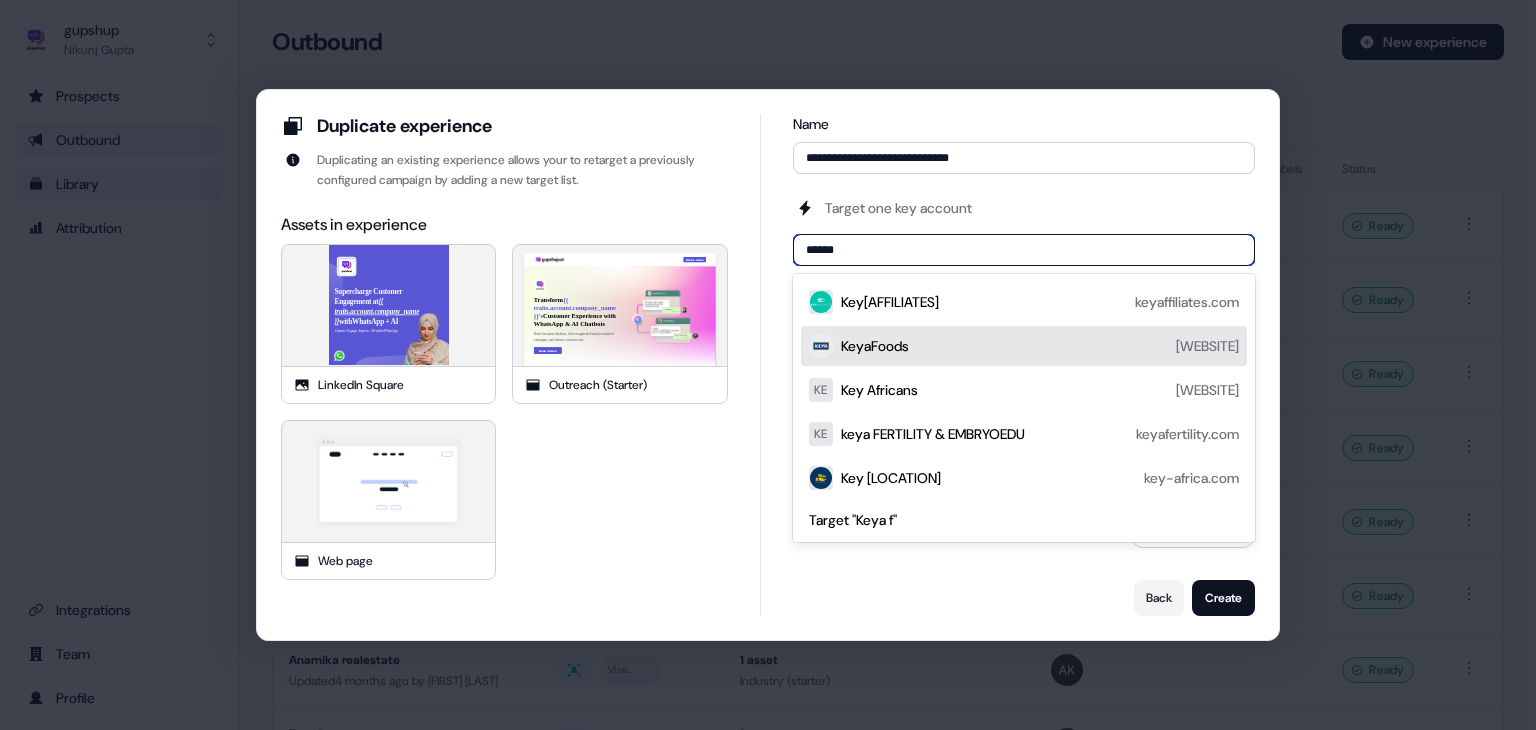 click on "KeyaFoods keyafoods.com" at bounding box center [1040, 346] 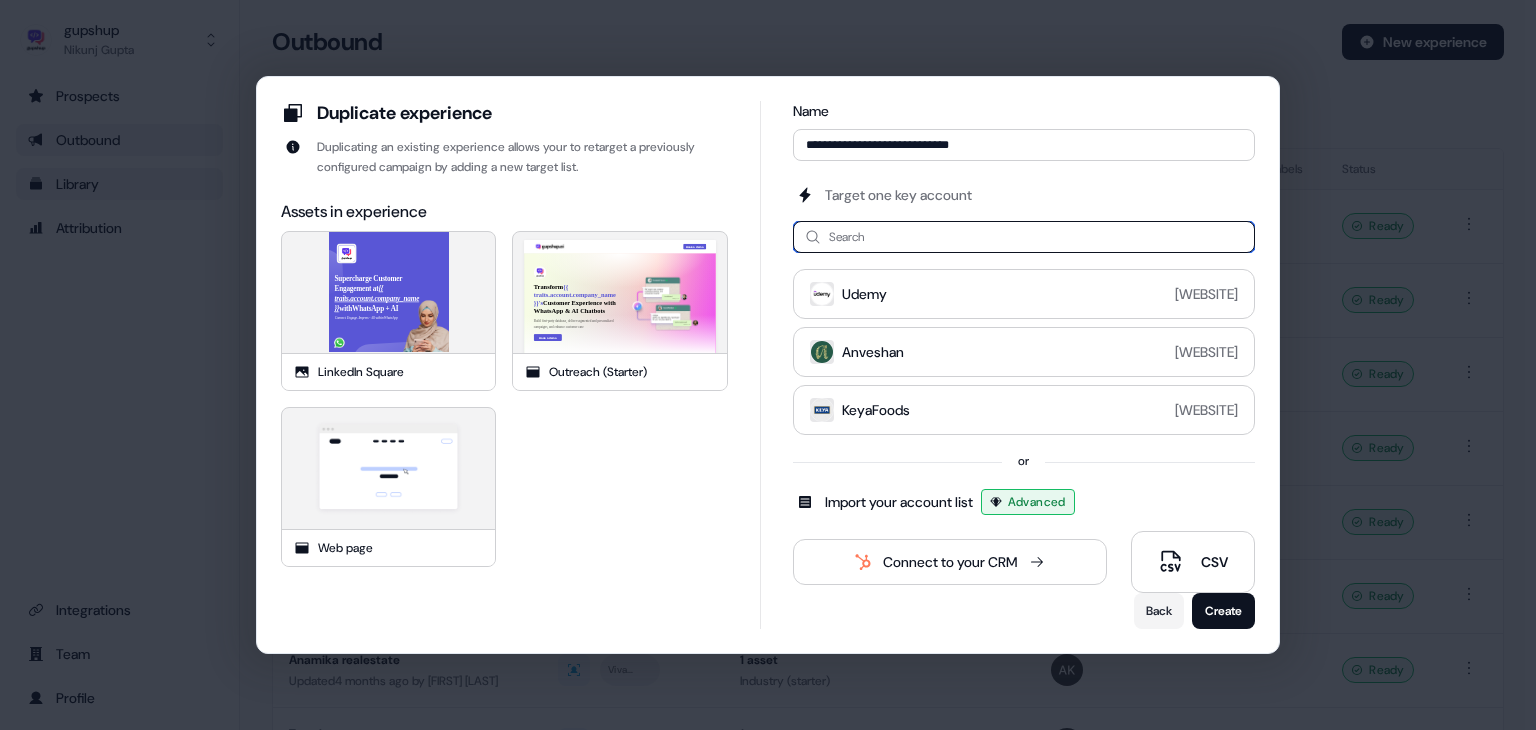 paste on "**********" 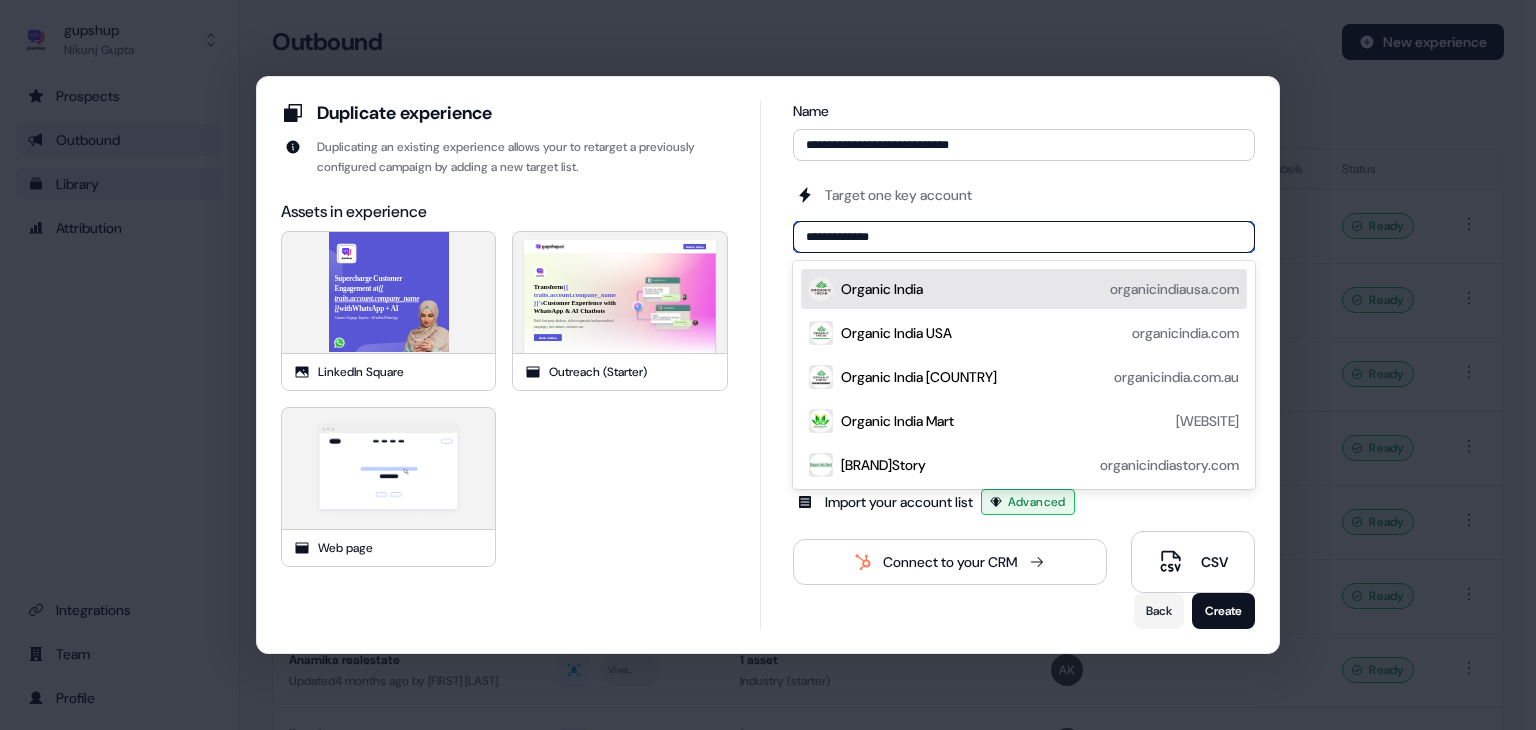 click on "**********" at bounding box center (1024, 237) 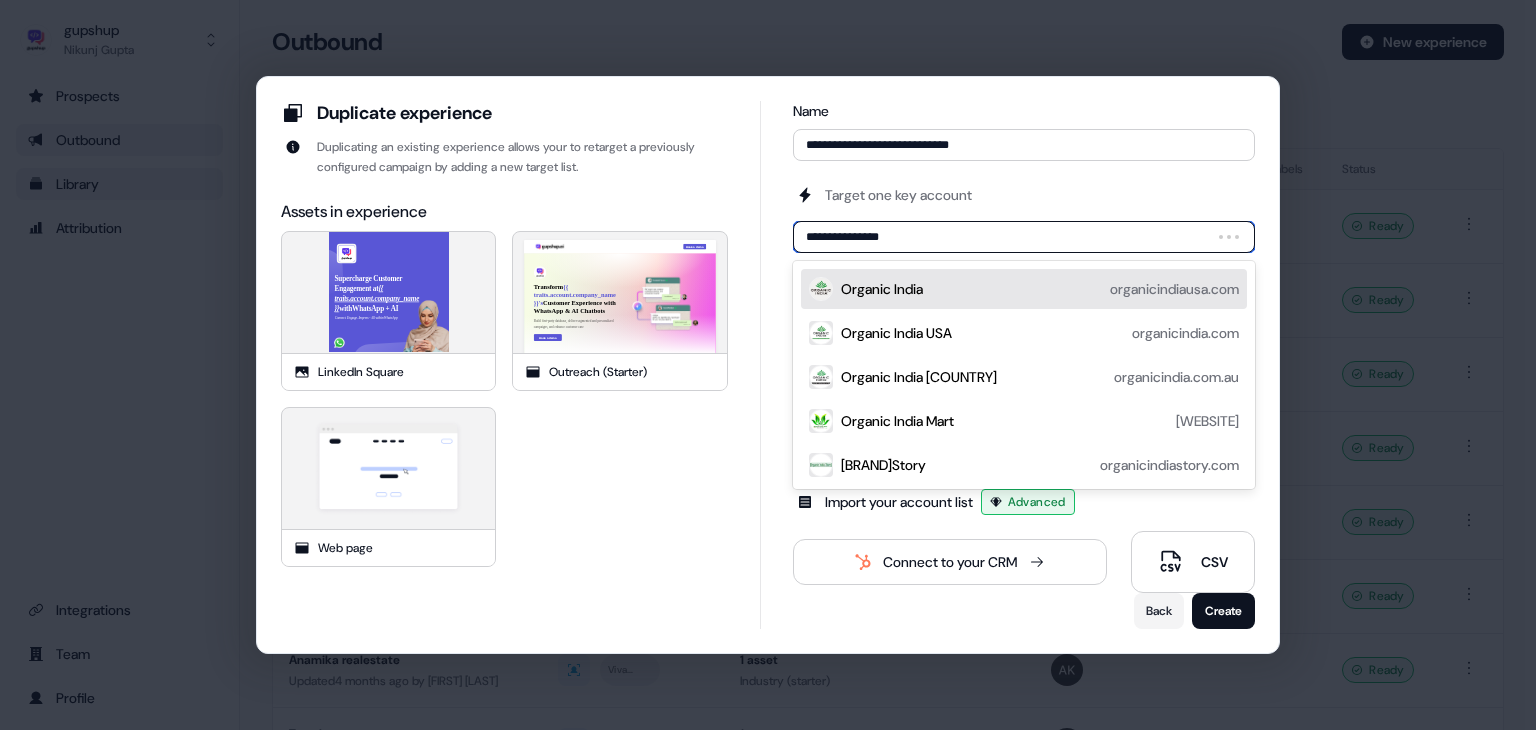 type on "**********" 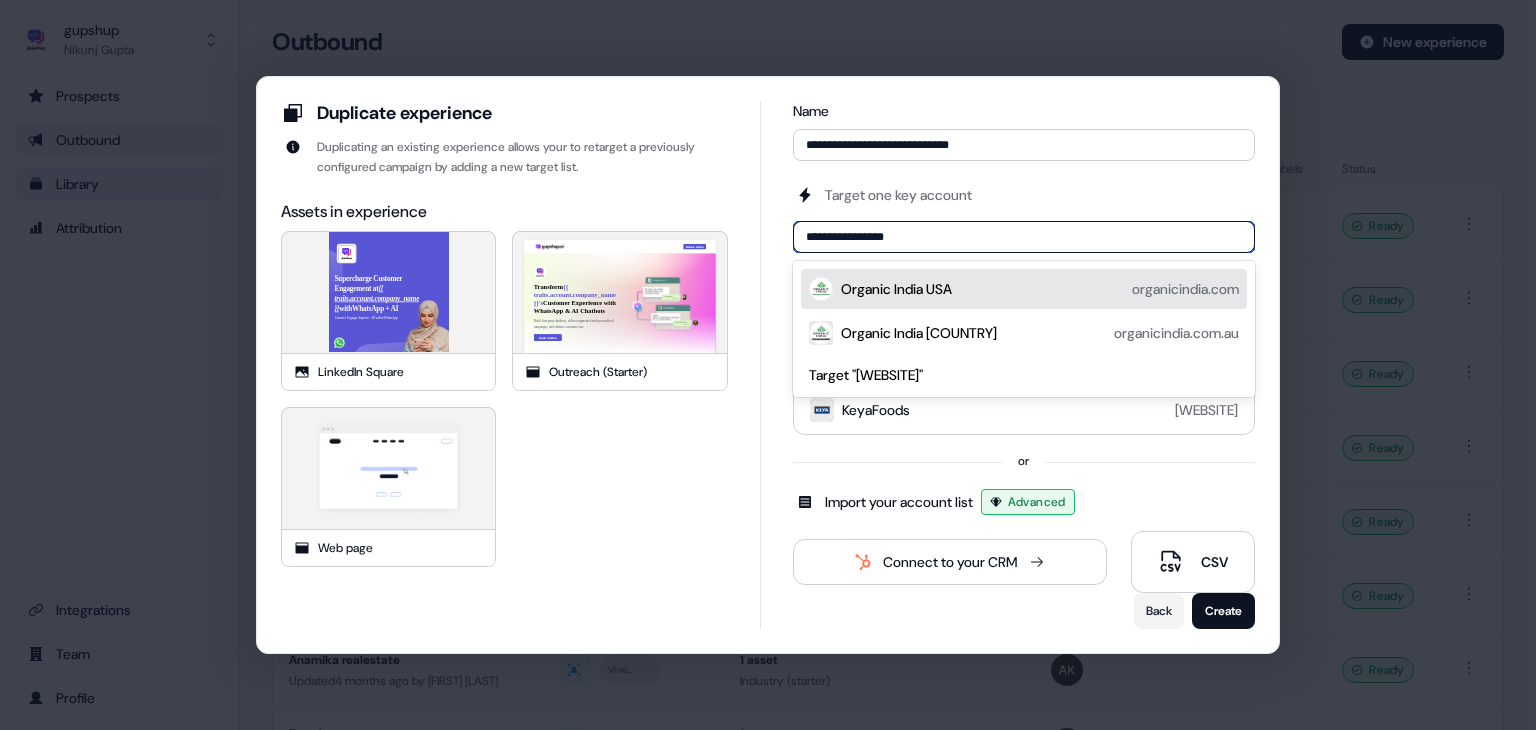 click on "[BRAND] USA [WEBSITE]" at bounding box center [1040, 289] 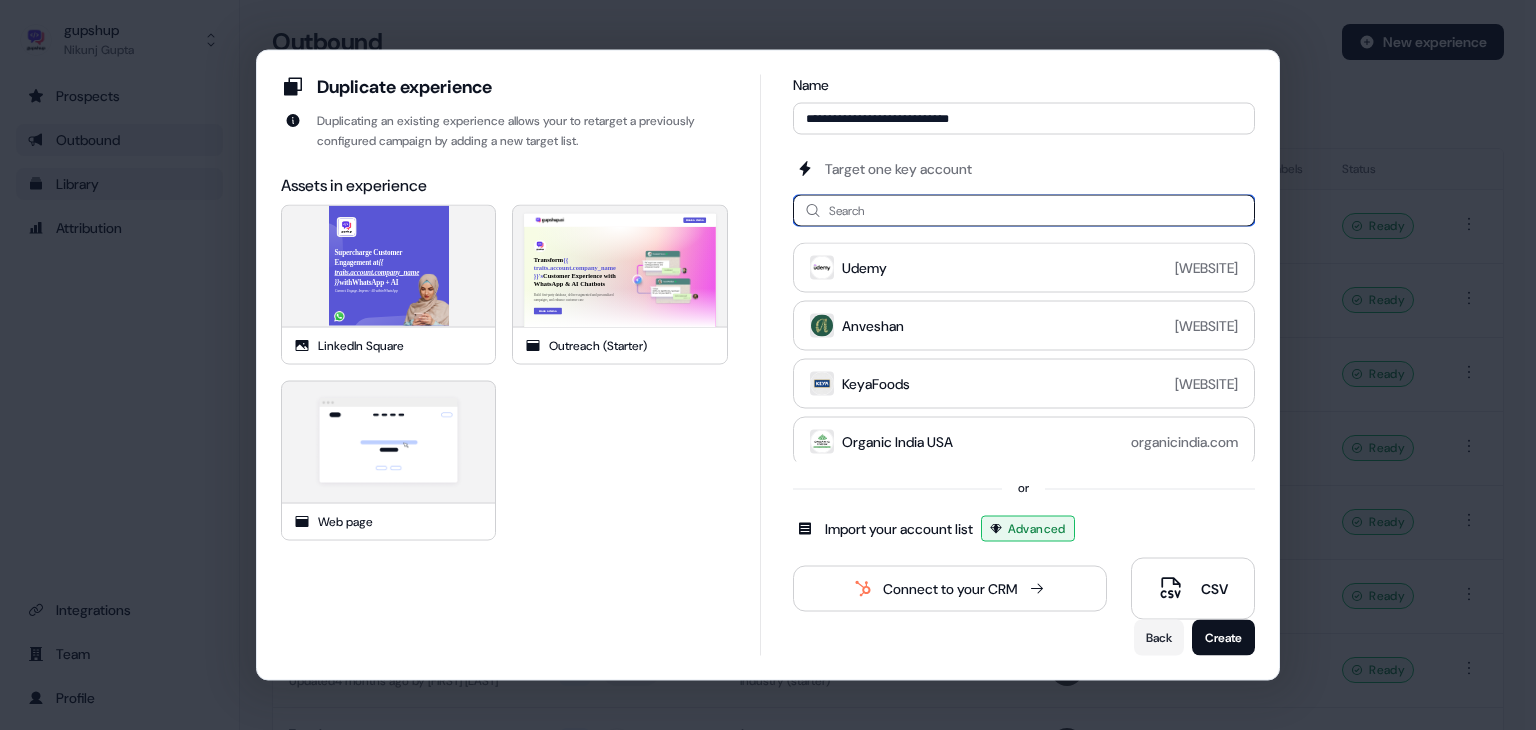 paste on "**" 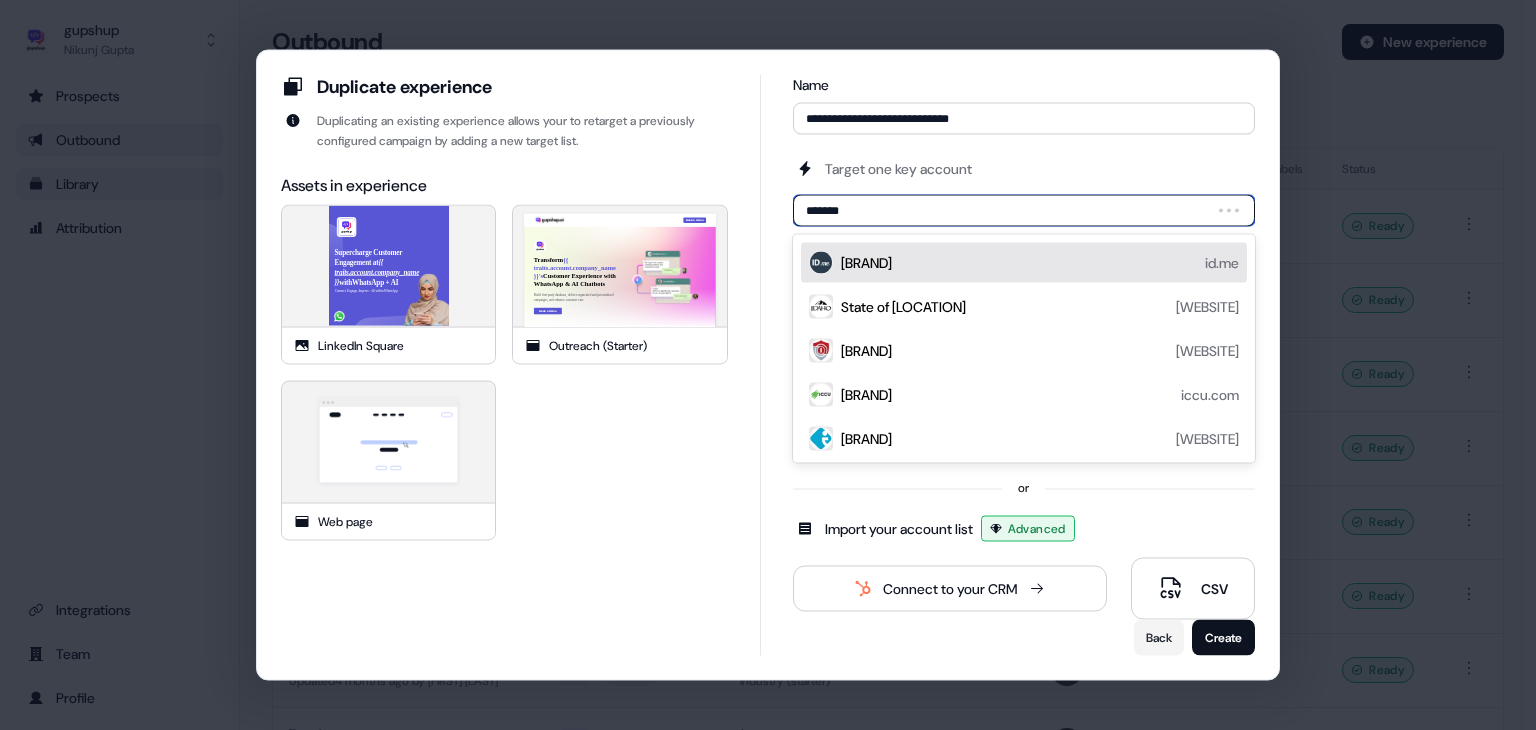 type on "********" 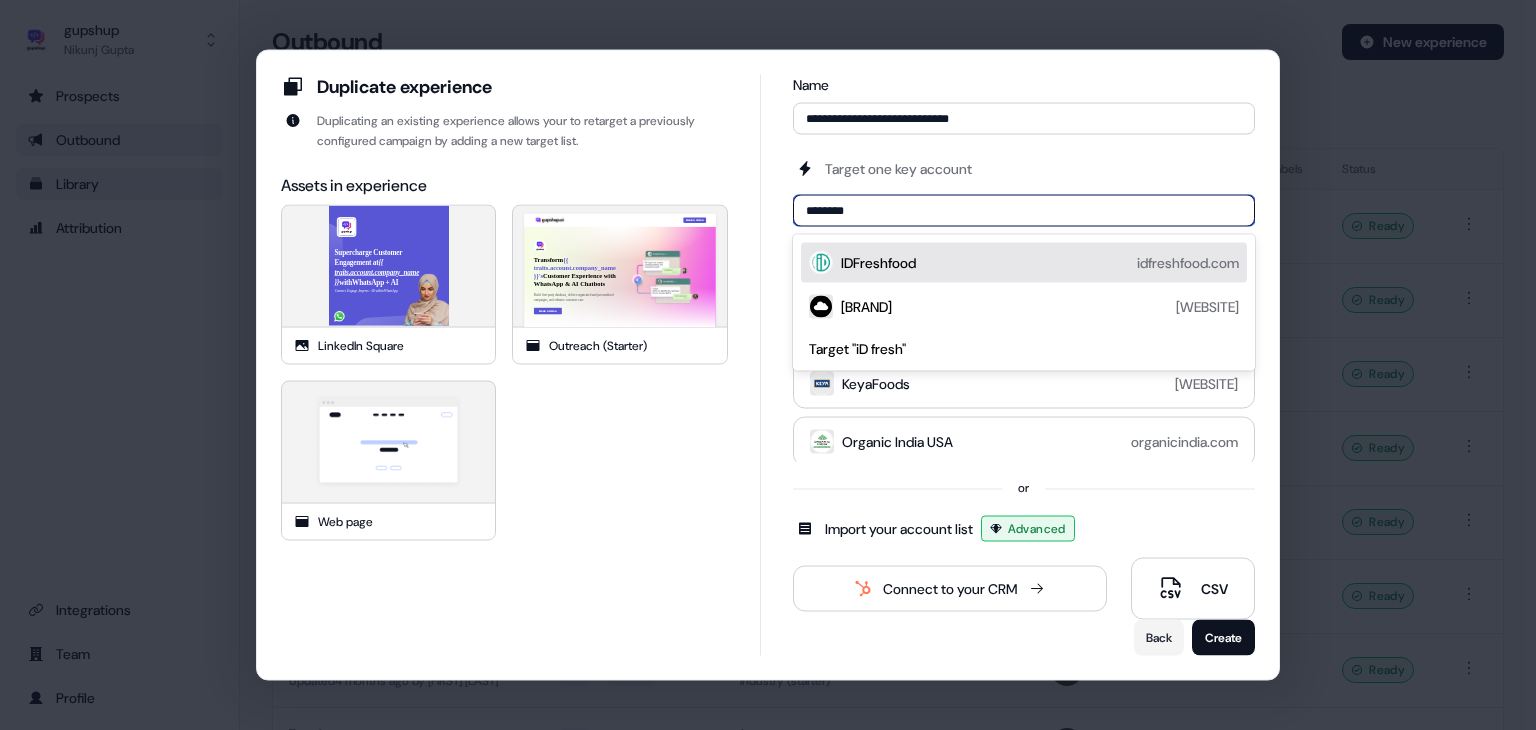 click on "IDFreshfood" at bounding box center [878, 263] 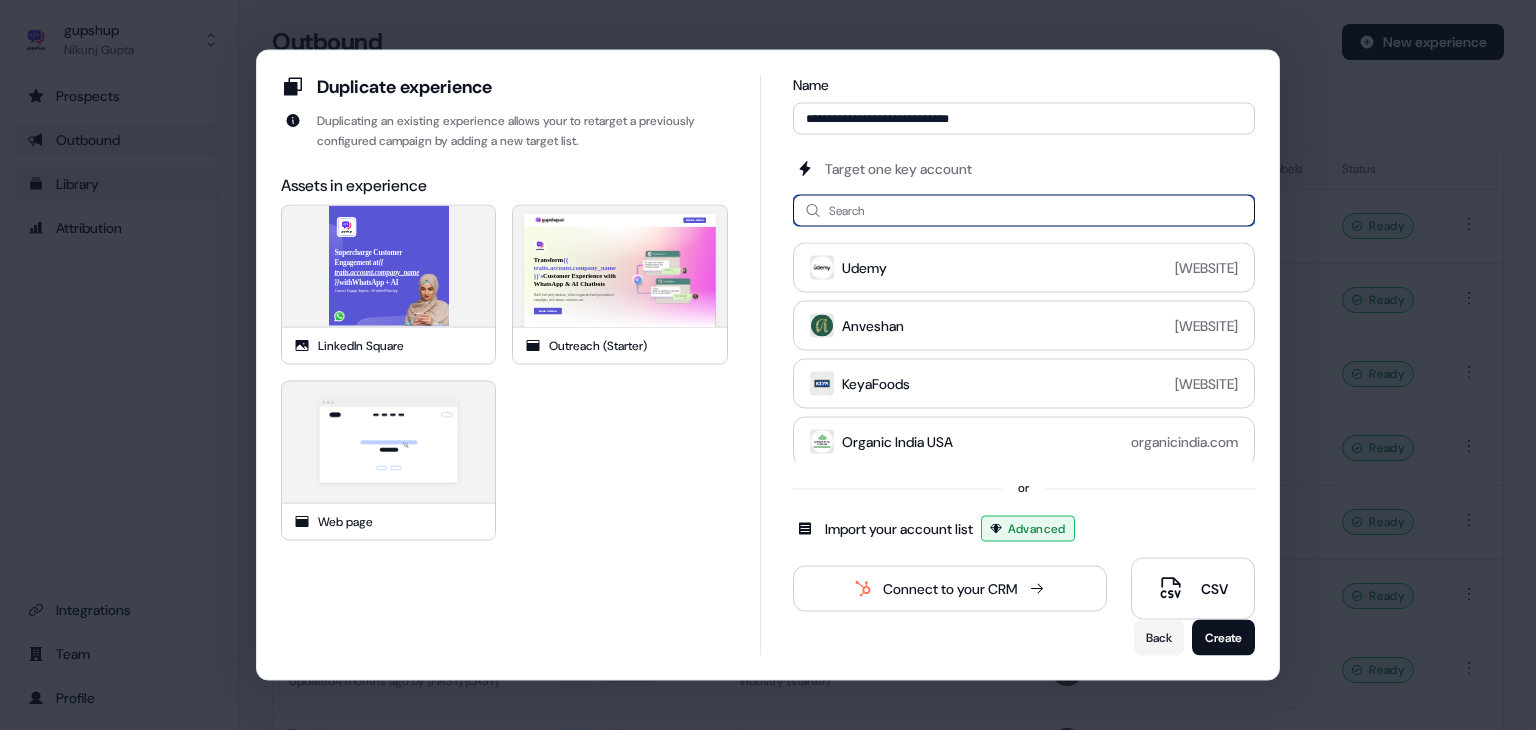 paste on "*****" 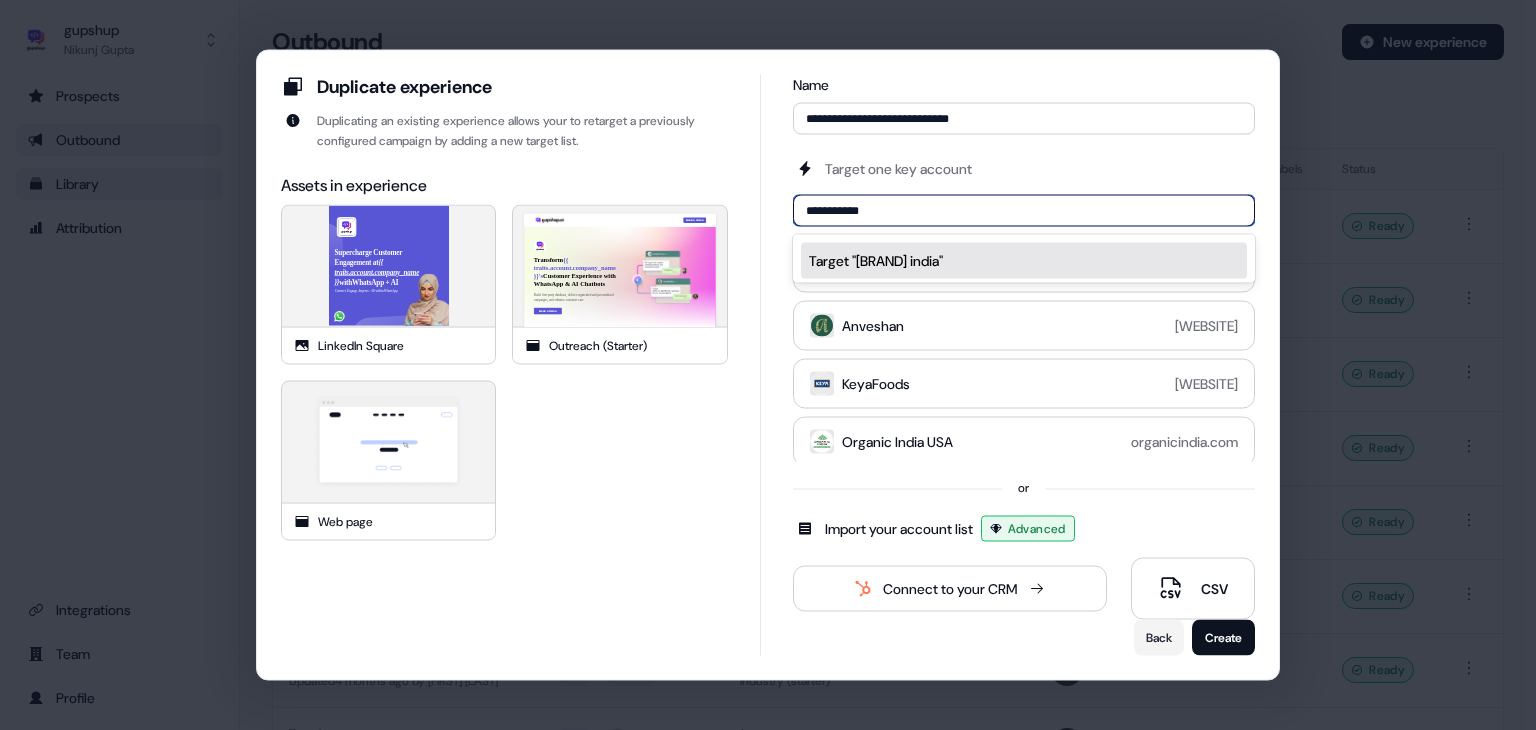 paste on "********" 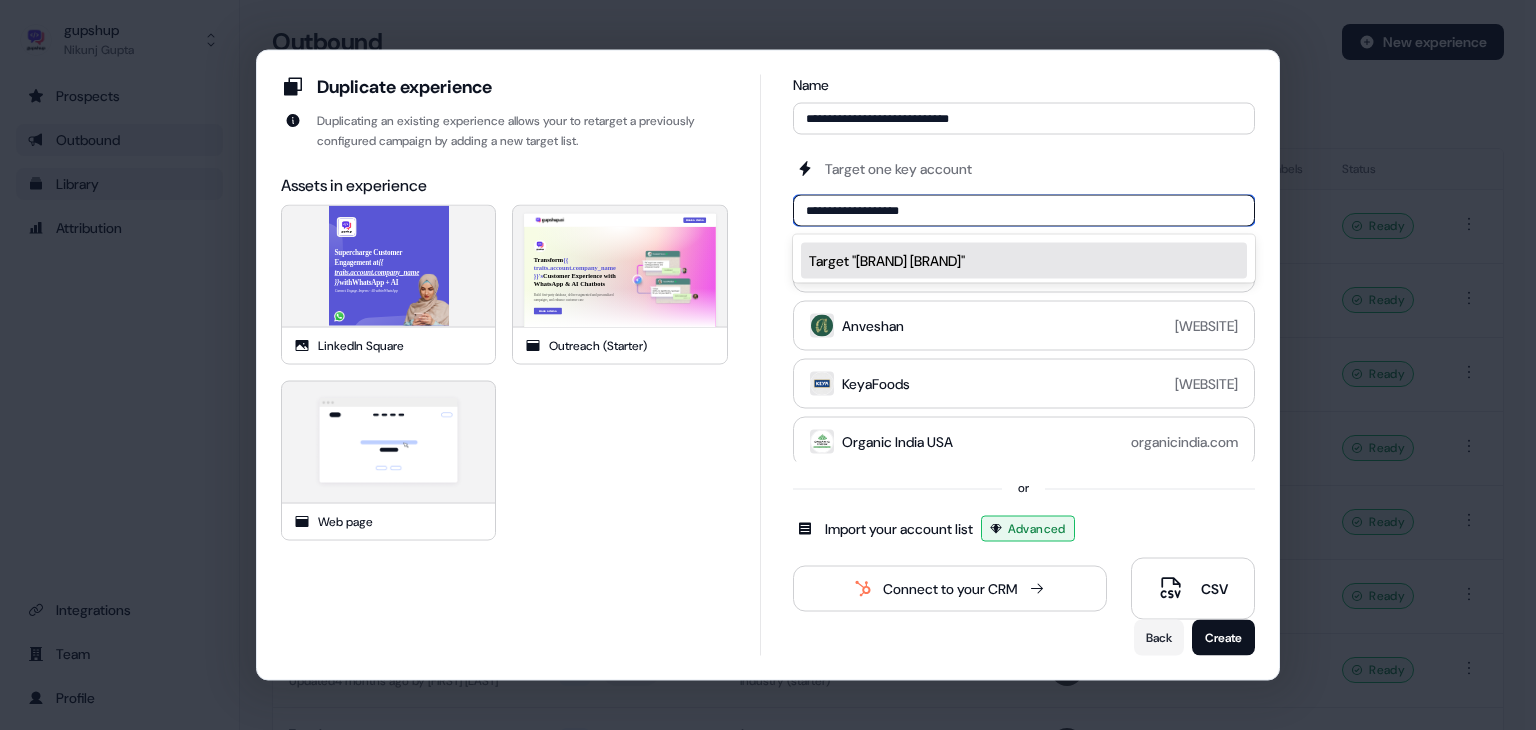 paste 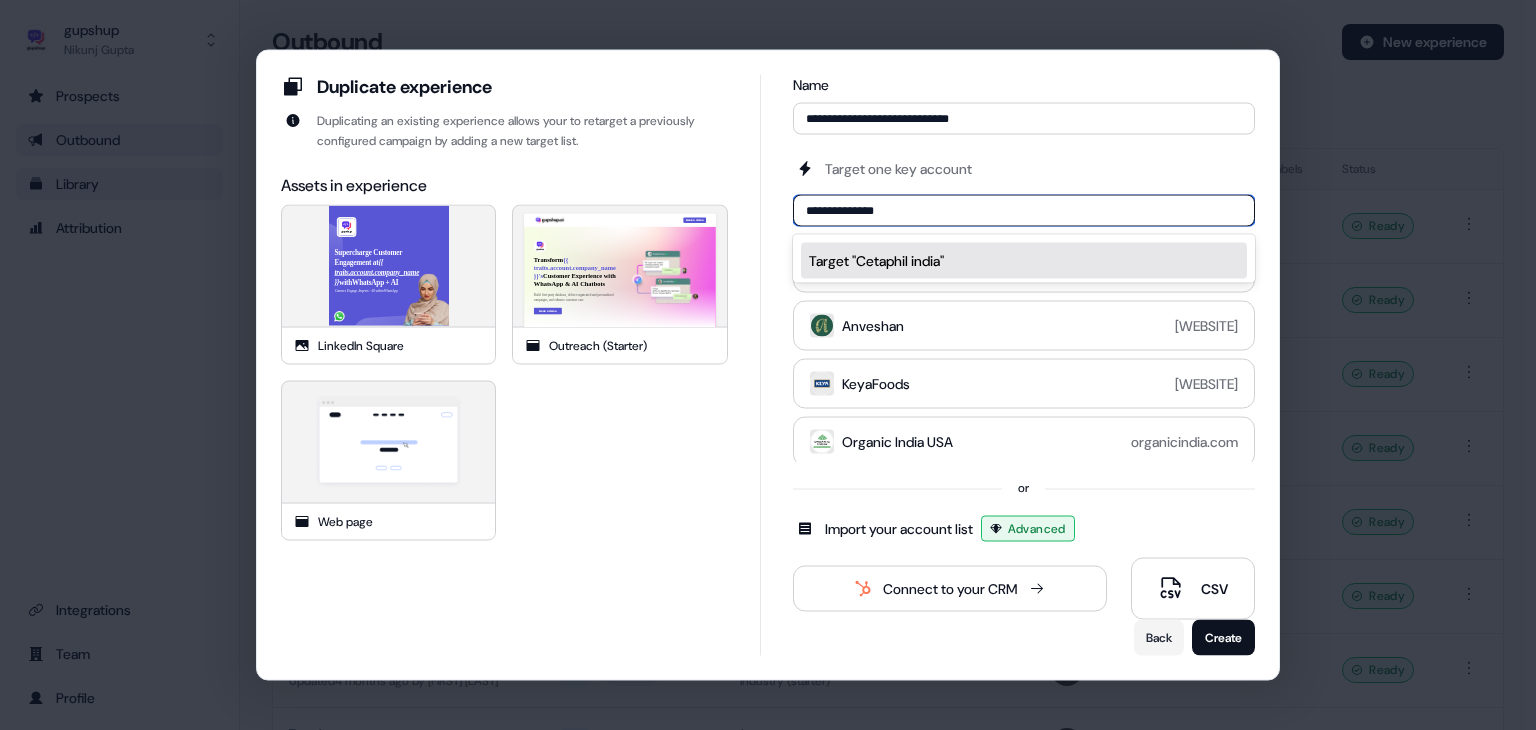 drag, startPoint x: 934, startPoint y: 207, endPoint x: 779, endPoint y: 223, distance: 155.82362 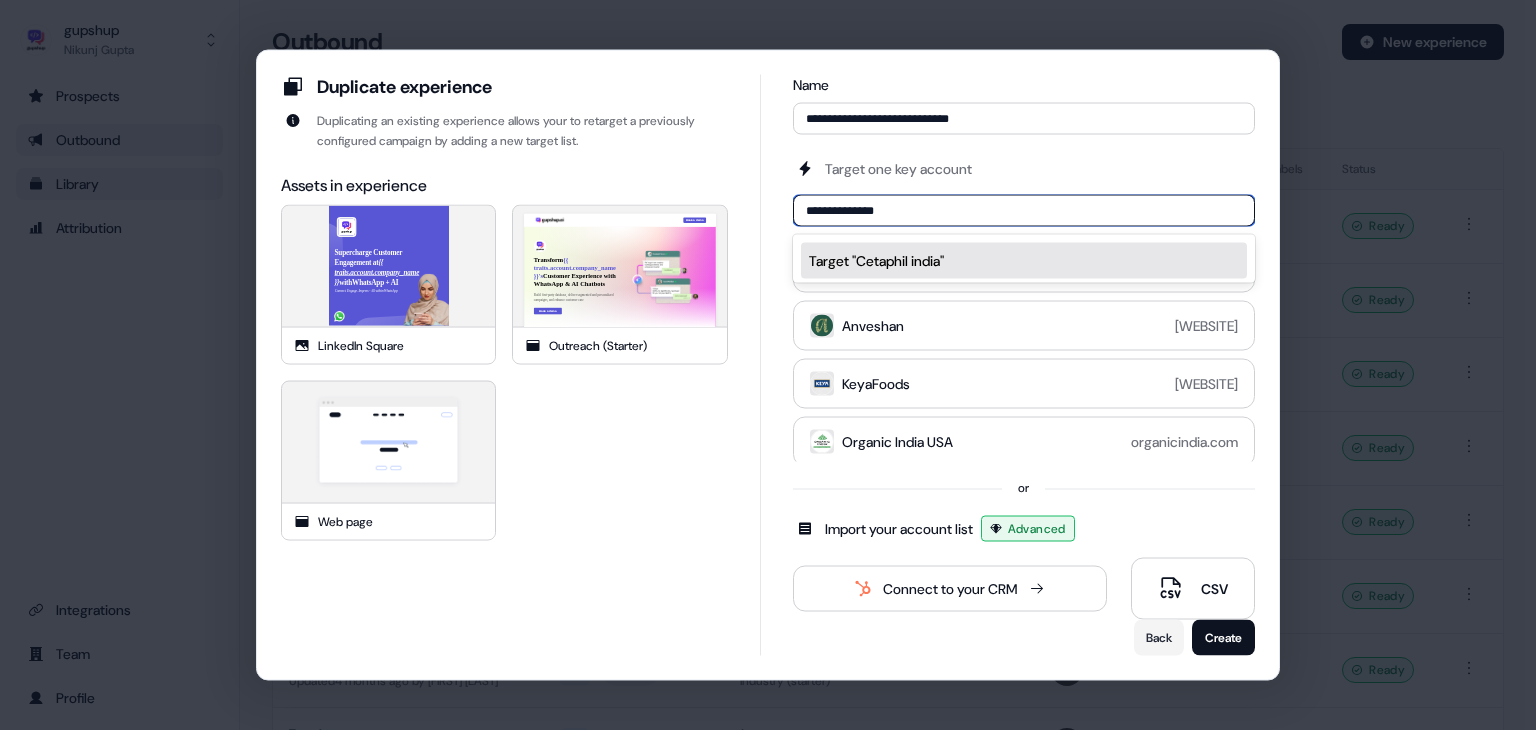 type on "**********" 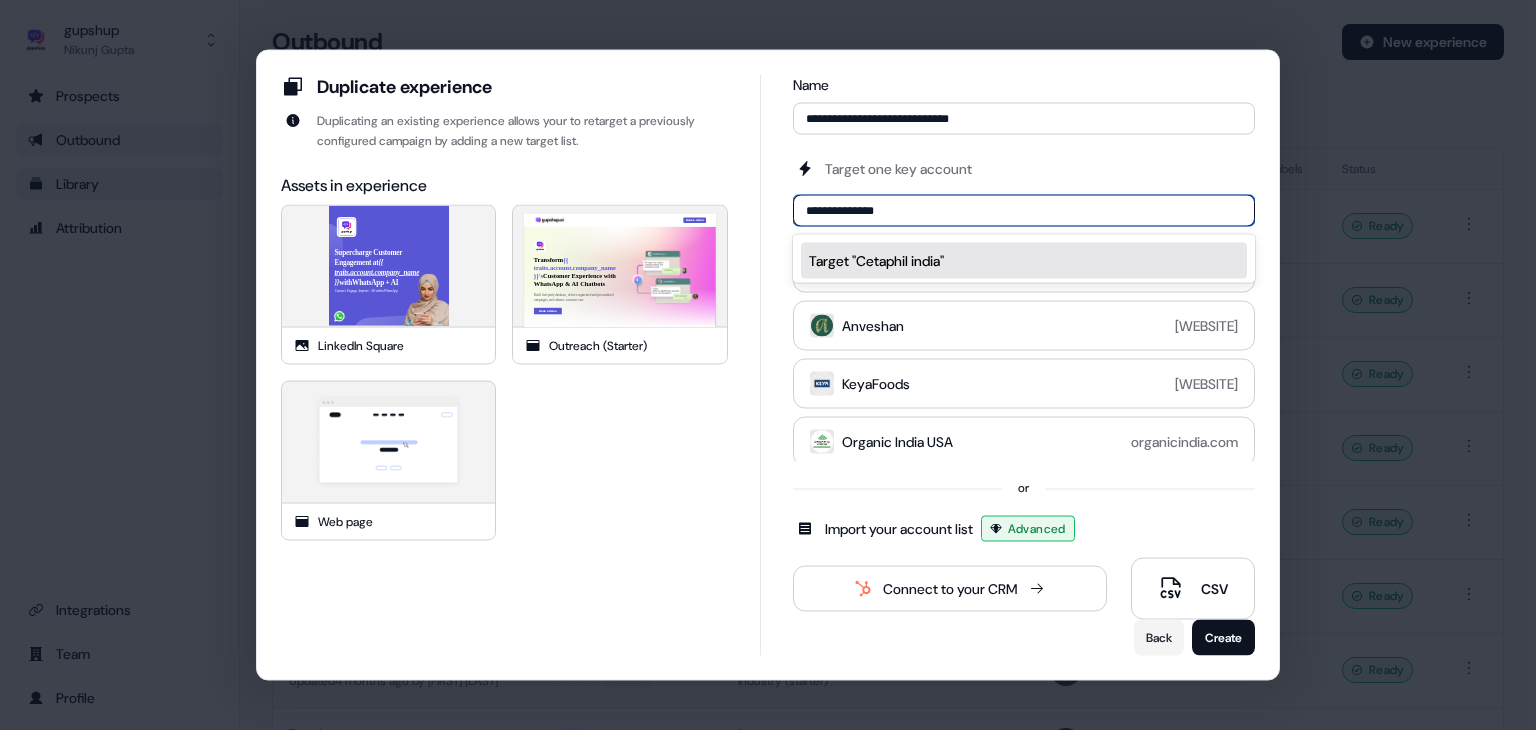 click on "Target " Cetaphil india "" at bounding box center (1024, 261) 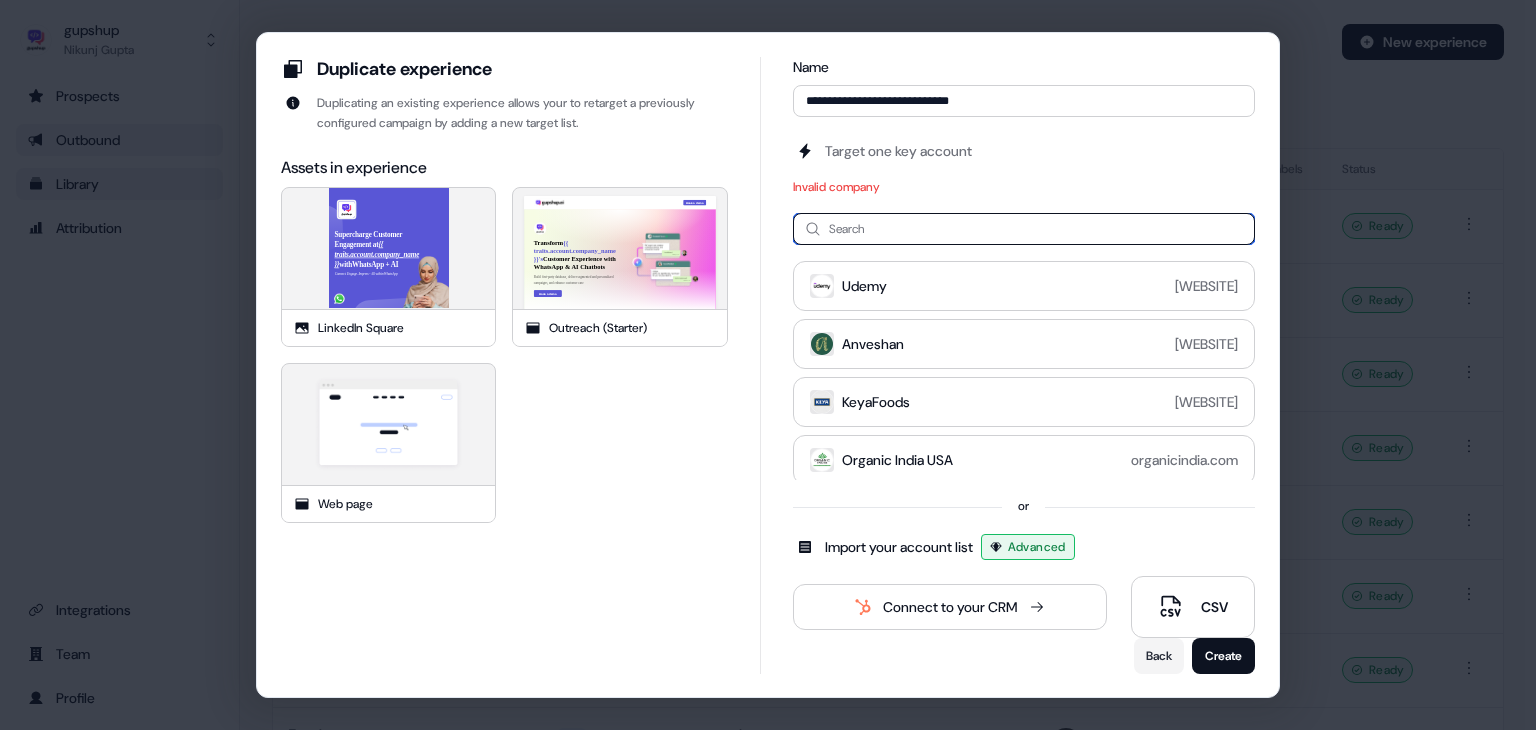 click at bounding box center [1024, 229] 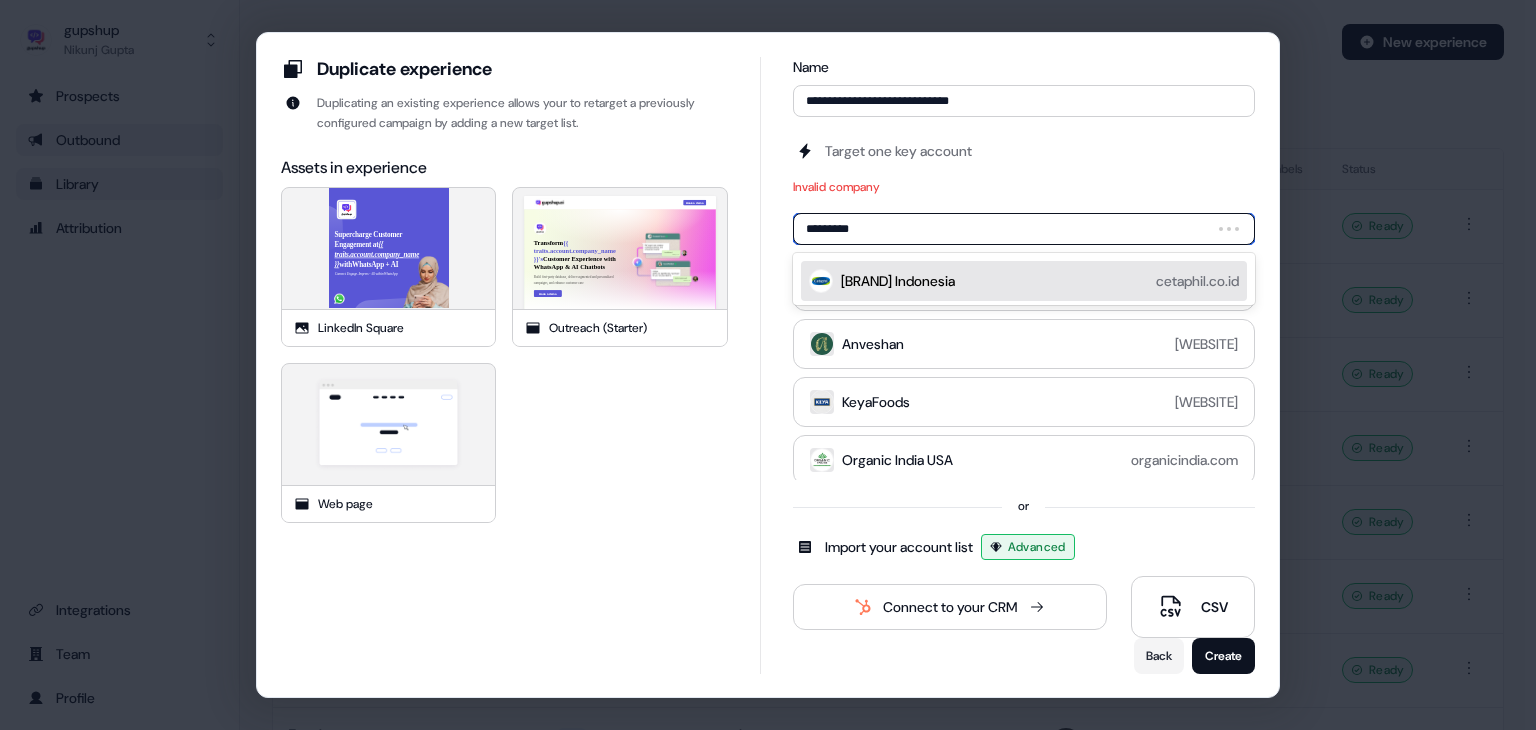 type on "********" 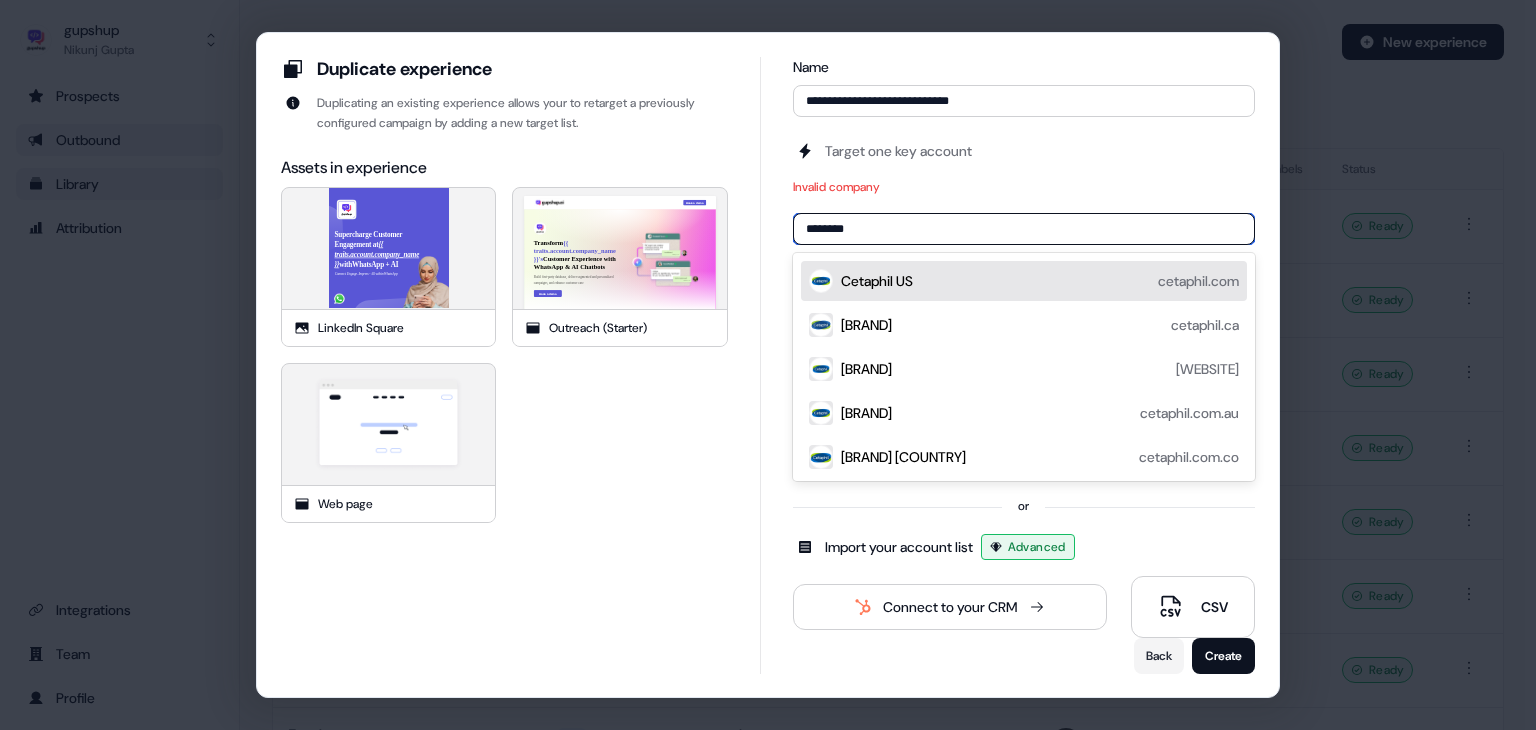 click on "[BRAND] US [WEBSITE]" at bounding box center [1040, 281] 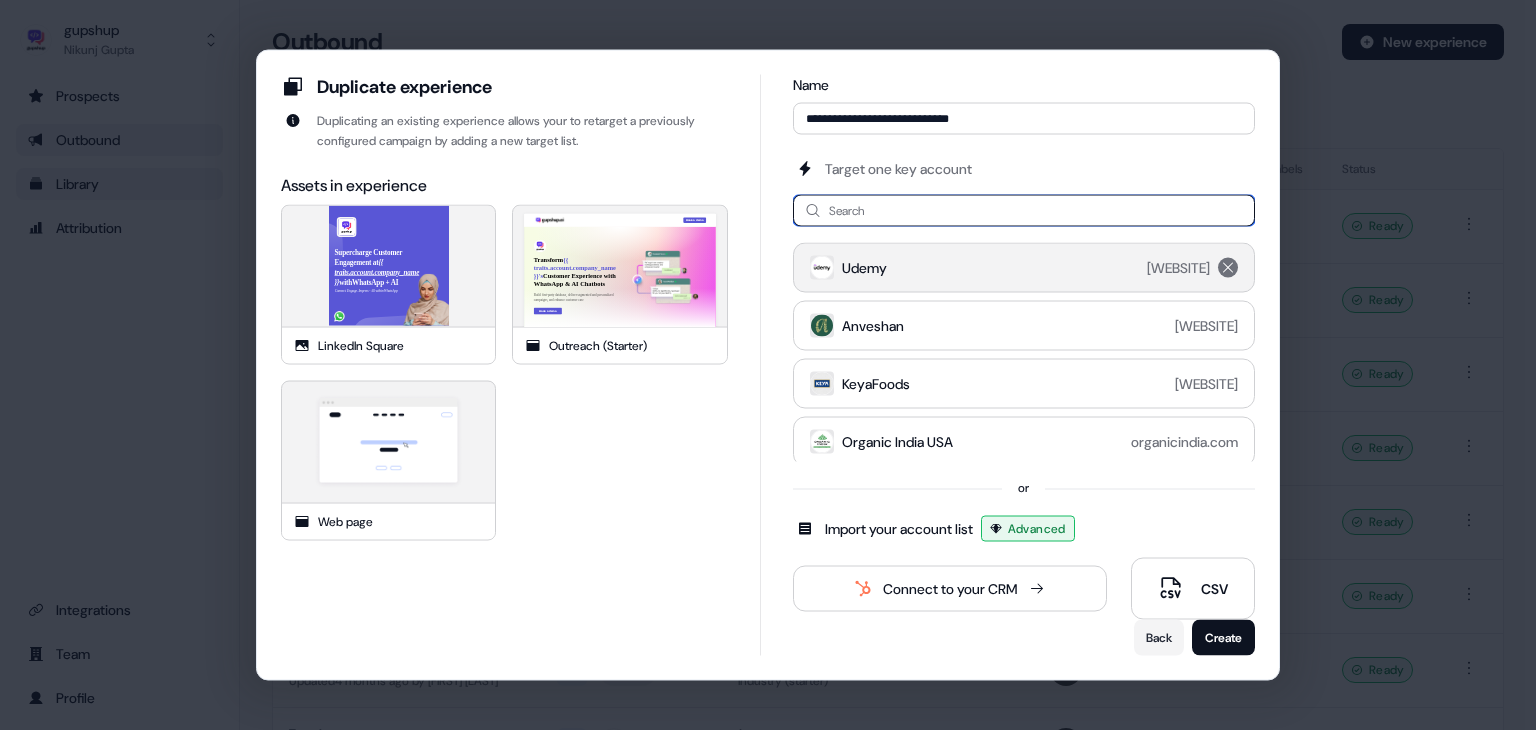 paste on "********" 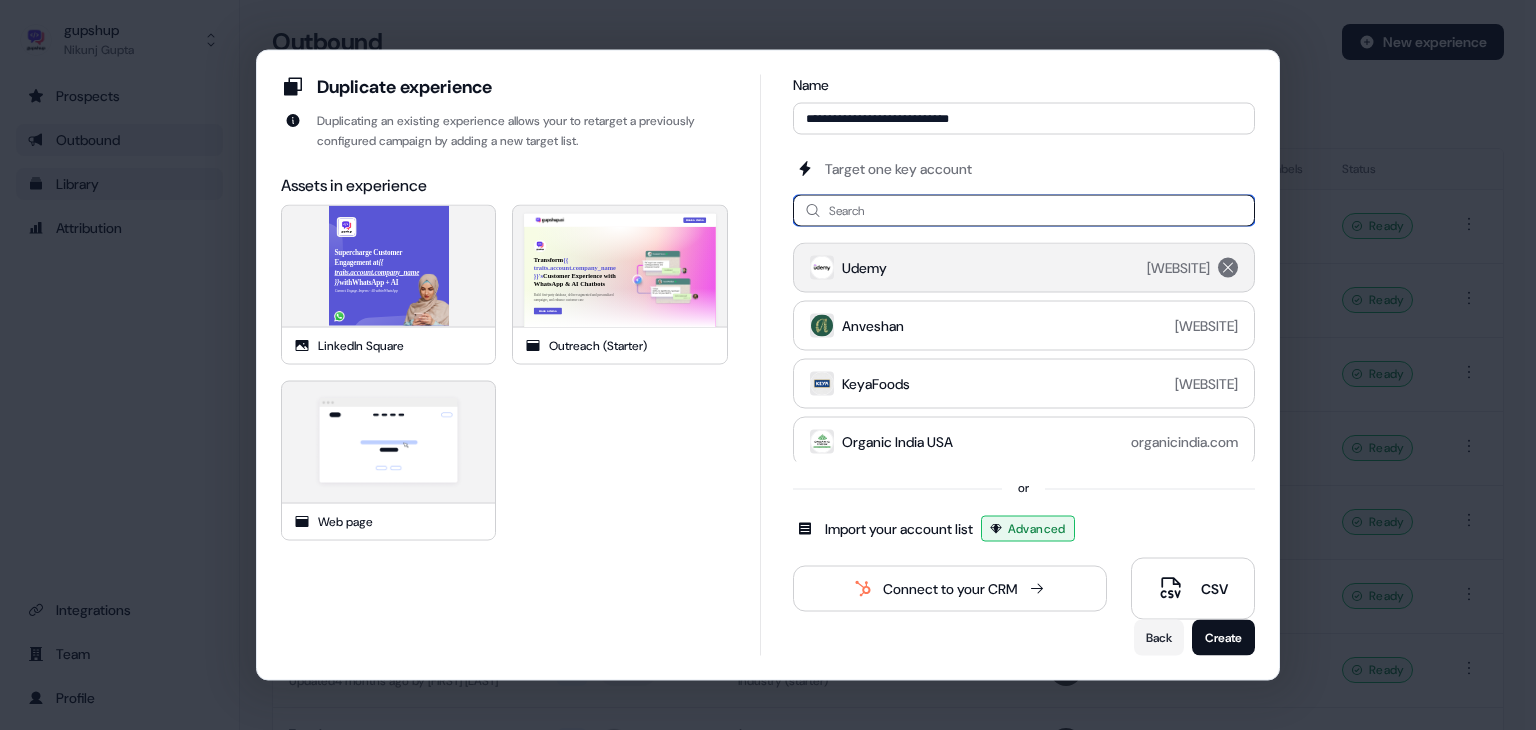 type on "********" 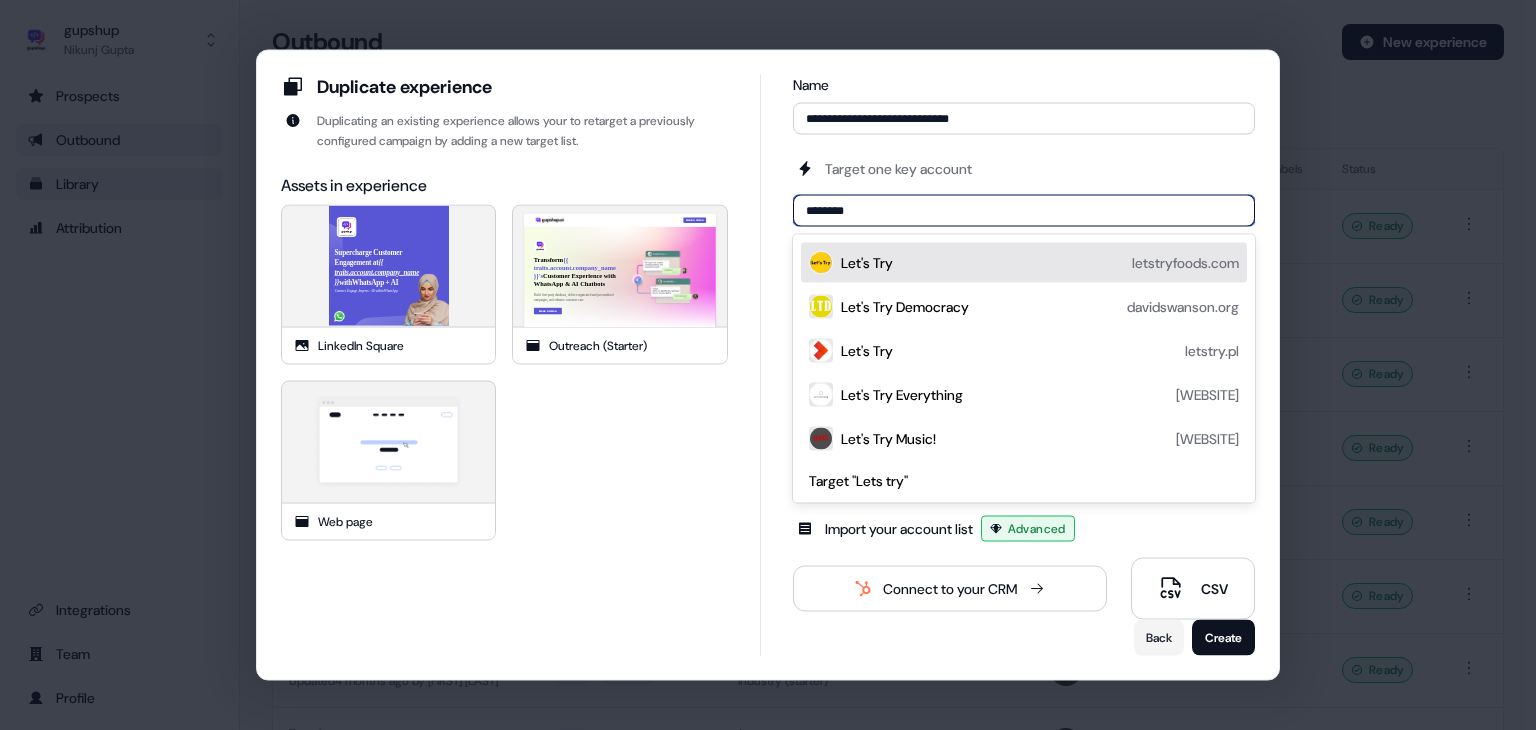 click on "Let's Try [WEBSITE]" at bounding box center (1040, 263) 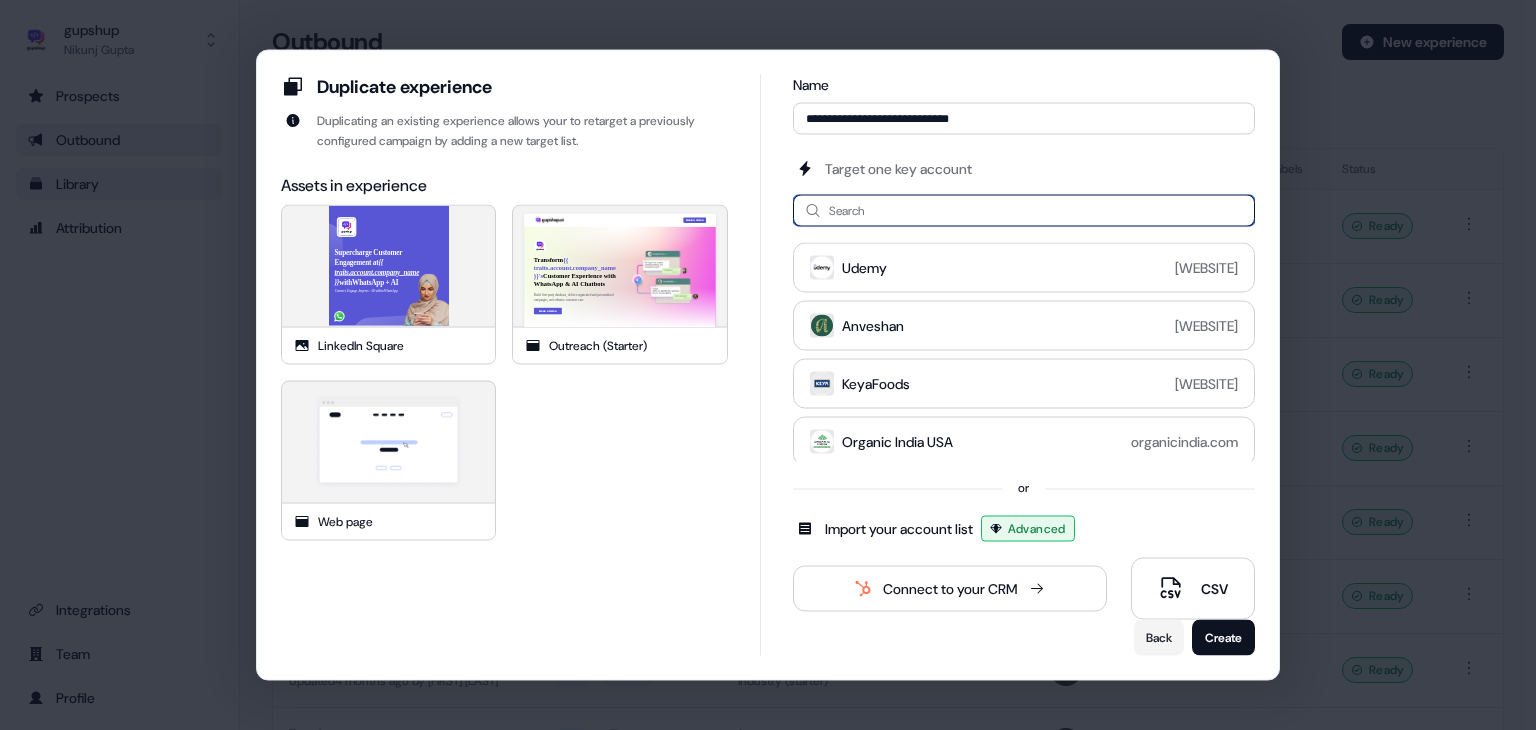 paste on "********" 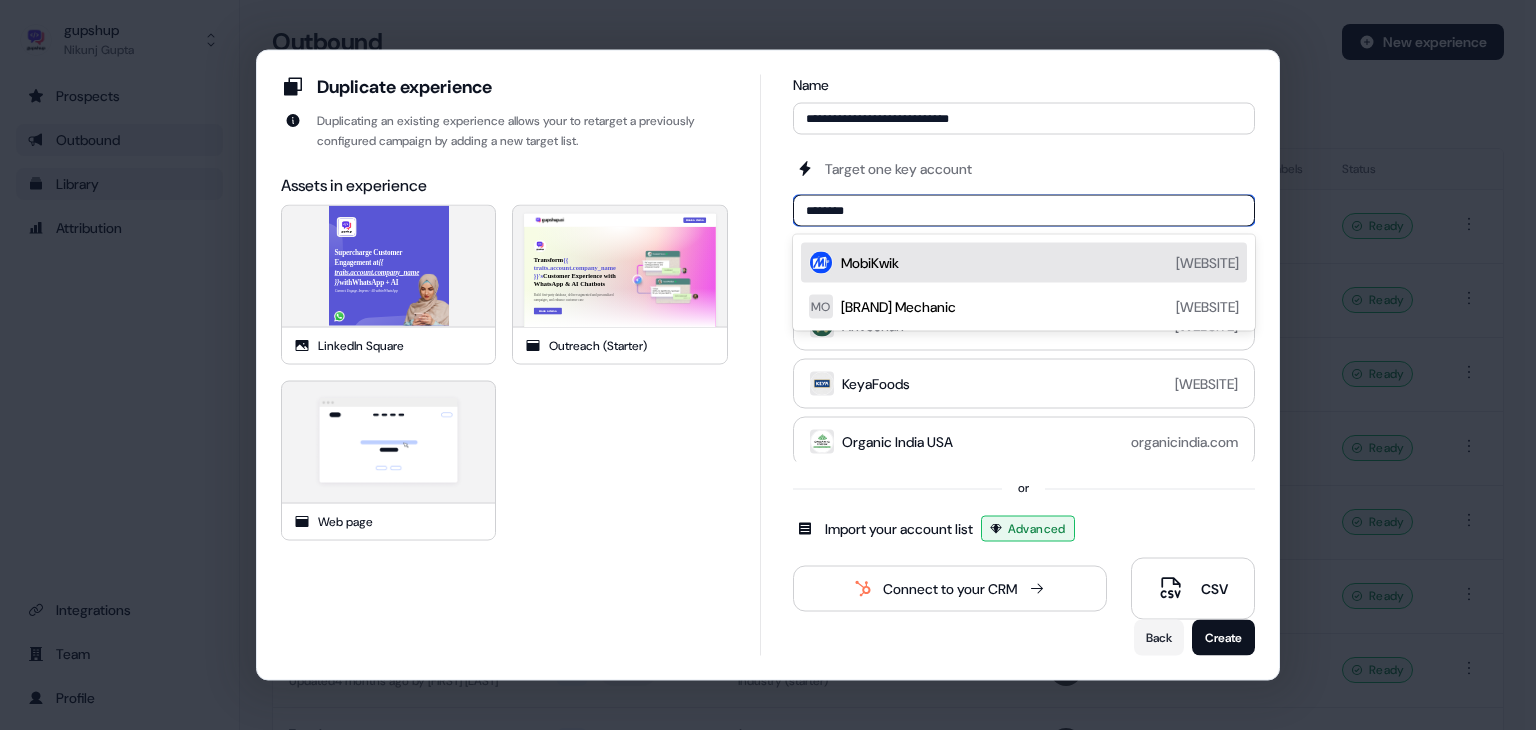 click on "[BRAND] [WEBSITE]" at bounding box center (1040, 263) 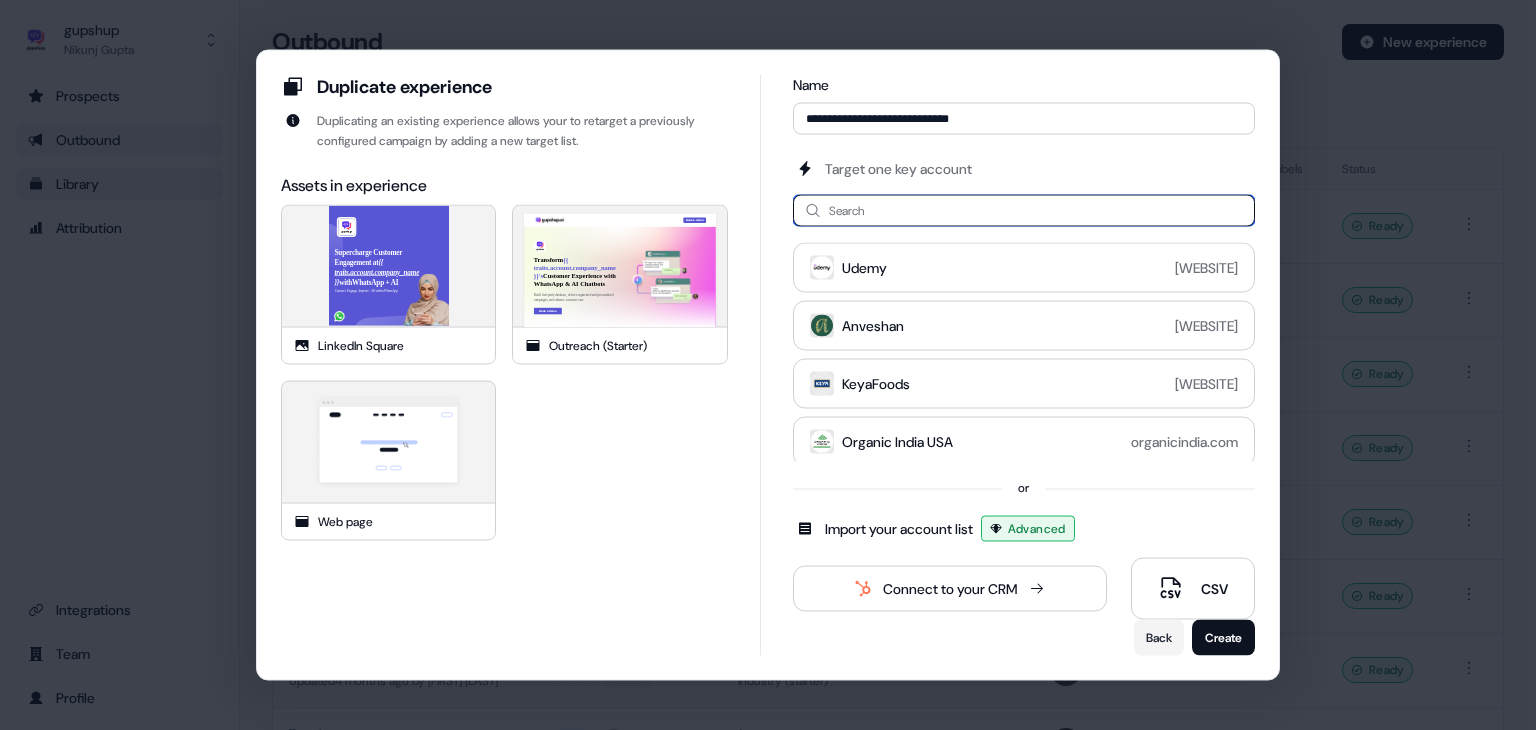 paste on "**********" 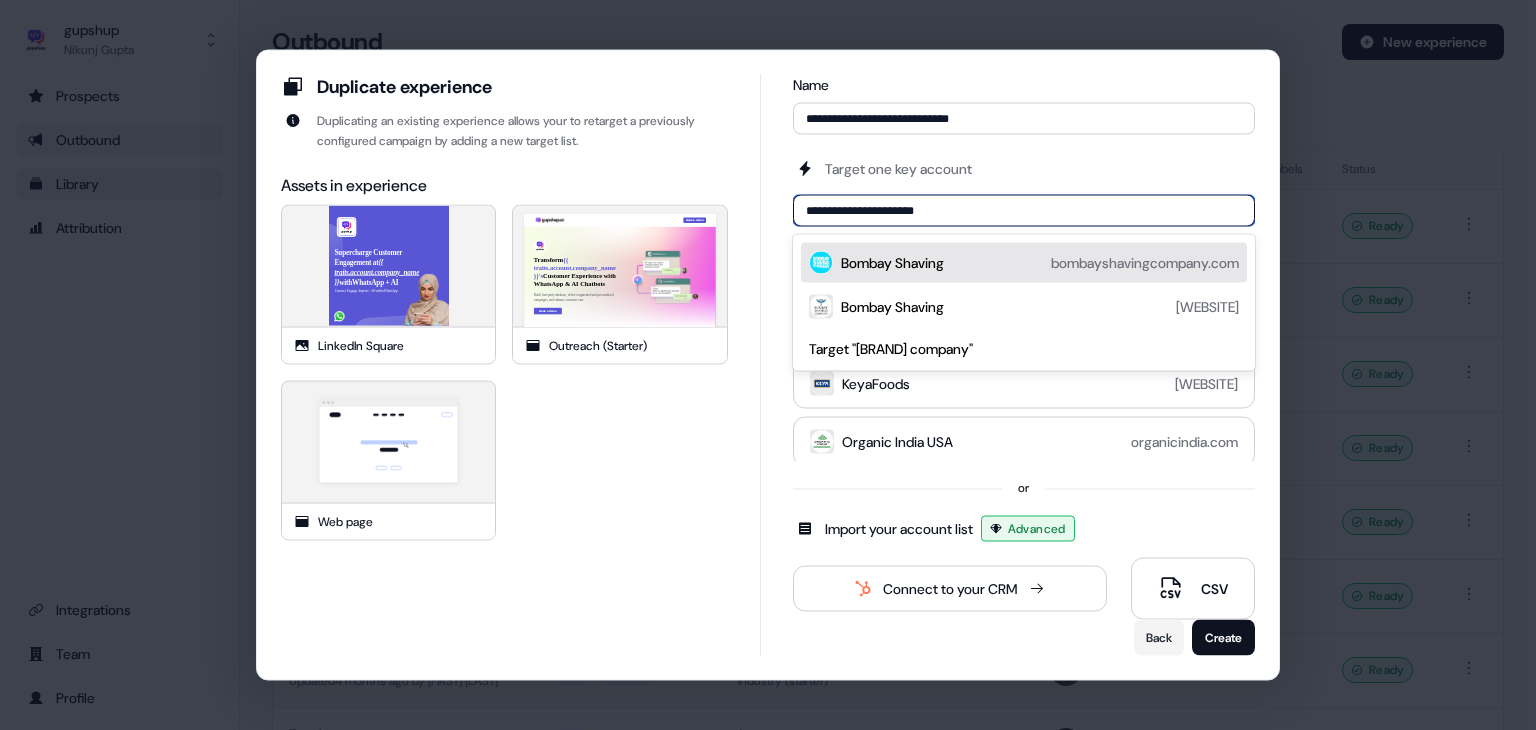 click on "Bombay Shaving" at bounding box center [892, 263] 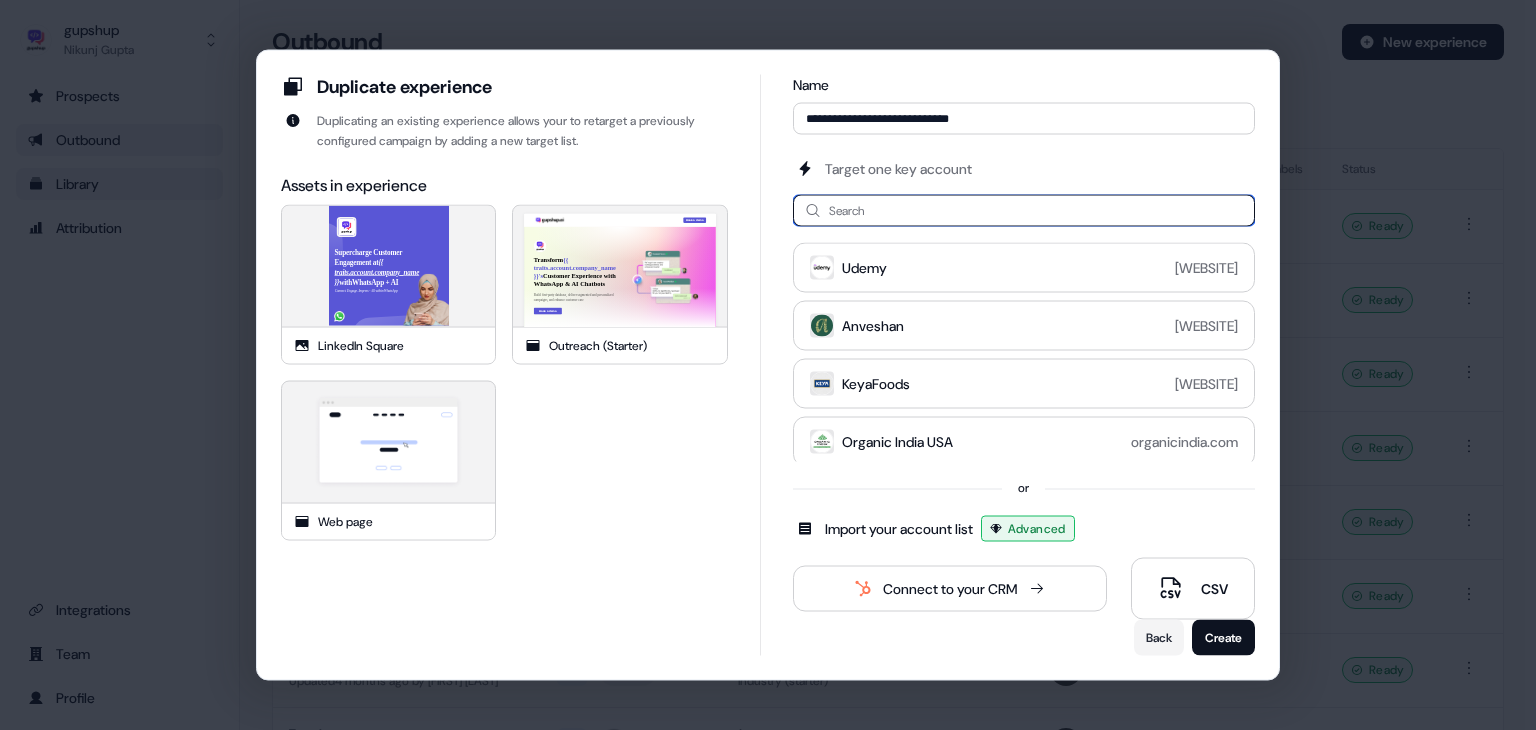 paste on "******" 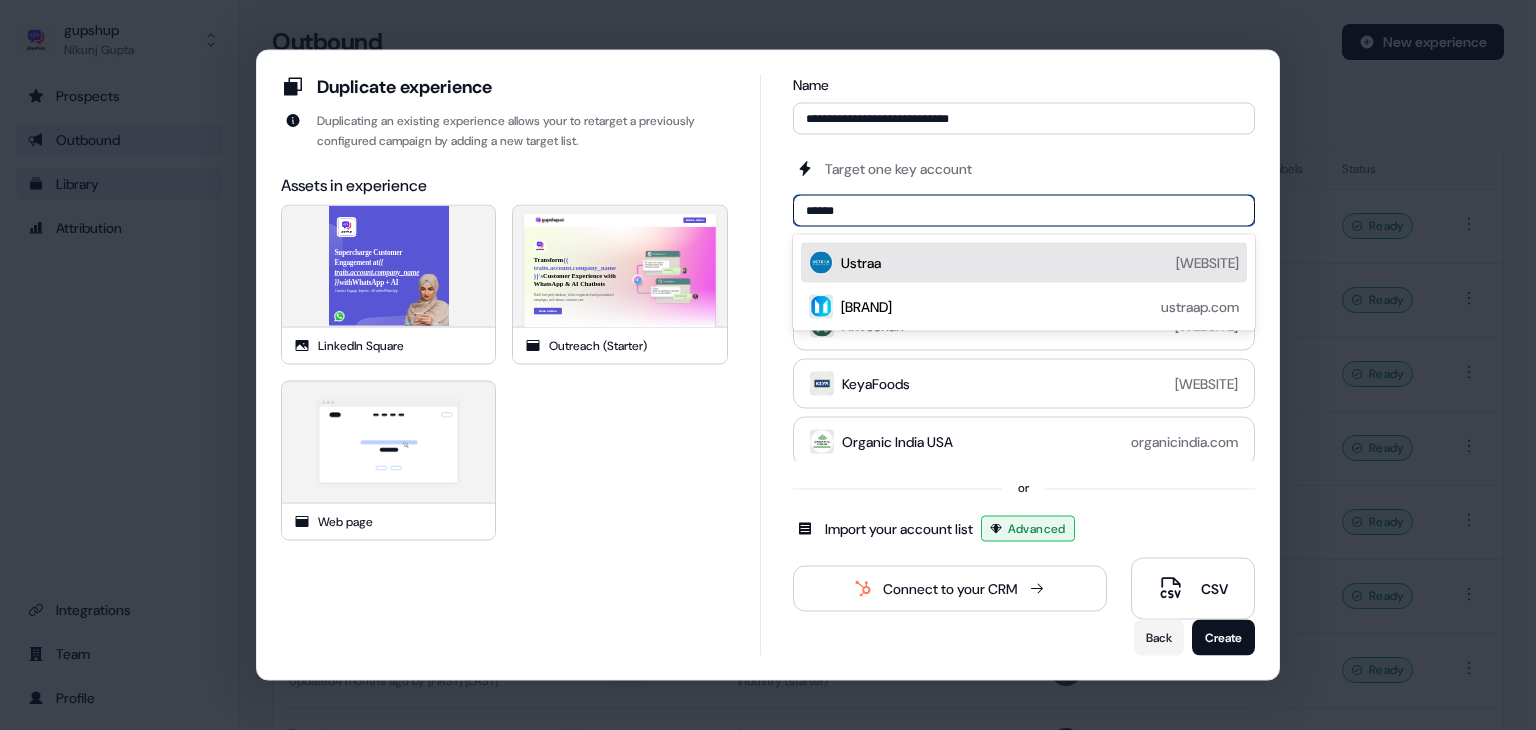 click on "[BRAND] [WEBSITE]" at bounding box center (1040, 263) 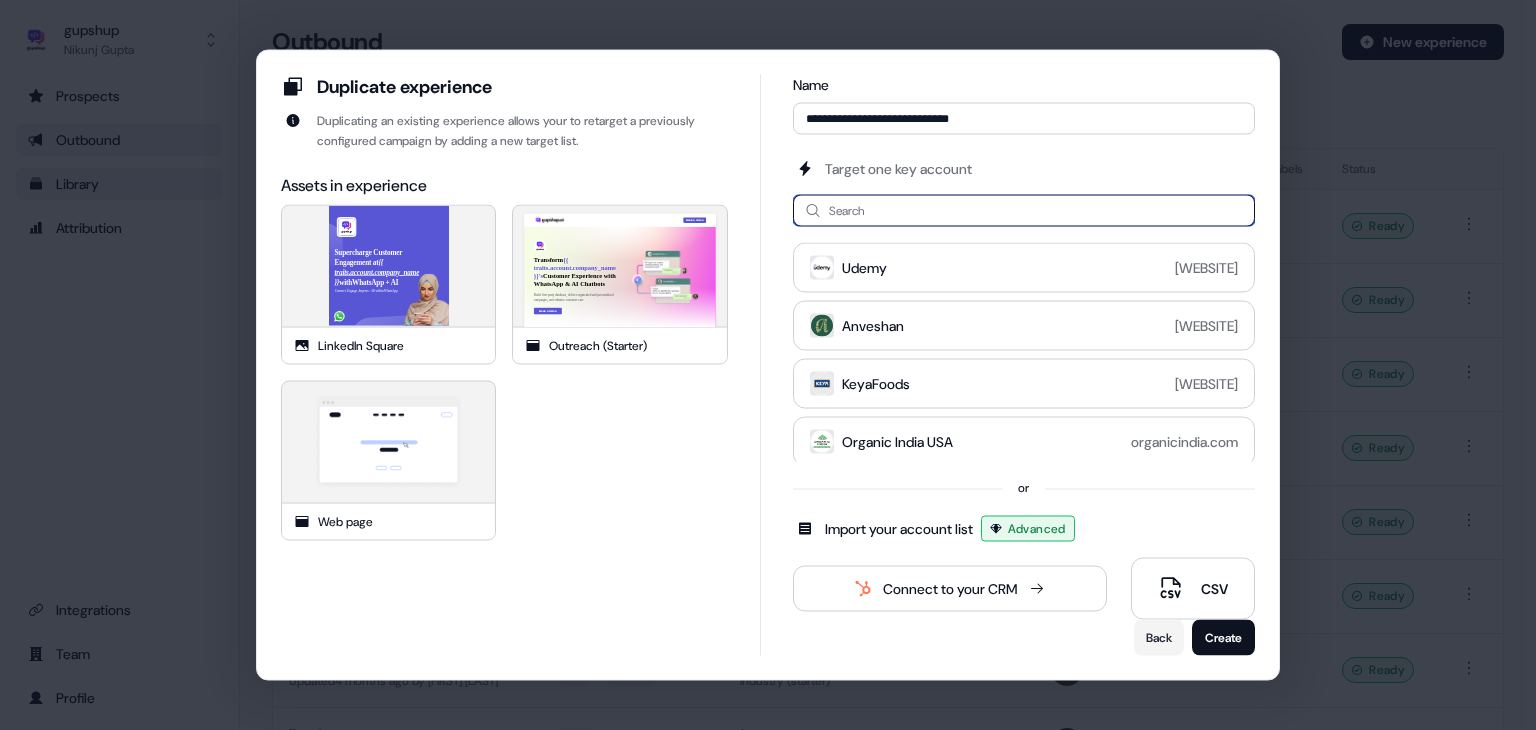 paste on "******" 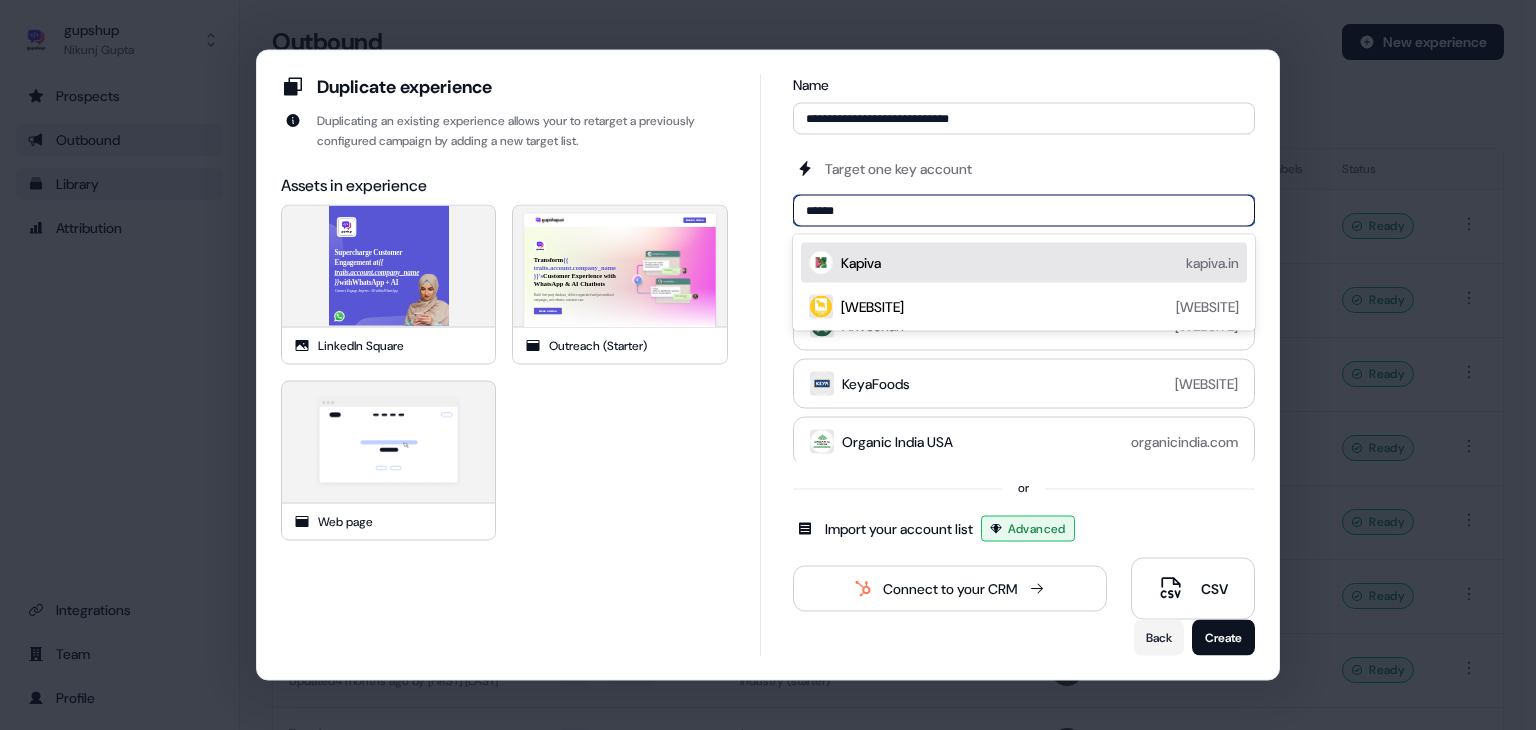 click on "Kapiva" at bounding box center [861, 263] 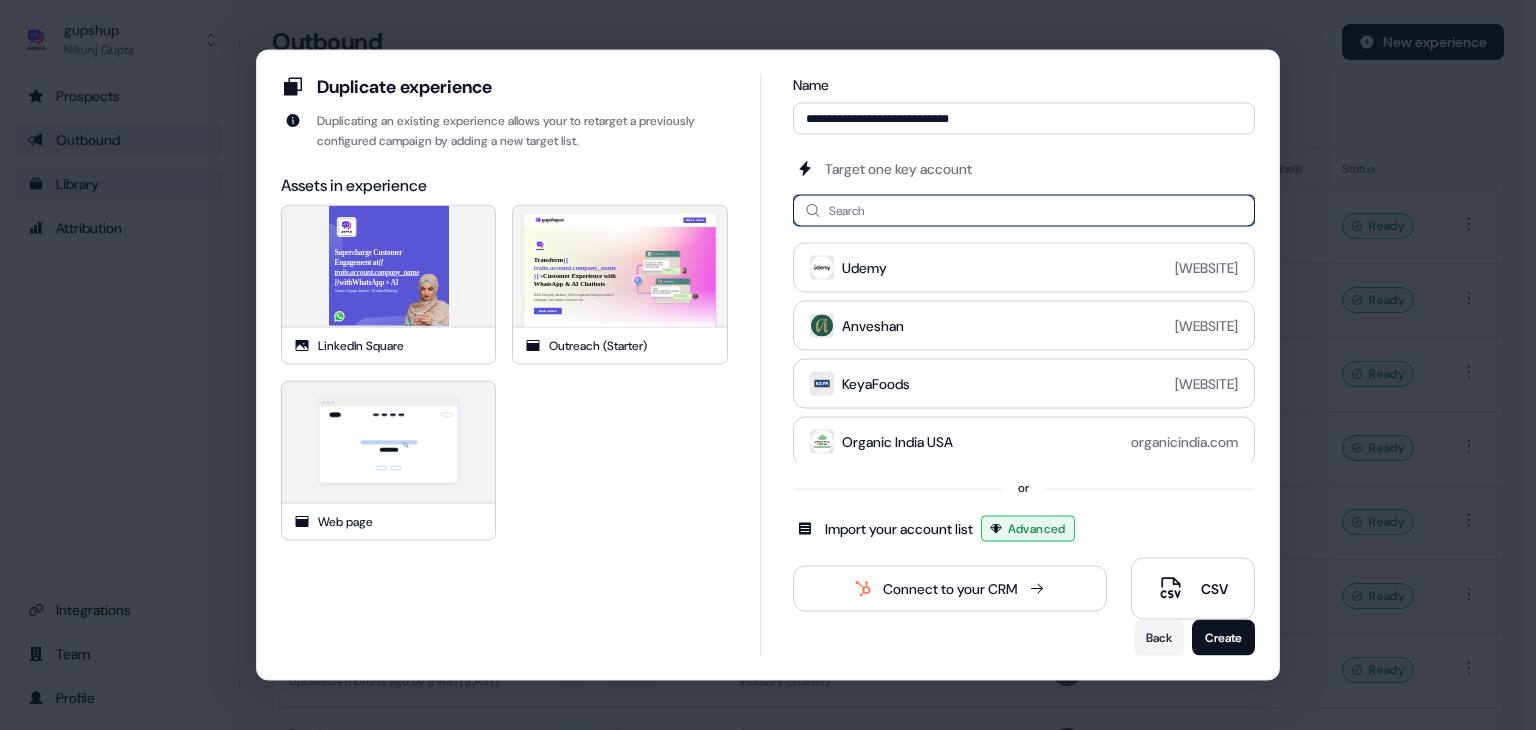 paste on "******" 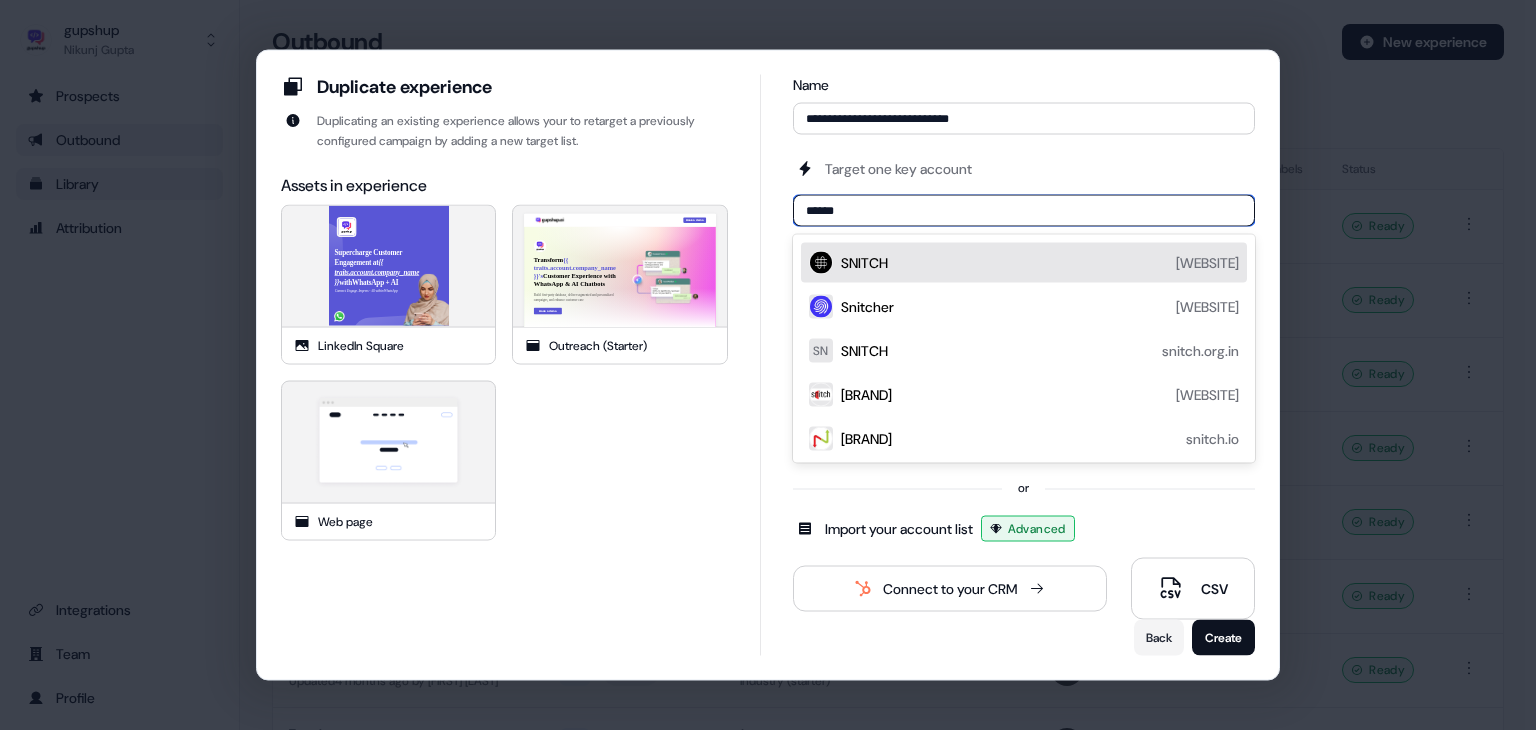 click on "SNITCH snitch.co.in" at bounding box center (1040, 263) 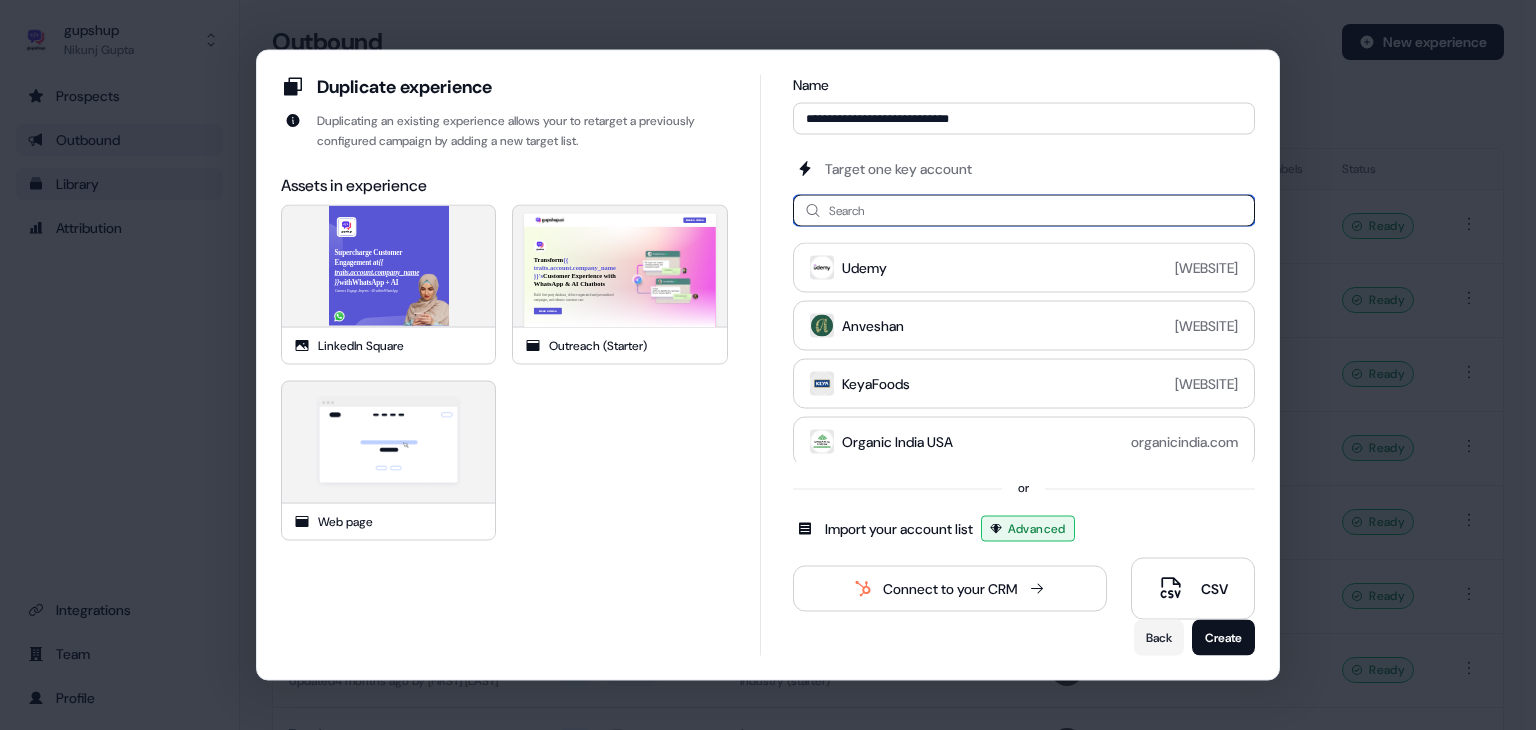 paste on "**********" 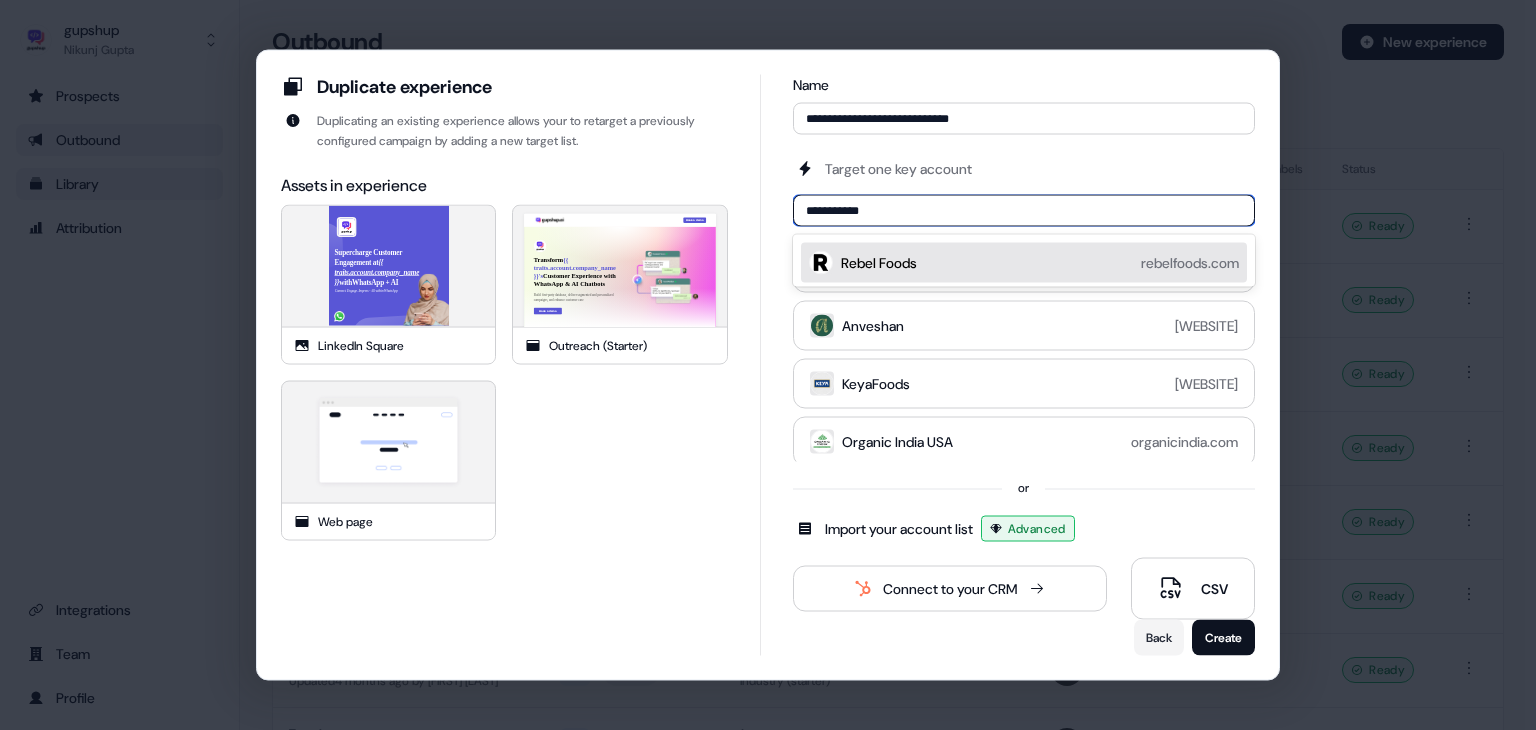 click on "Rebel Foods rebelfoods.com" at bounding box center [1024, 263] 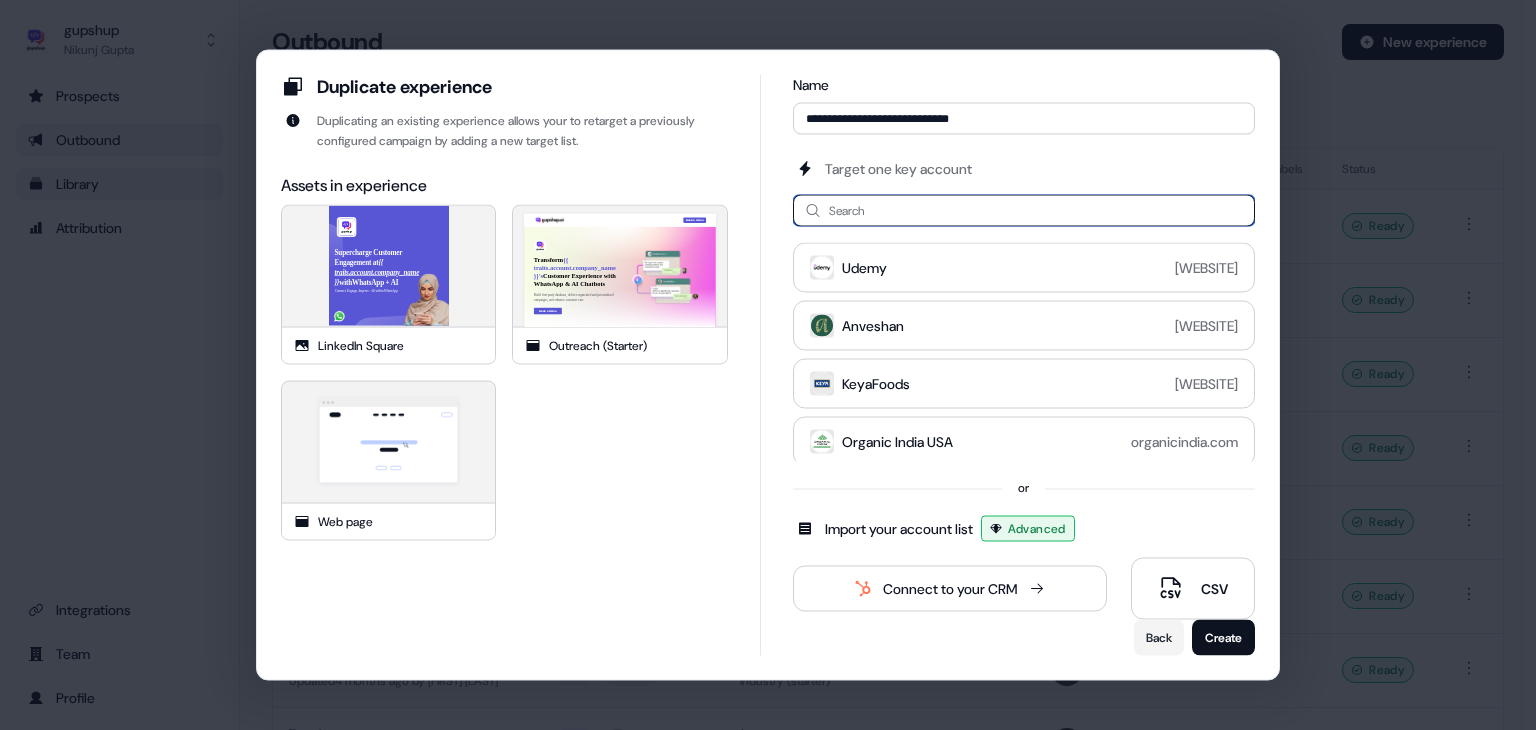 paste on "**********" 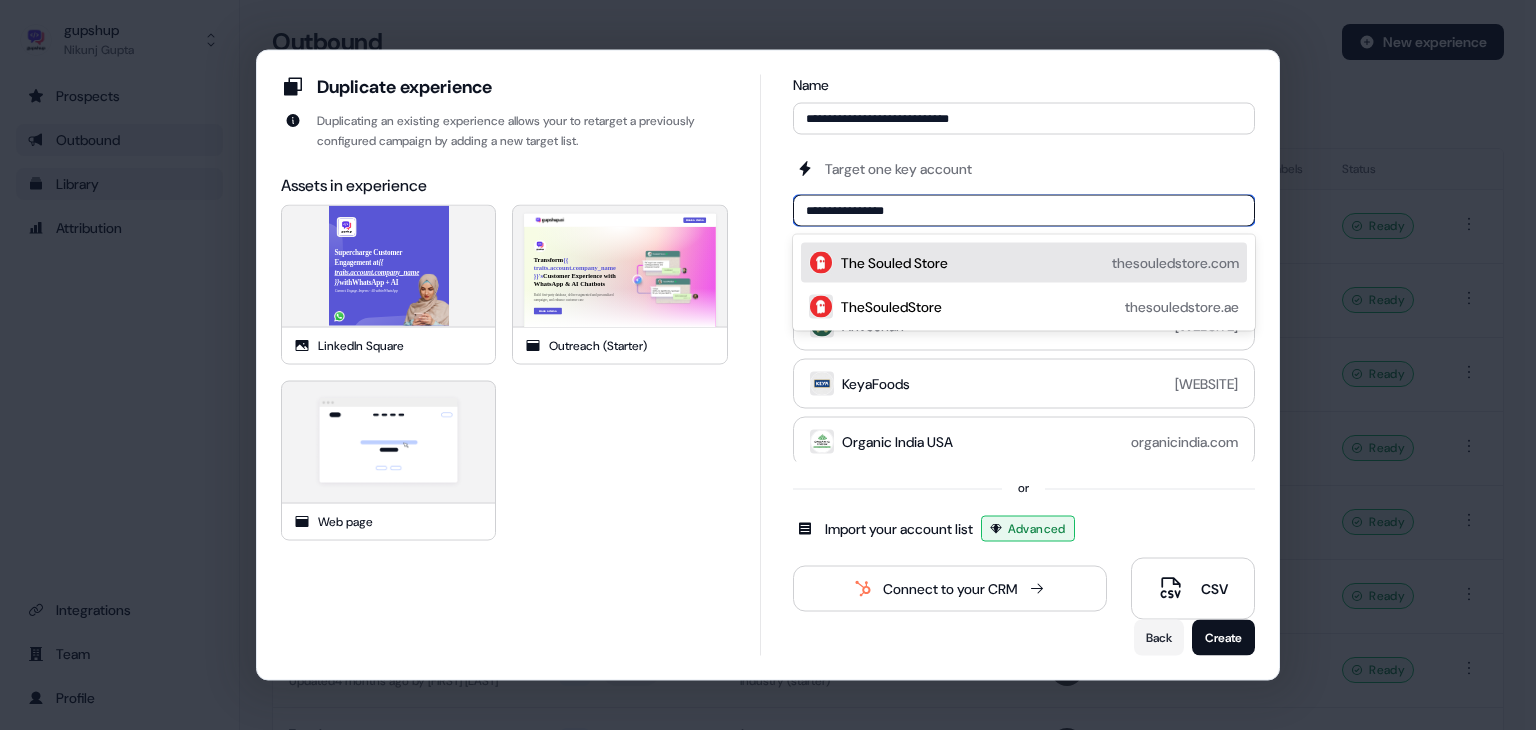 click on "The Souled Store thesouledstore.com" at bounding box center [1040, 263] 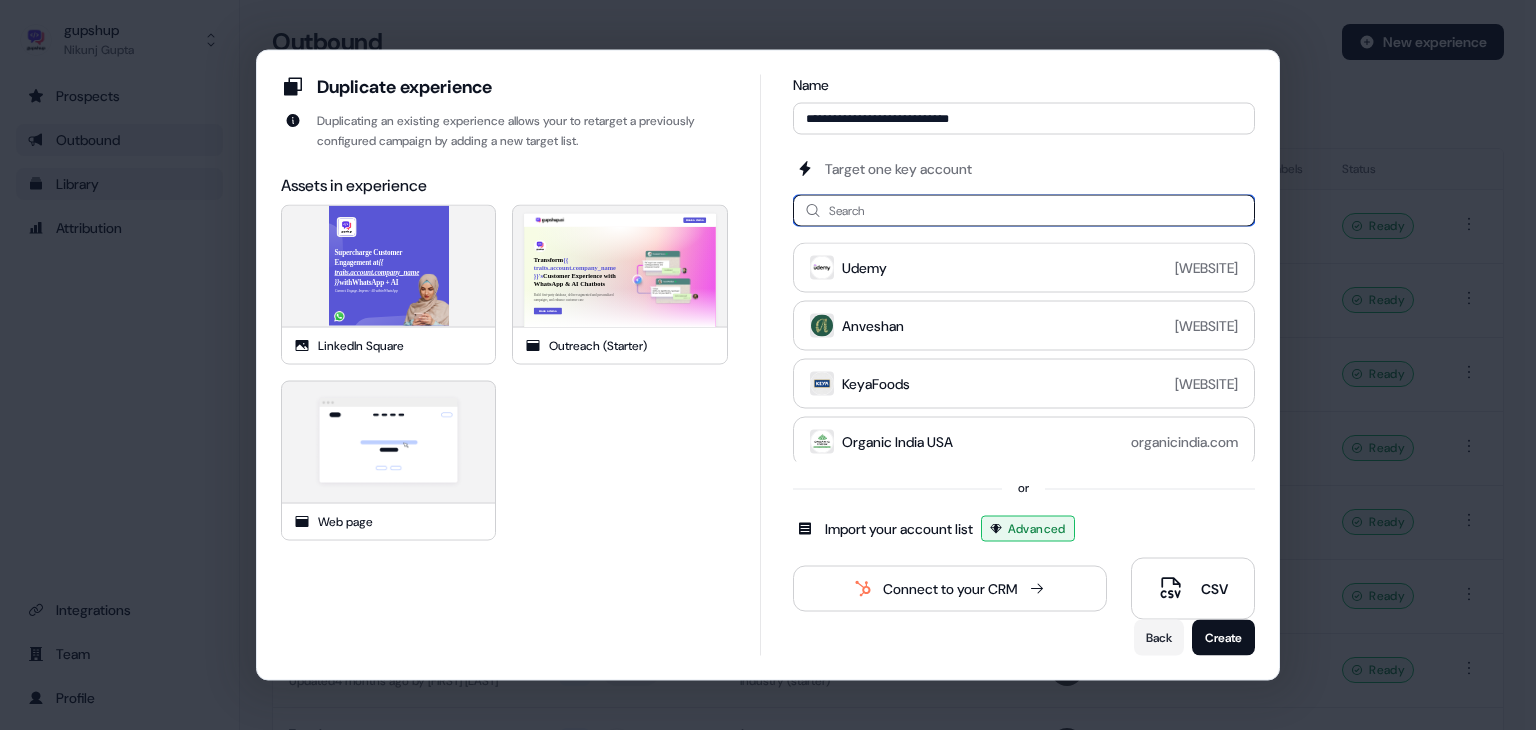 paste on "*********" 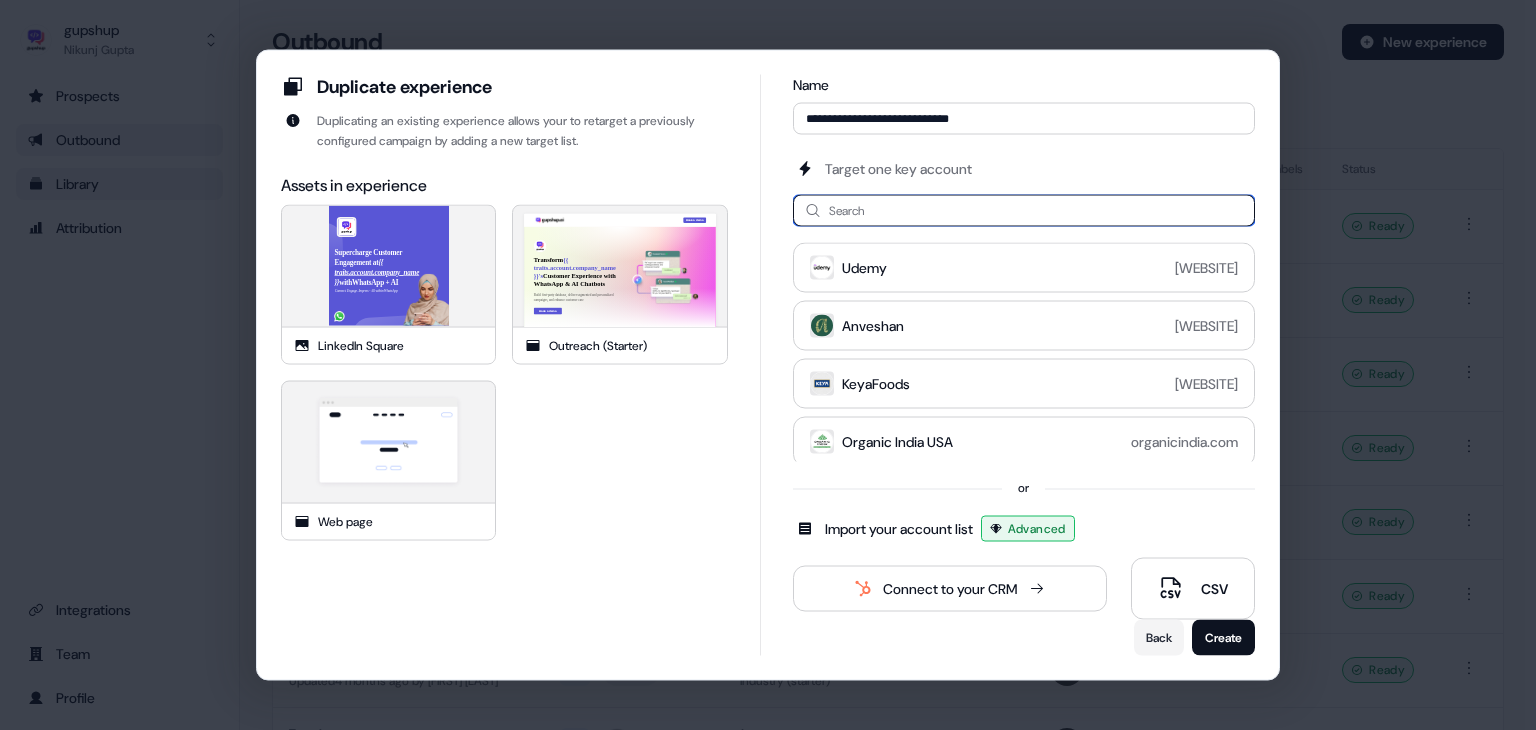type on "*********" 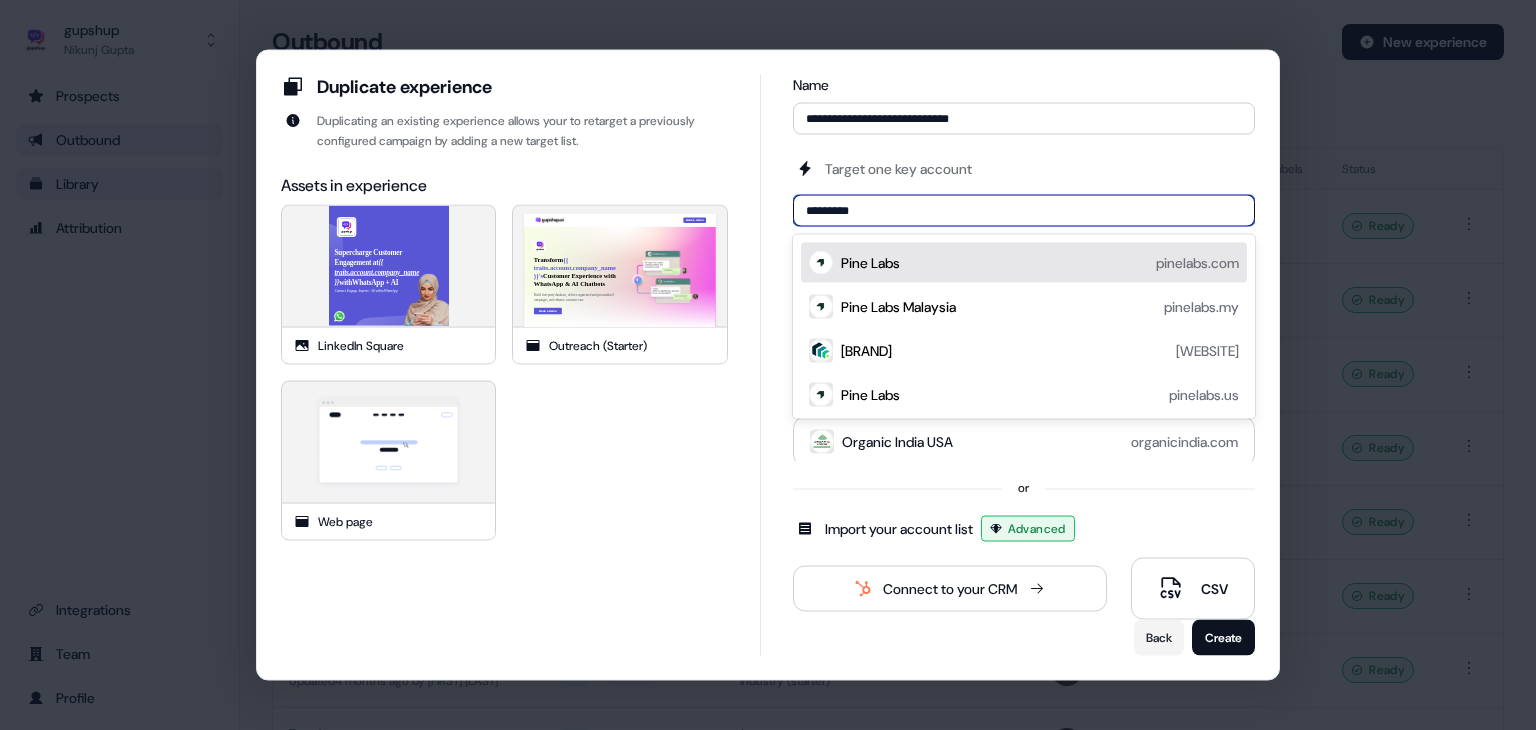 click on "Pine Labs pinelabs.com" at bounding box center (1040, 263) 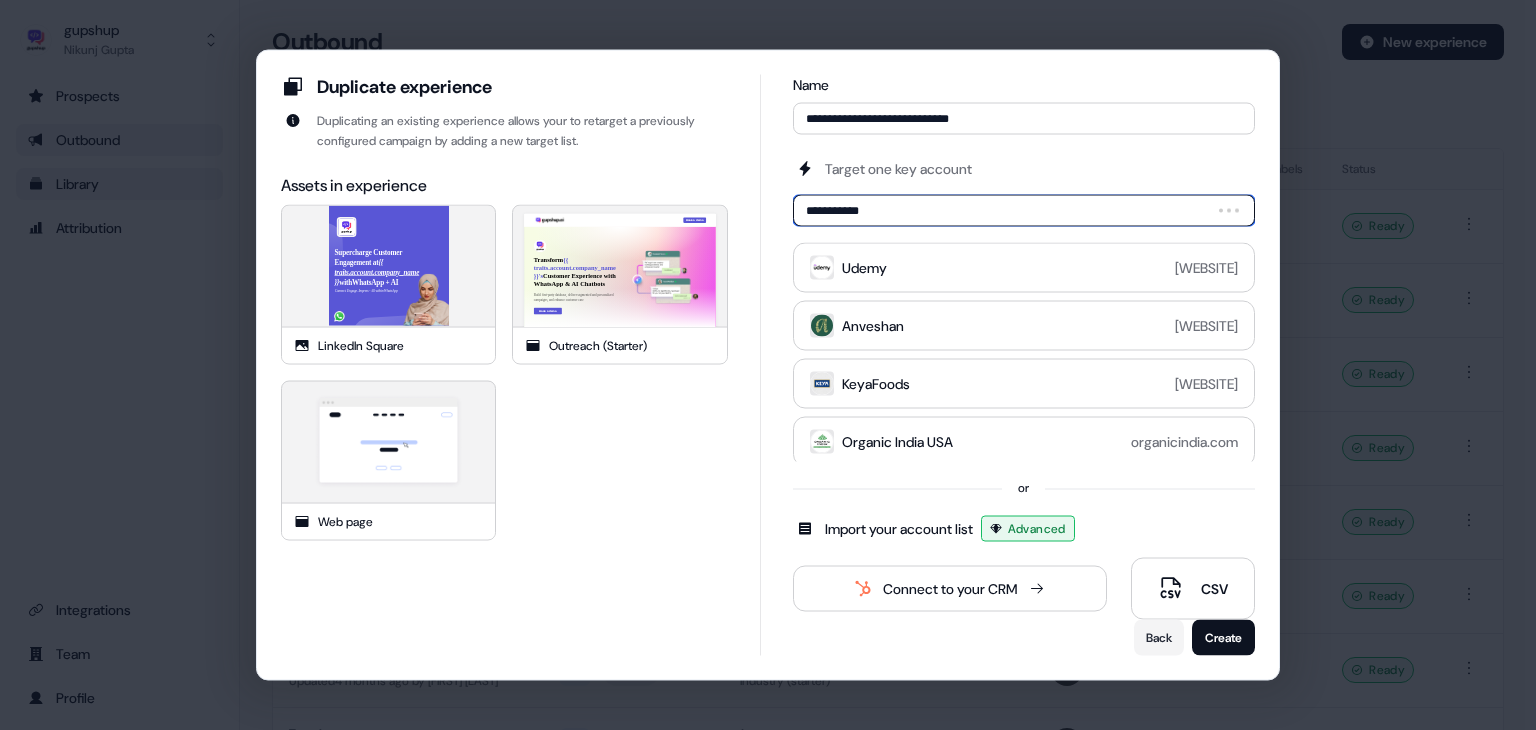 type on "*********" 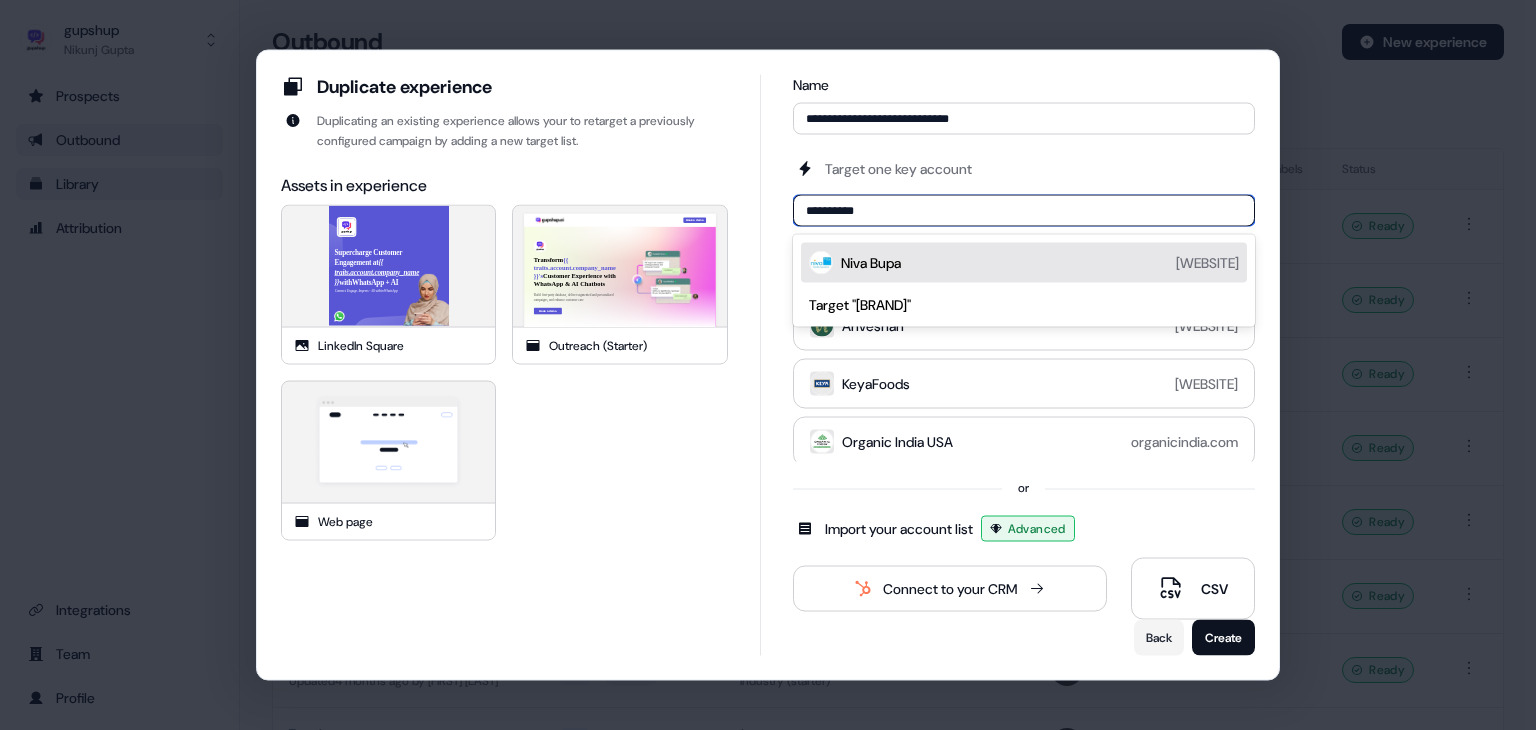 click on "Niva Bupa nivabupa.com" at bounding box center [1040, 263] 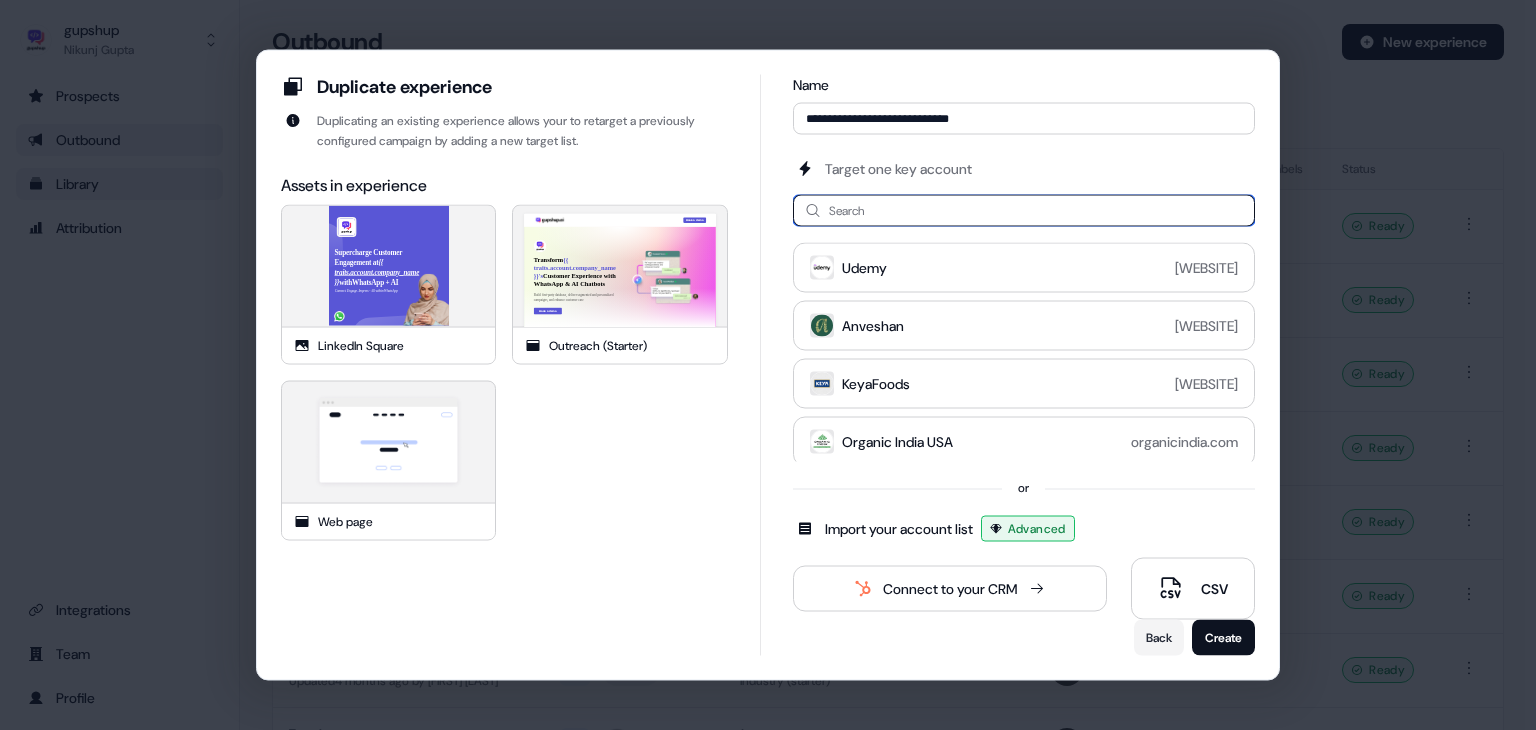 paste on "******" 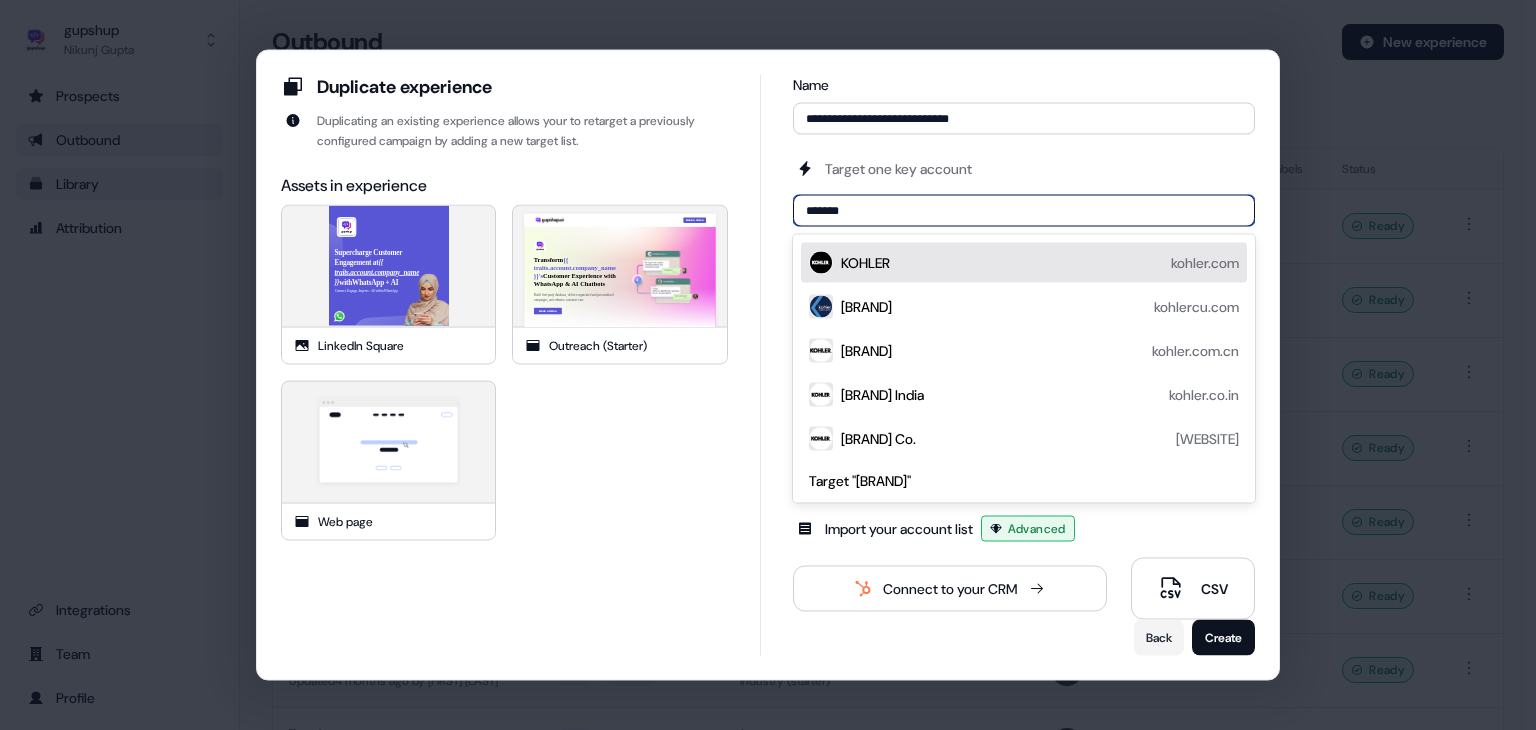 click on "KOHLER kohler.com" at bounding box center (1040, 263) 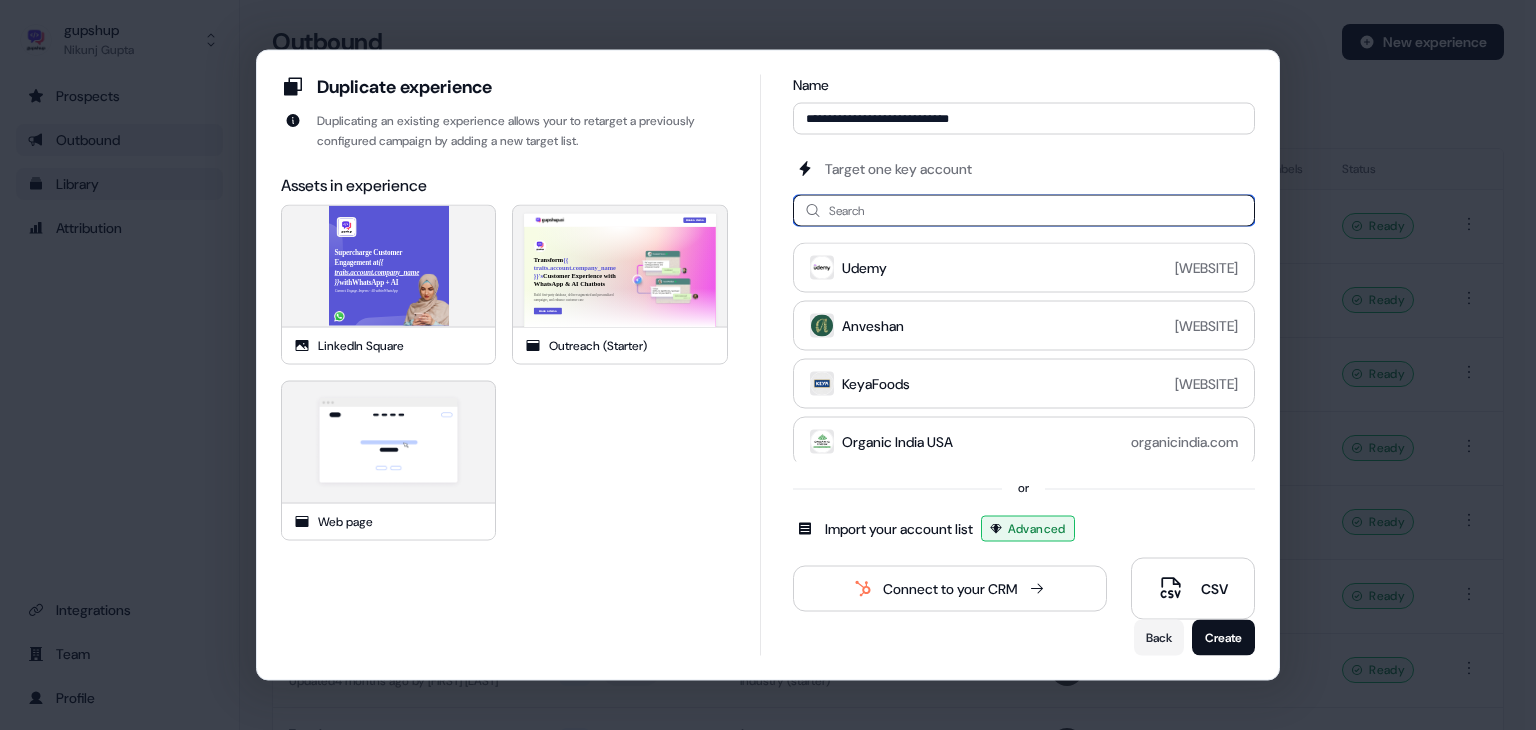 click at bounding box center [1024, 211] 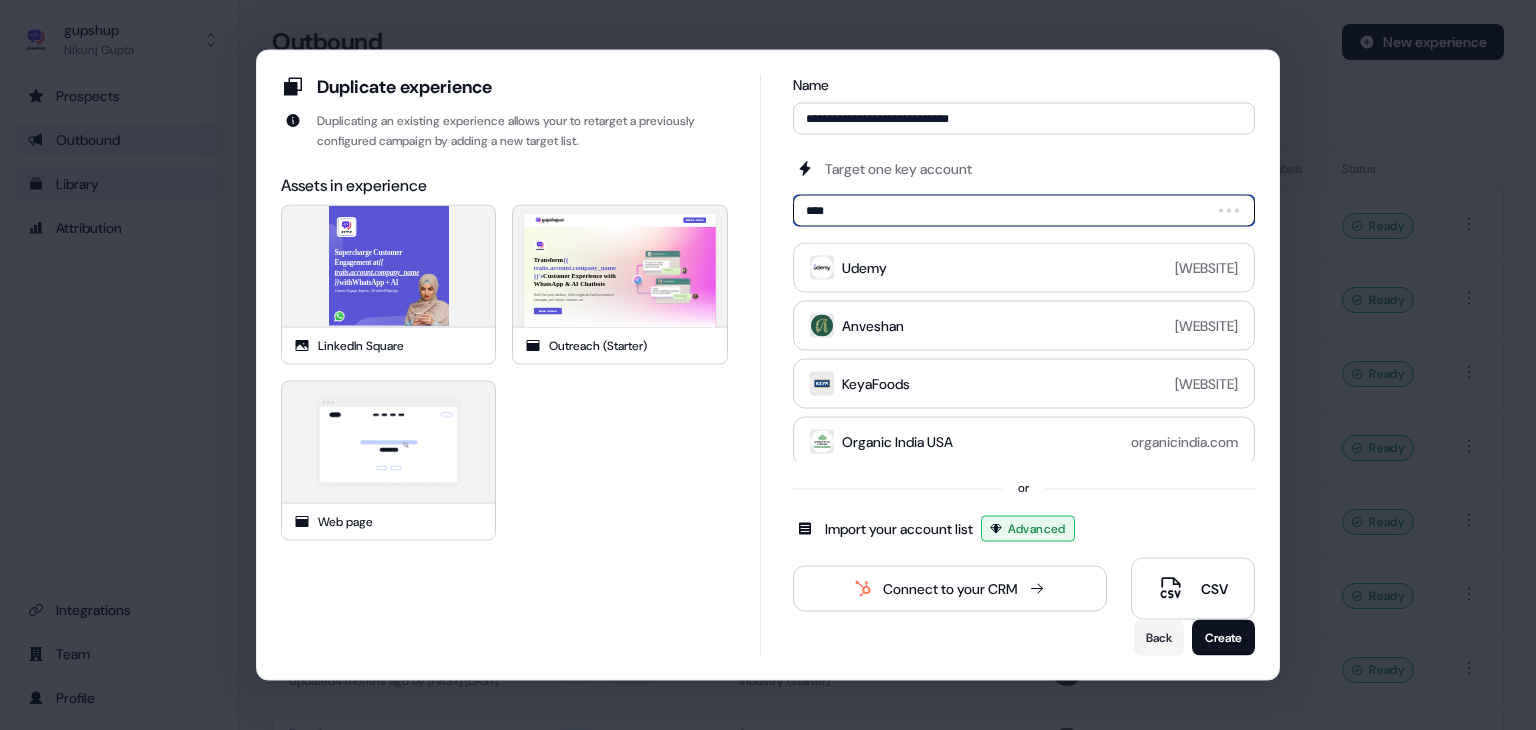 type on "*****" 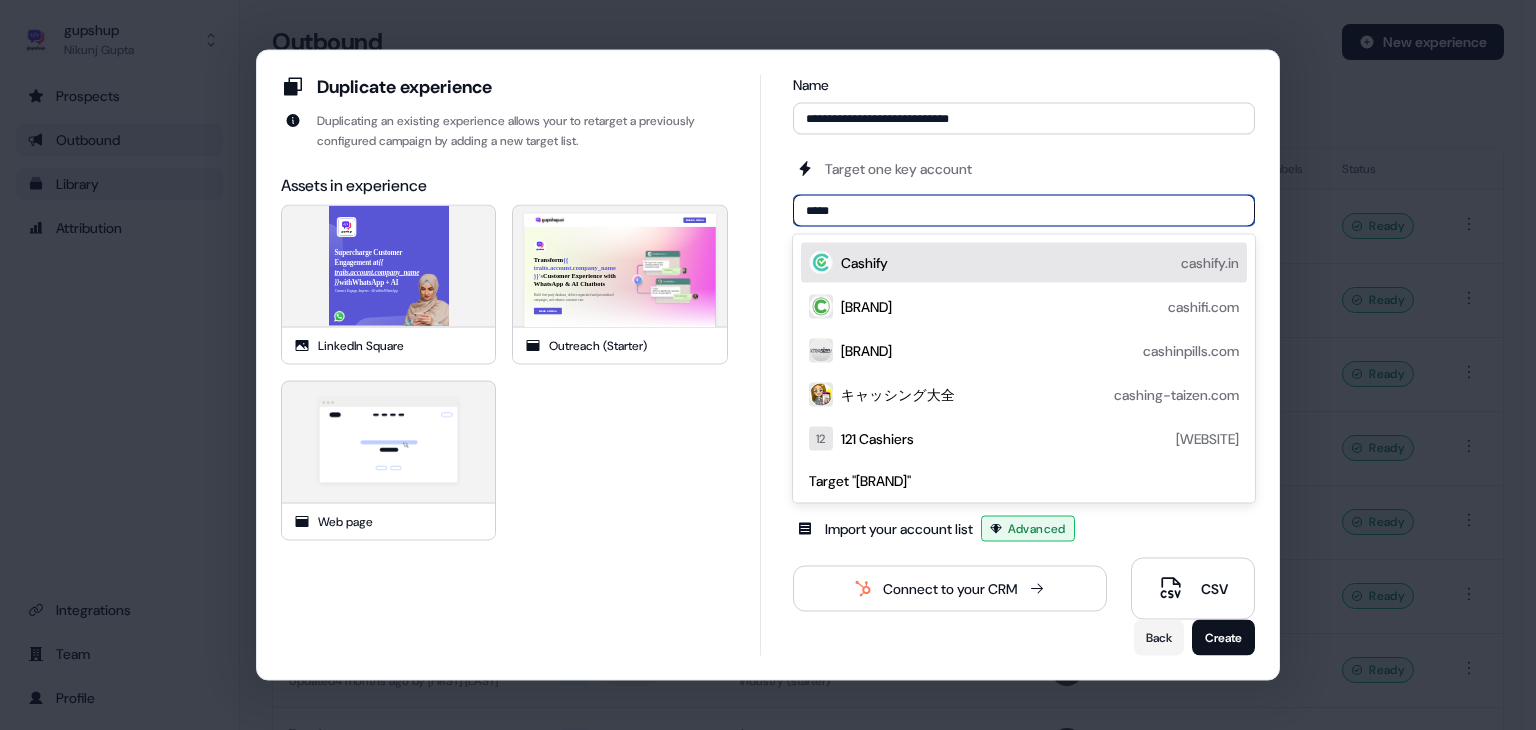 click on "Cashify cashify.in" at bounding box center (1040, 263) 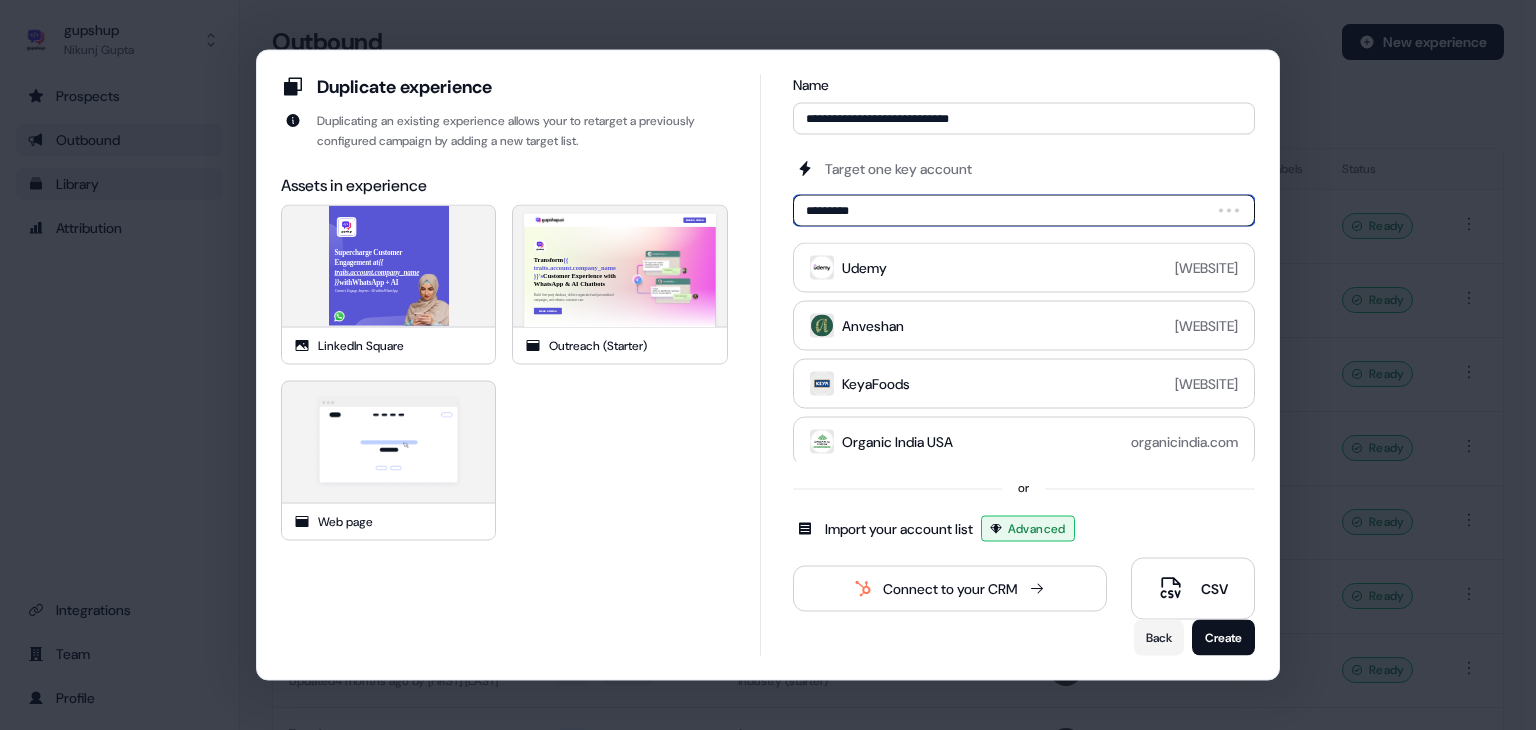 type on "**********" 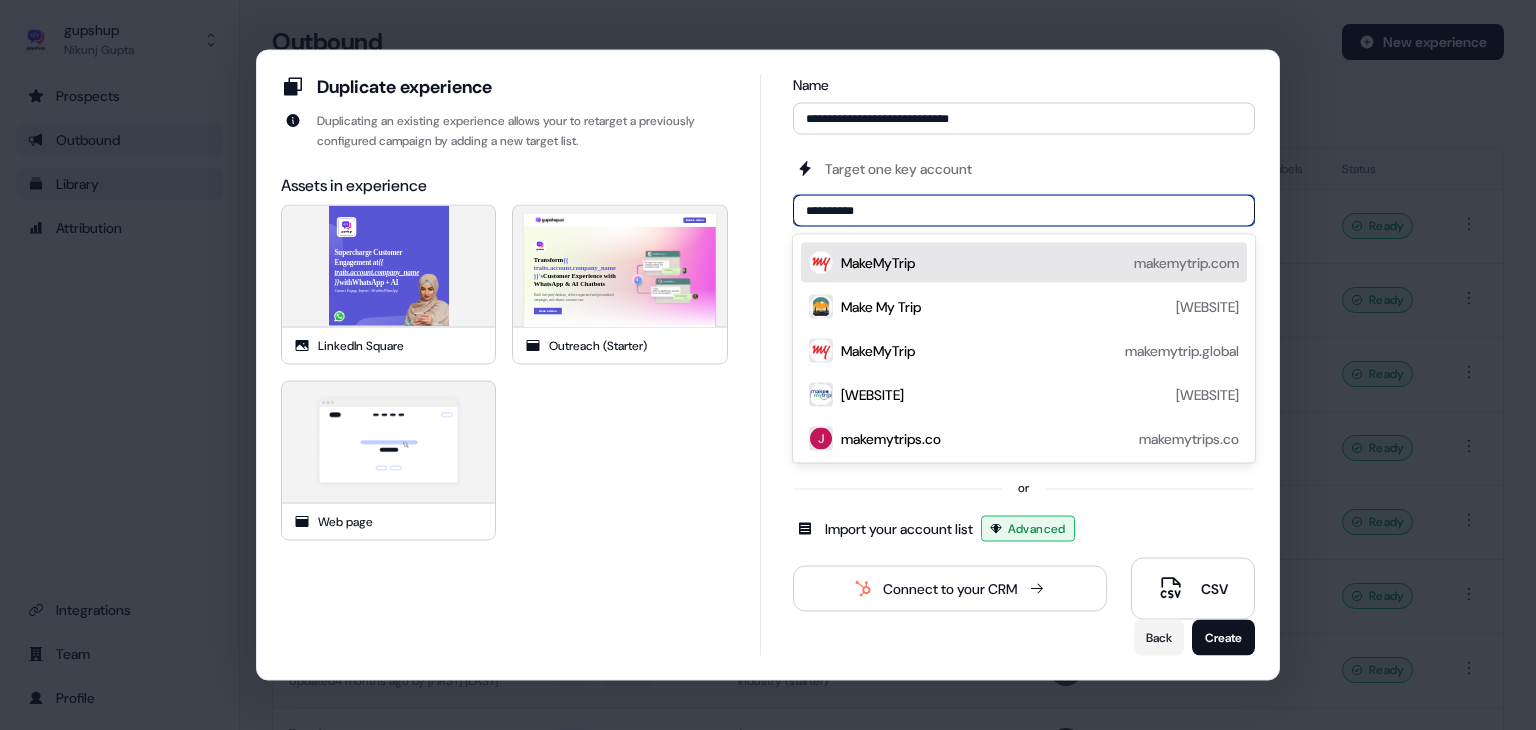 click on "[BRAND] [WEBSITE]" at bounding box center [1040, 263] 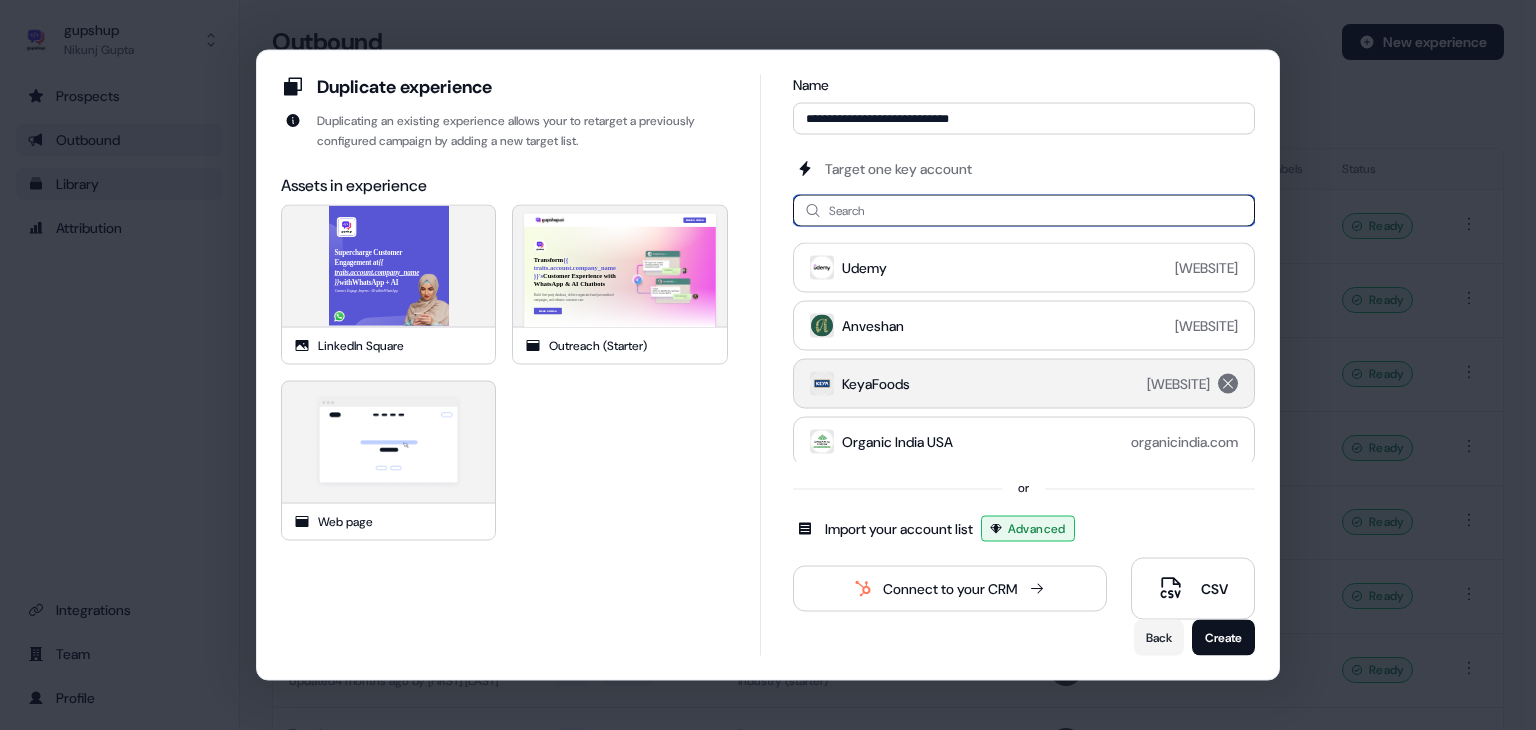 scroll, scrollTop: 867, scrollLeft: 0, axis: vertical 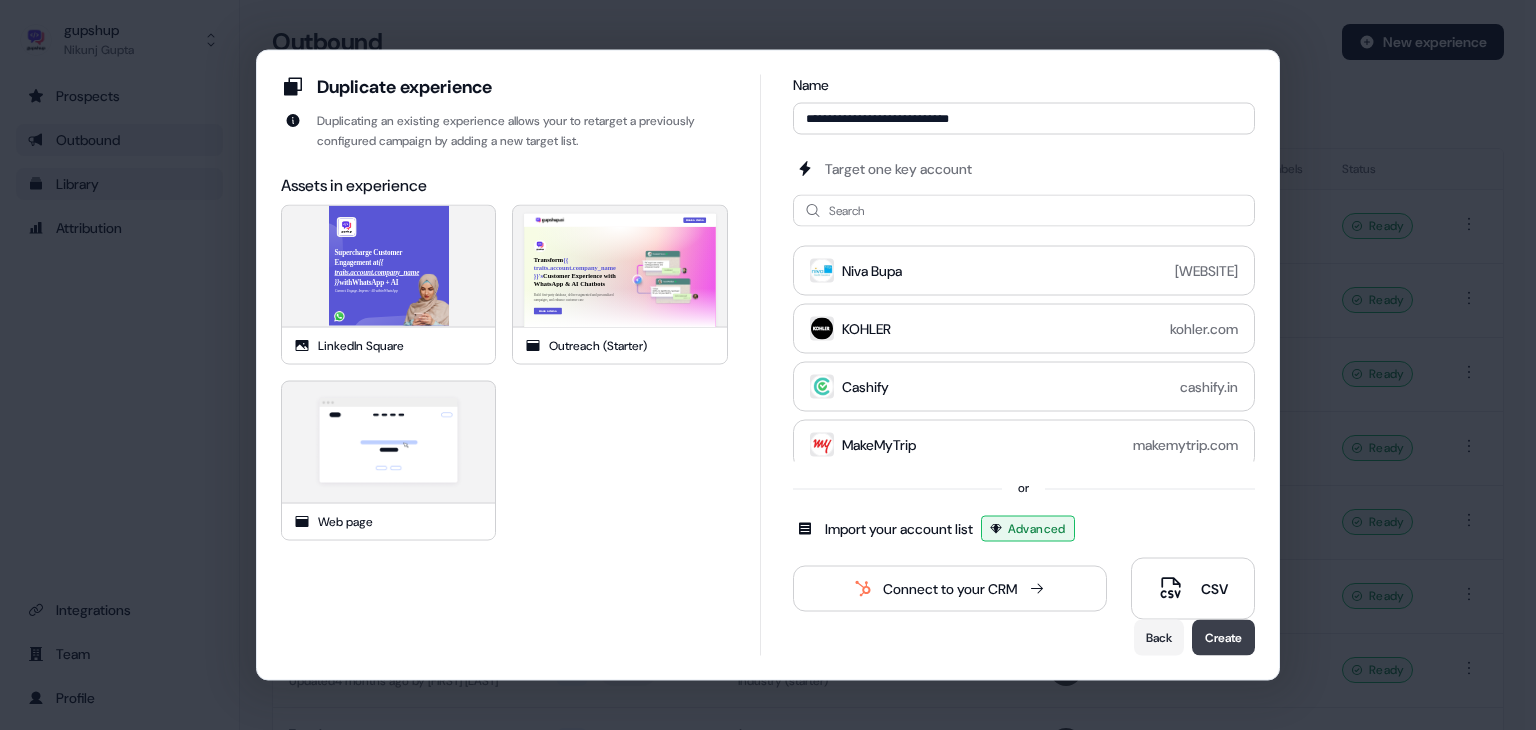 click on "Create" at bounding box center (1223, 638) 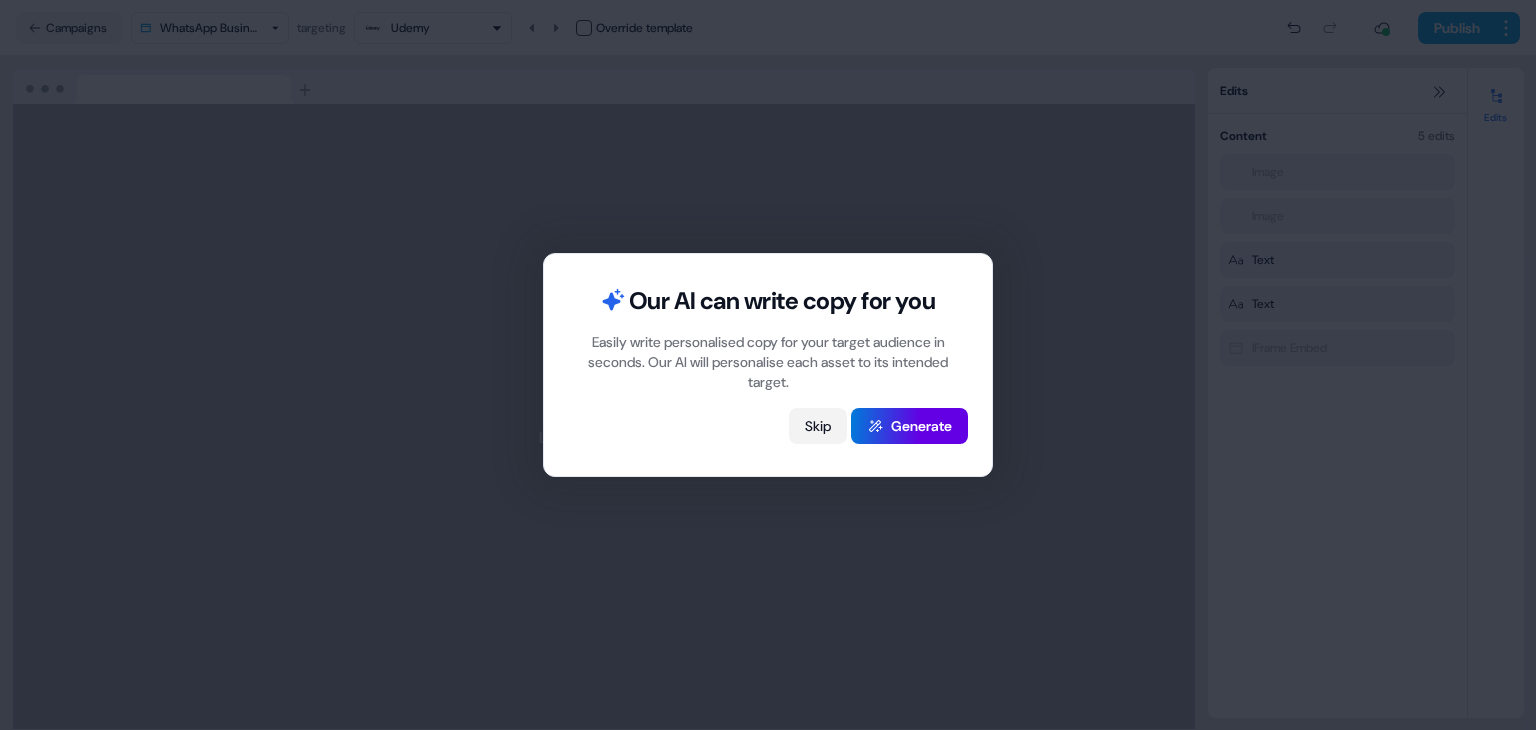 click on "Skip" at bounding box center (818, 426) 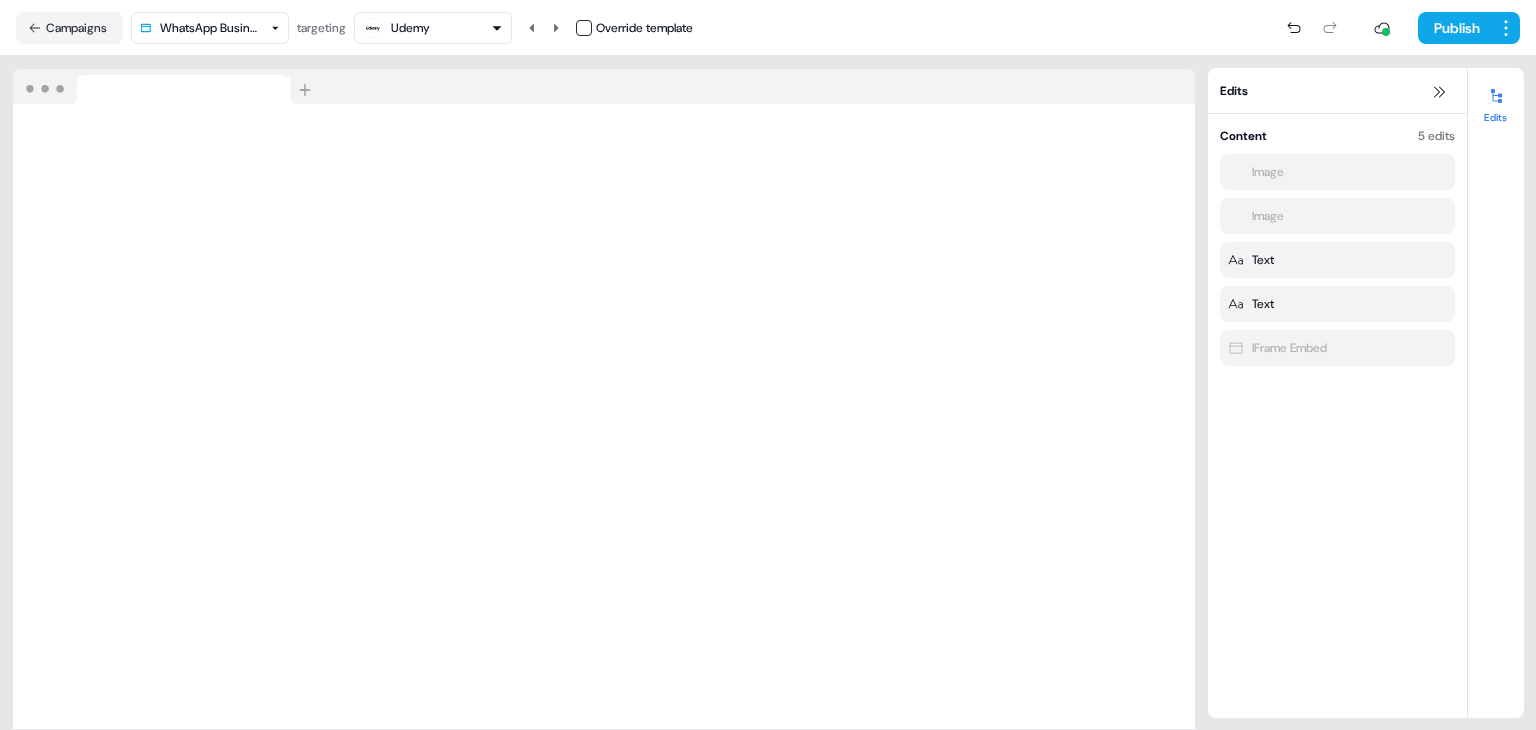click on "Udemy" at bounding box center (410, 28) 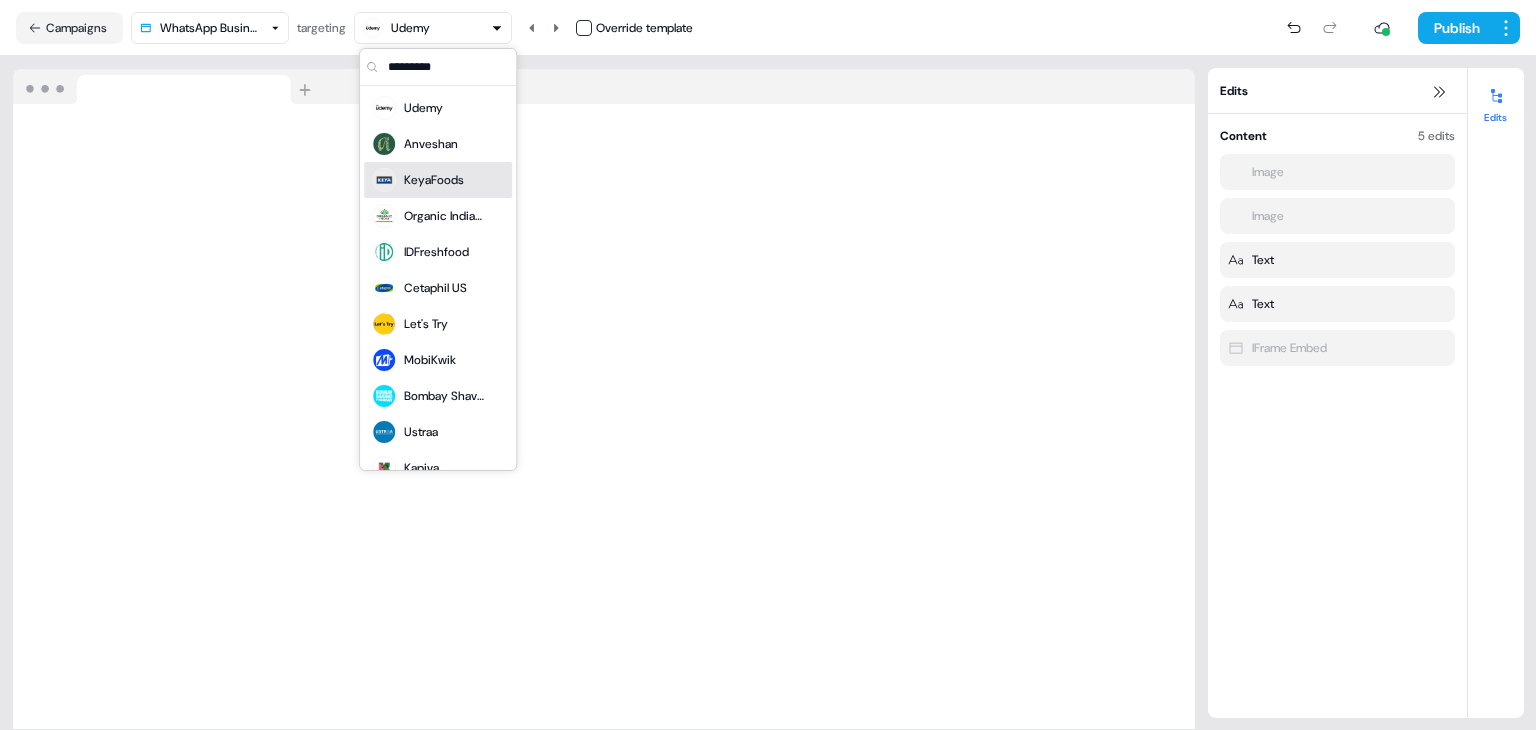 click on "KeyaFoods" at bounding box center [434, 180] 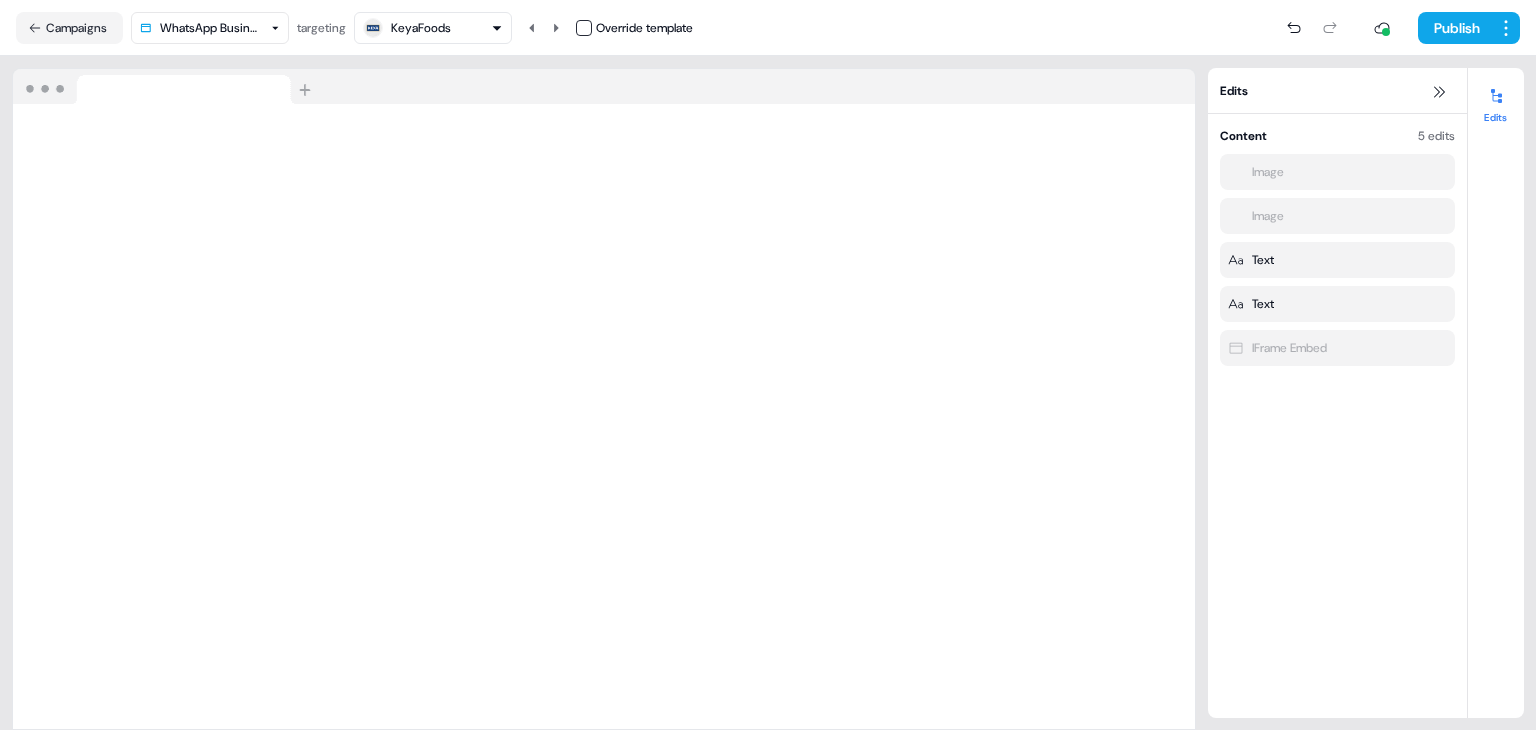 click on "KeyaFoods" at bounding box center (433, 28) 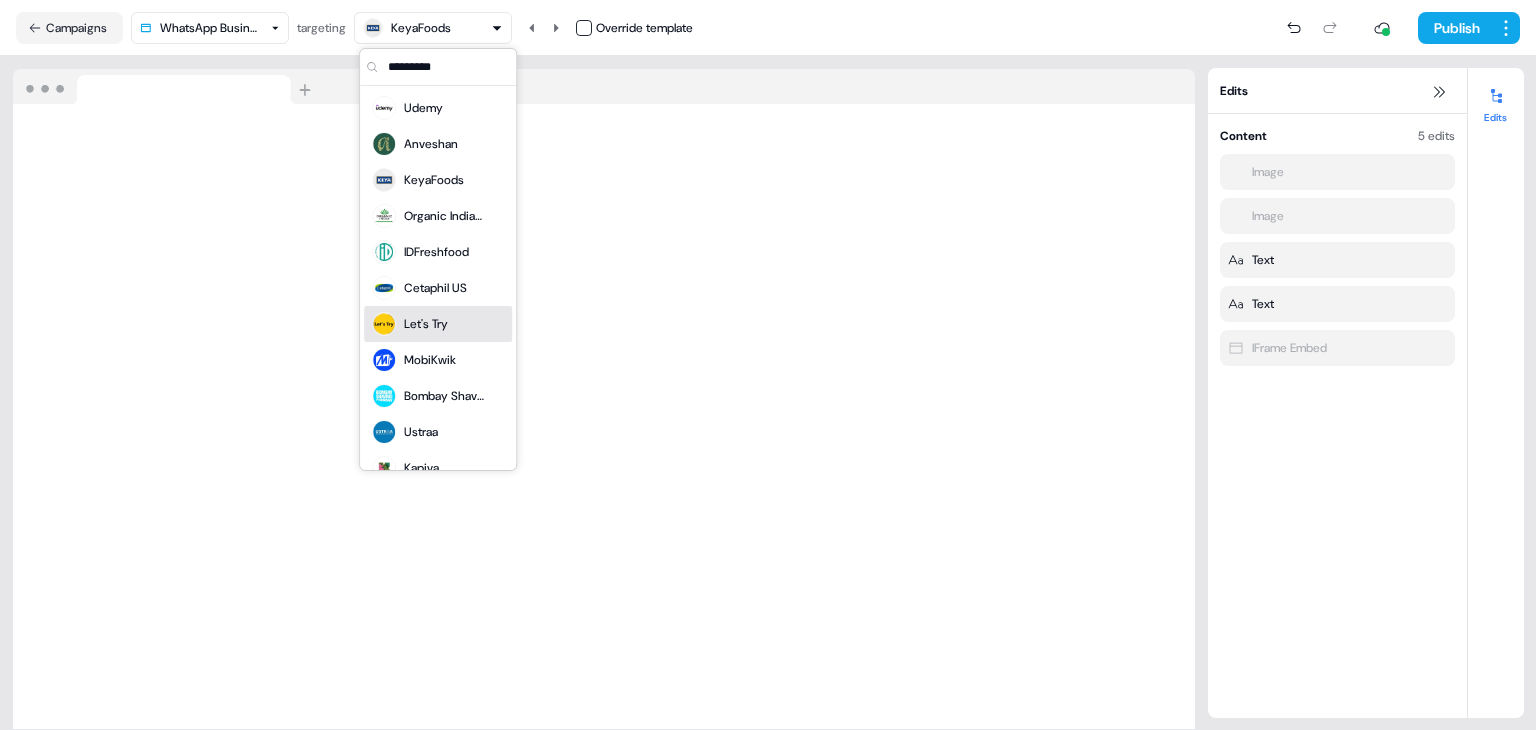 click on "Let's Try" at bounding box center [426, 324] 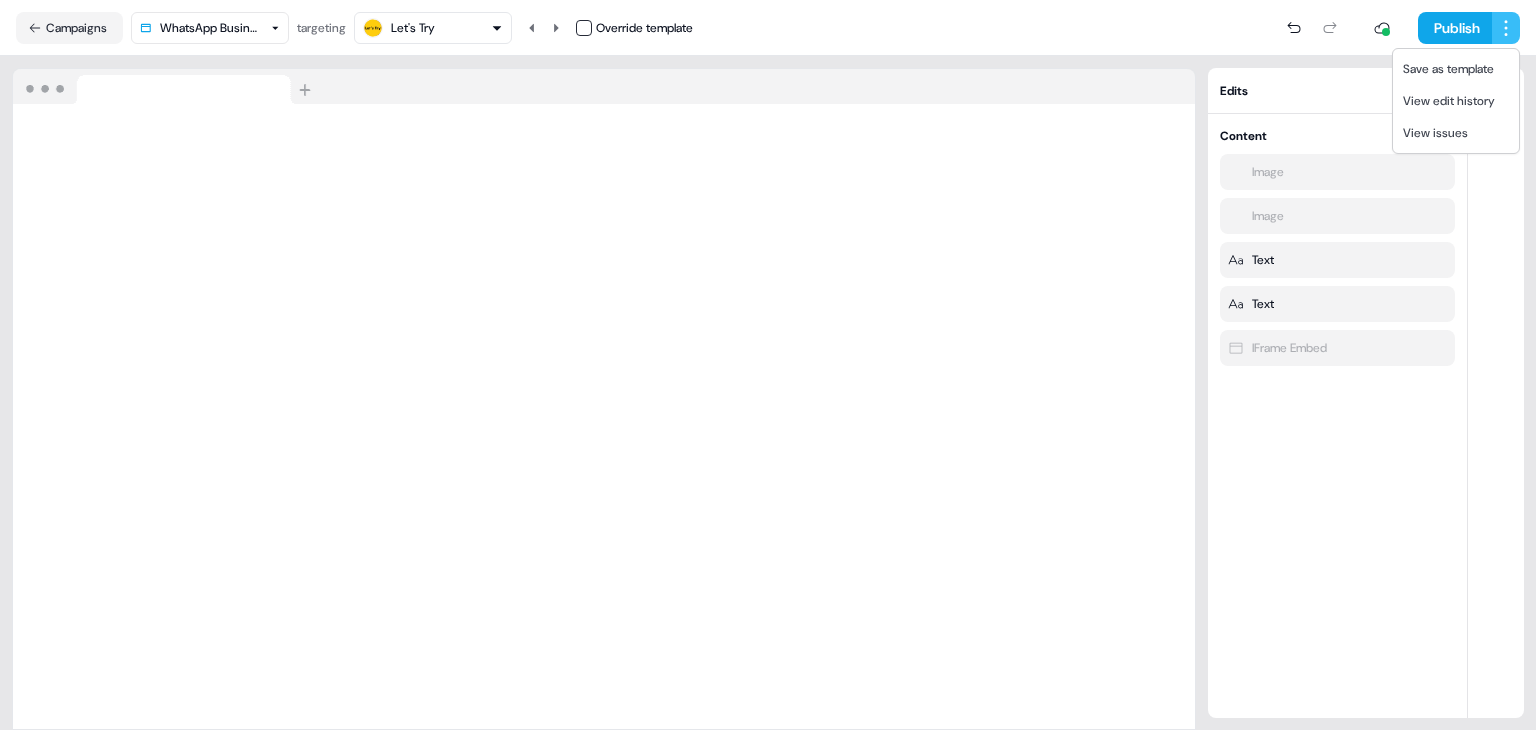 click on "For the best experience switch devices to a bigger screen. Go to Userled.io Linkedin Personalized Ads IND Editor Overview Engagement Distribute Created by Nikunj Gupta Loading... Campaigns WhatsApp Business API LP targeting Let's Try Override template Publish Loading your site.. Edits Content 5 edits Image Image Text Text IFrame Embed Edits Save as template View edit history View issues" at bounding box center [768, 365] 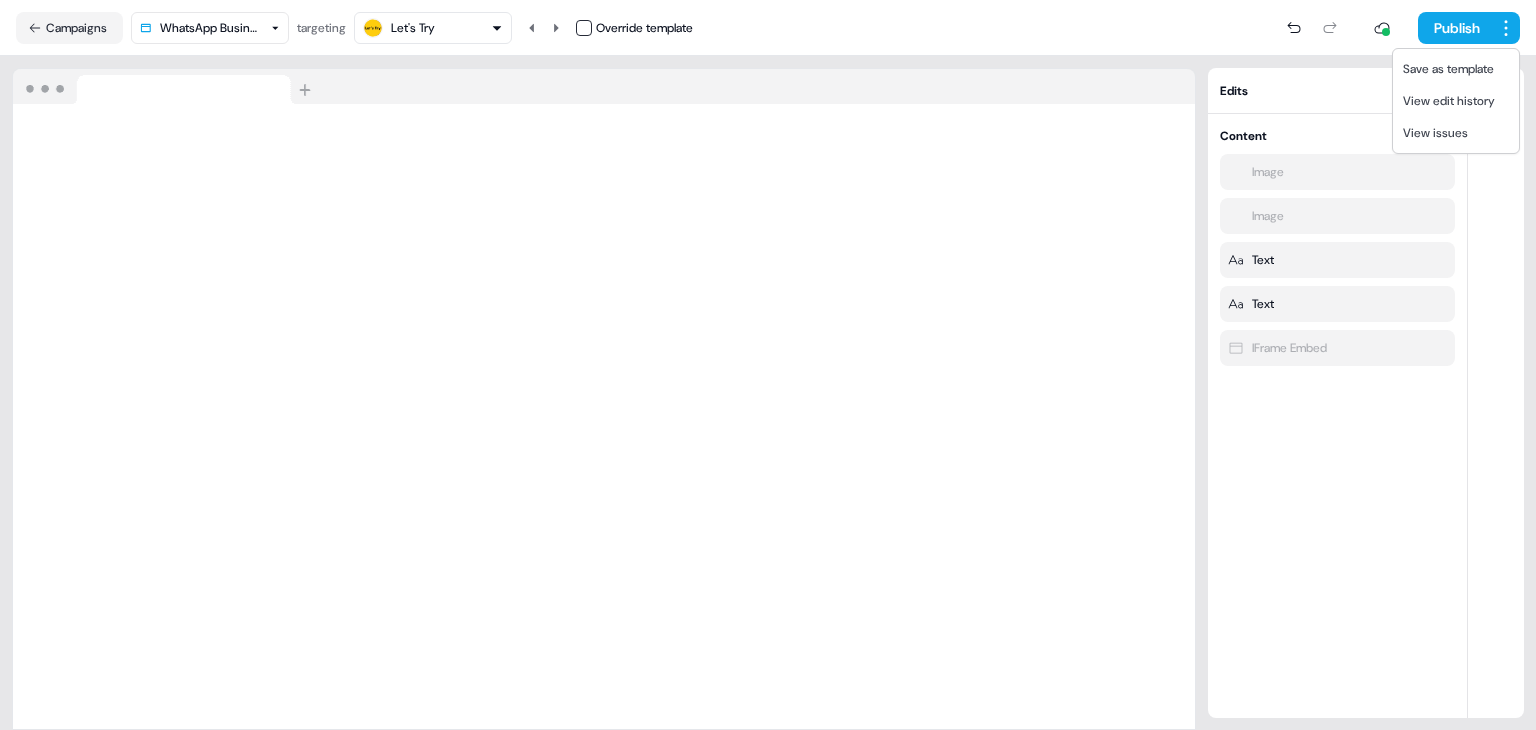 click on "For the best experience switch devices to a bigger screen. Go to Userled.io Linkedin Personalized Ads IND Editor Overview Engagement Distribute Created by Nikunj Gupta Loading... Campaigns WhatsApp Business API LP targeting Let's Try Override template Publish Loading your site.. Edits Content 5 edits Image Image Text Text IFrame Embed Edits Save as template View edit history View issues" at bounding box center [768, 365] 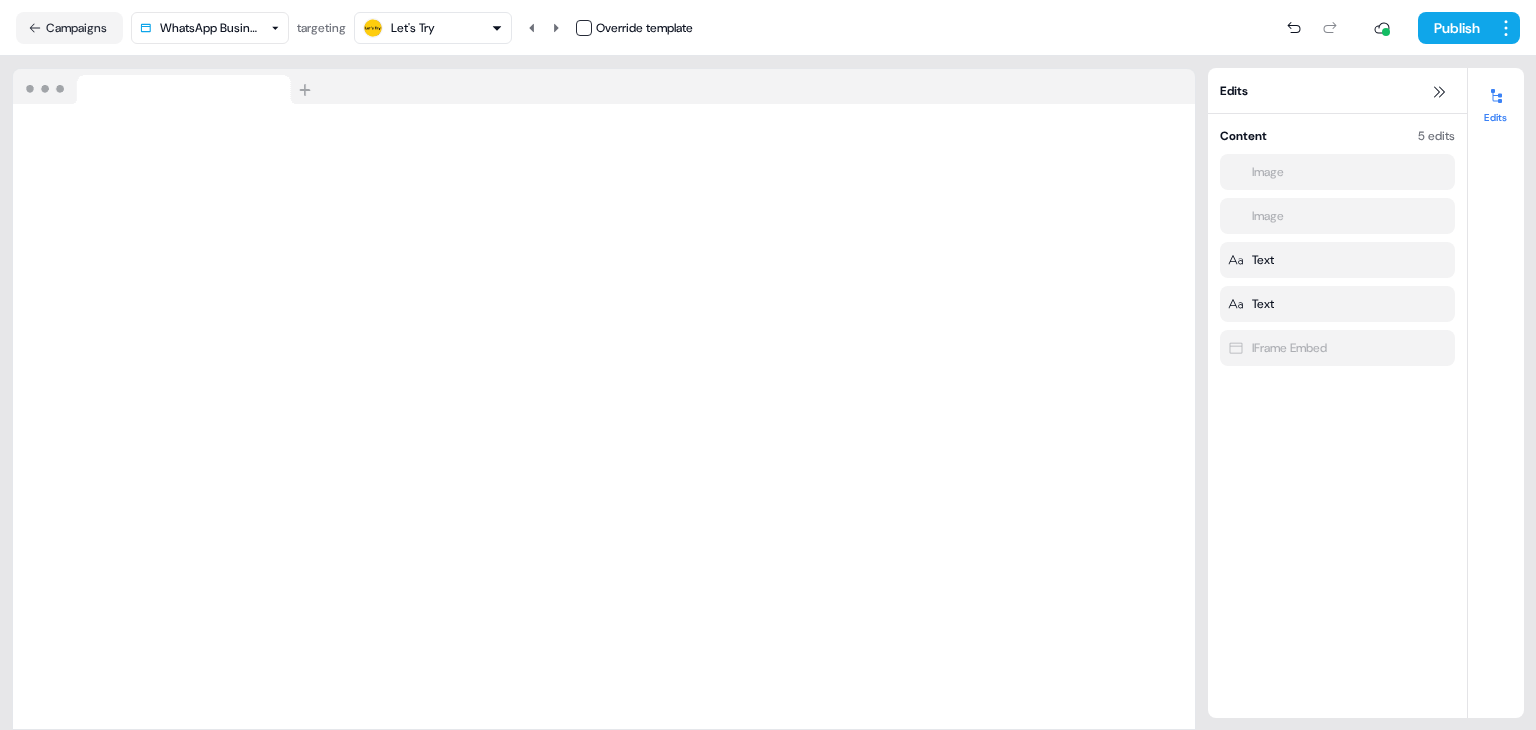click on "Campaigns" at bounding box center (69, 28) 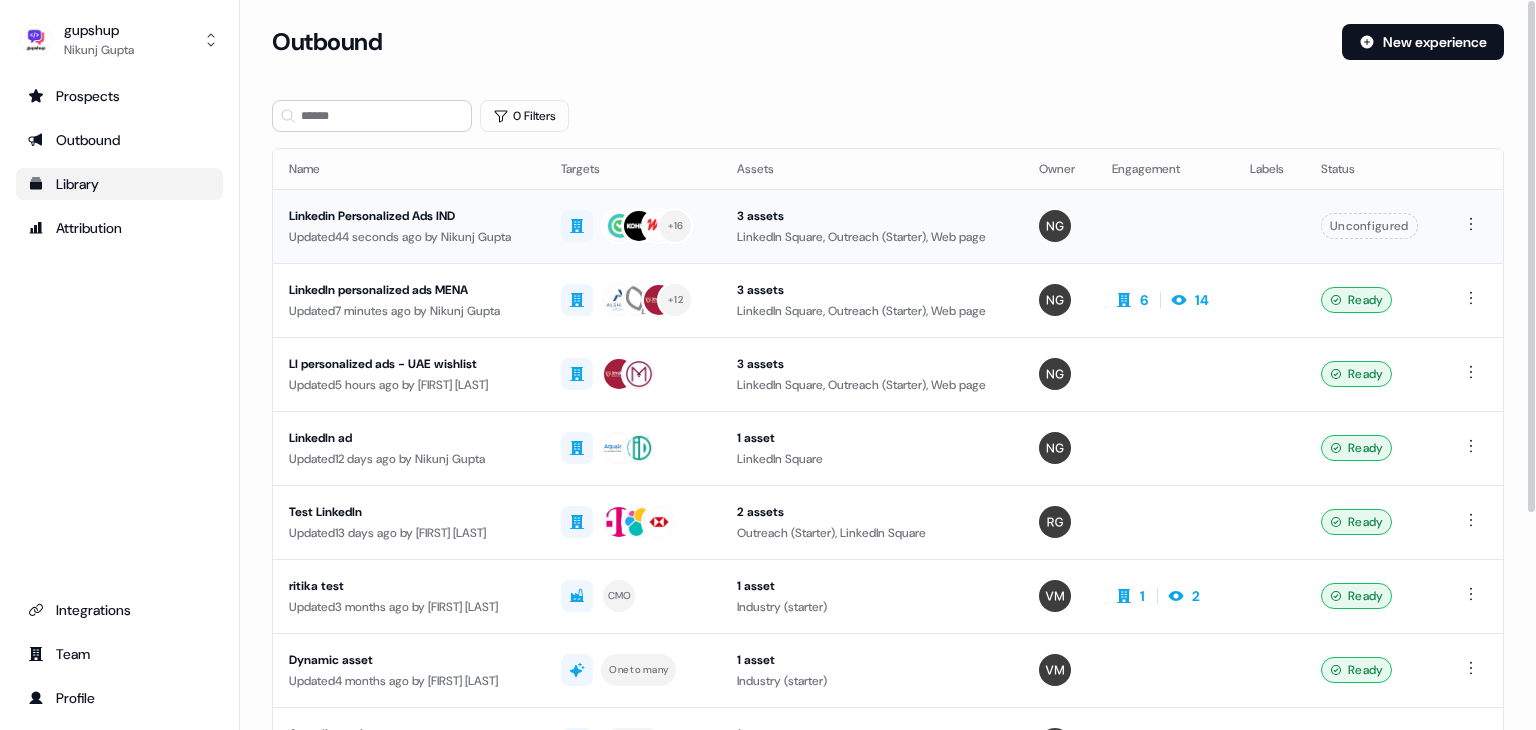 click on "Linkedin Personalized Ads IND" at bounding box center (409, 216) 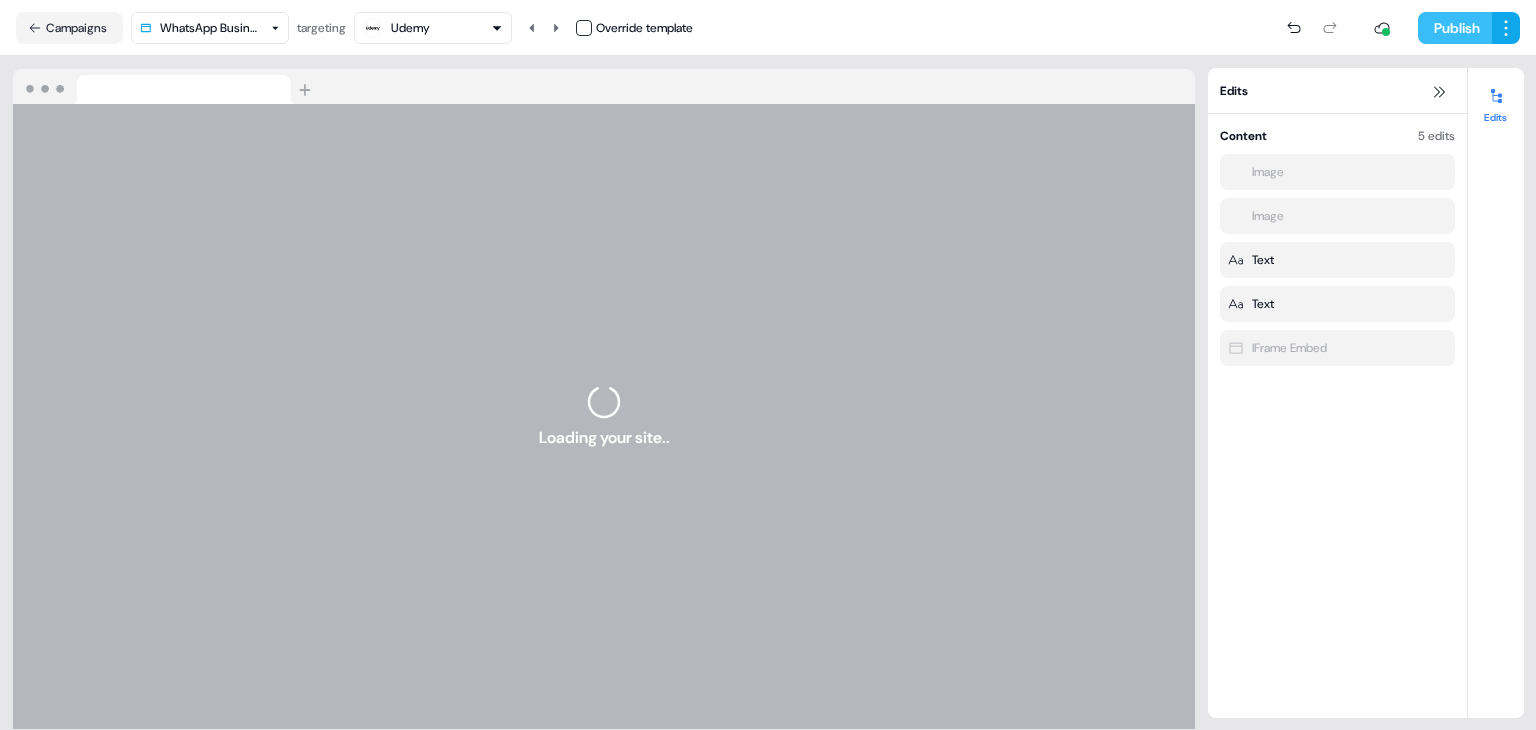 click on "Publish" at bounding box center (1455, 28) 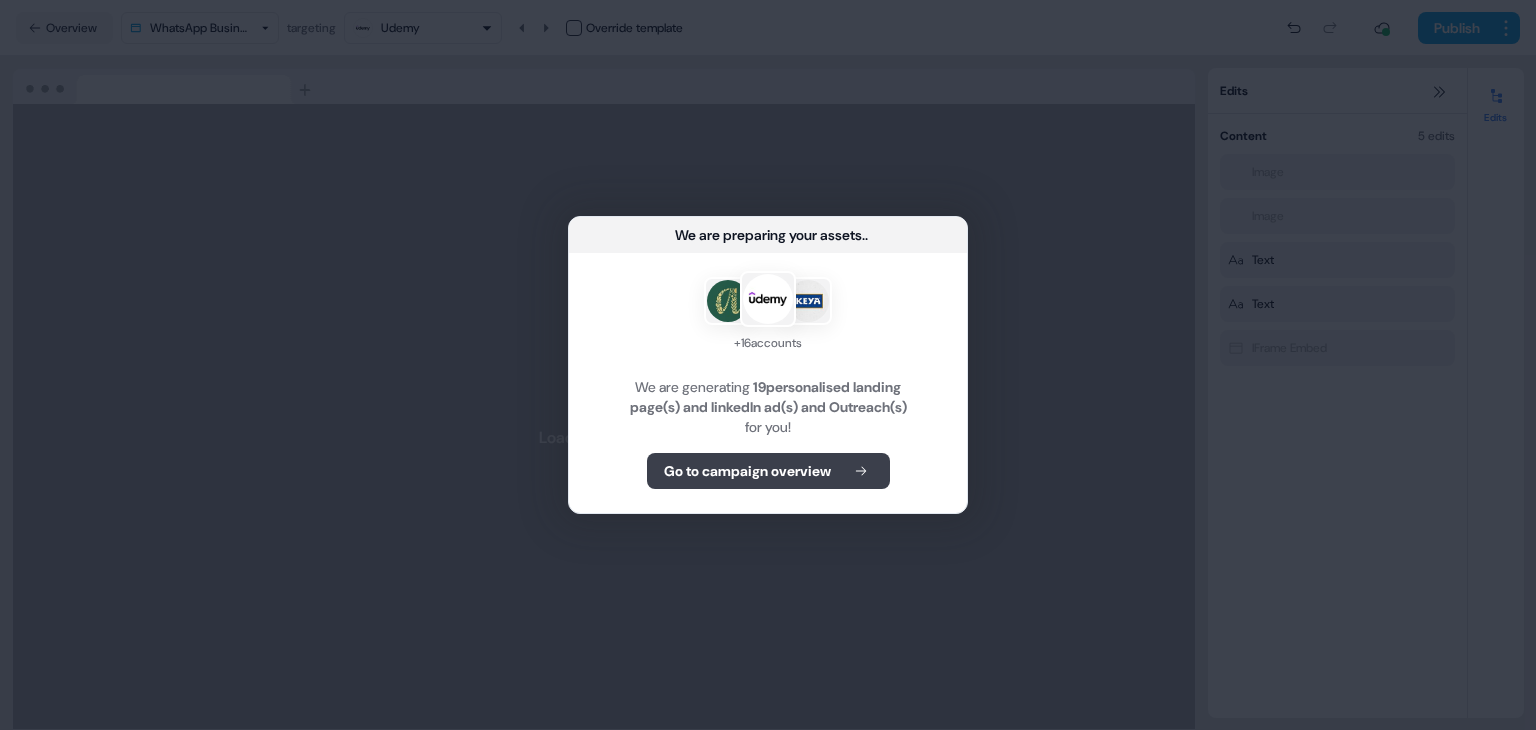 click on "Go to campaign overview" at bounding box center (768, 471) 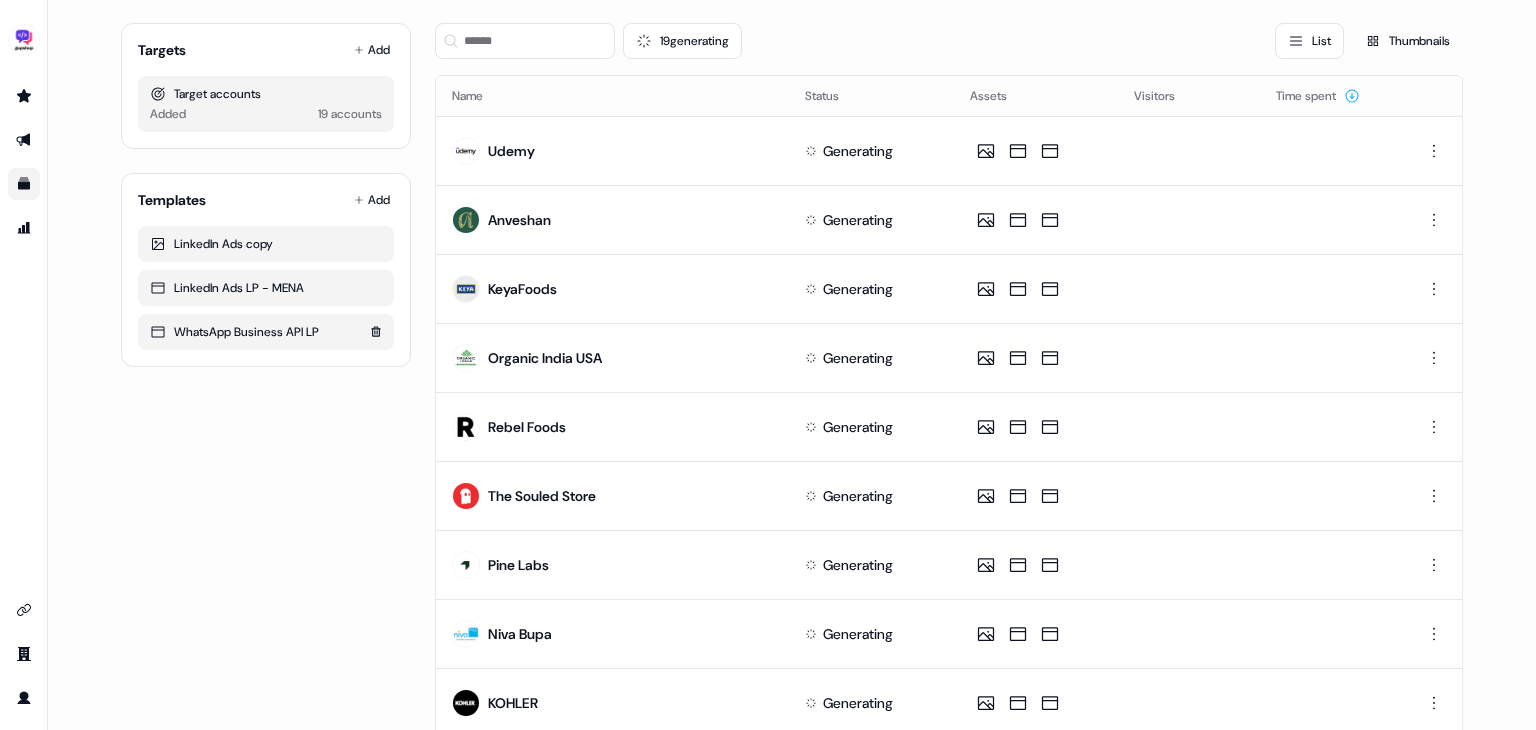 scroll, scrollTop: 0, scrollLeft: 0, axis: both 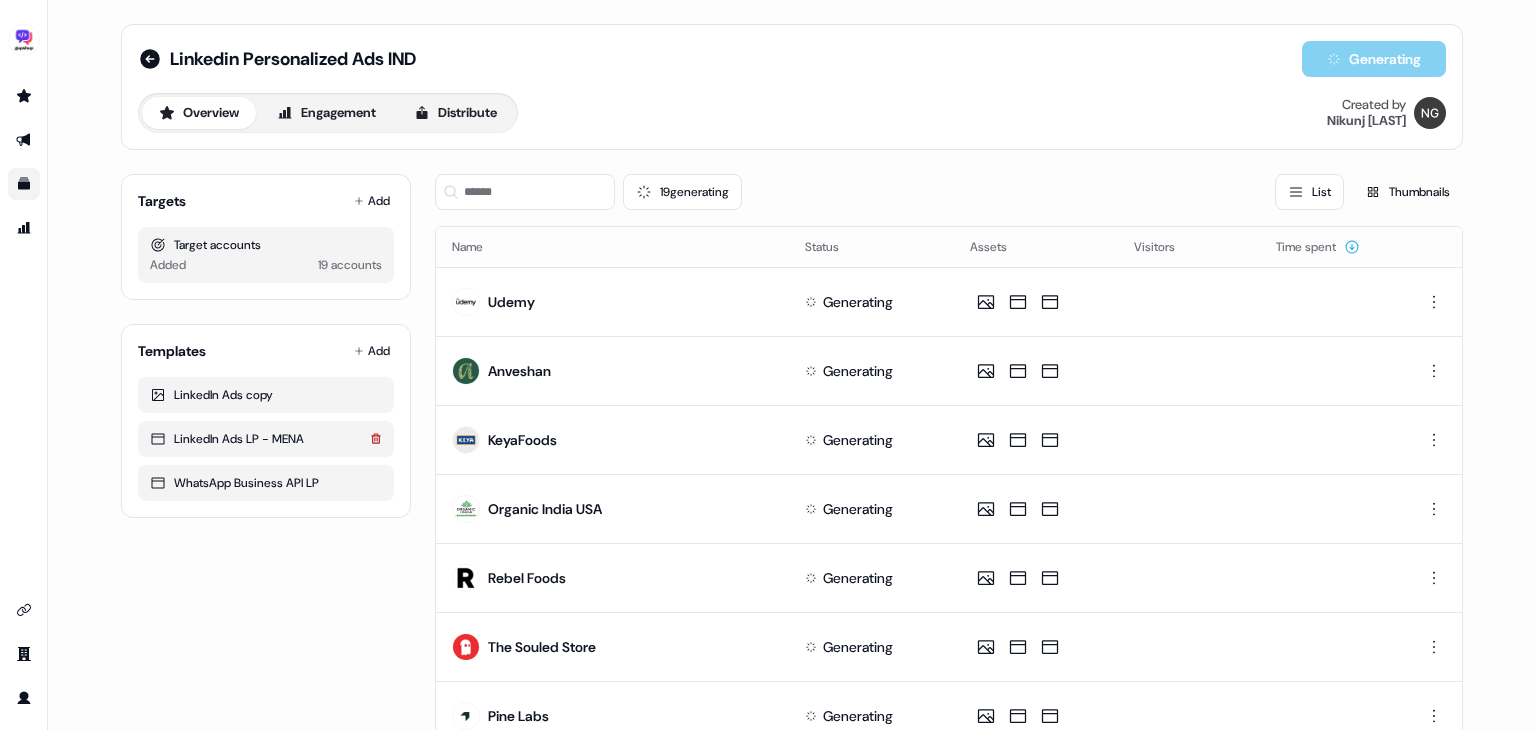 click 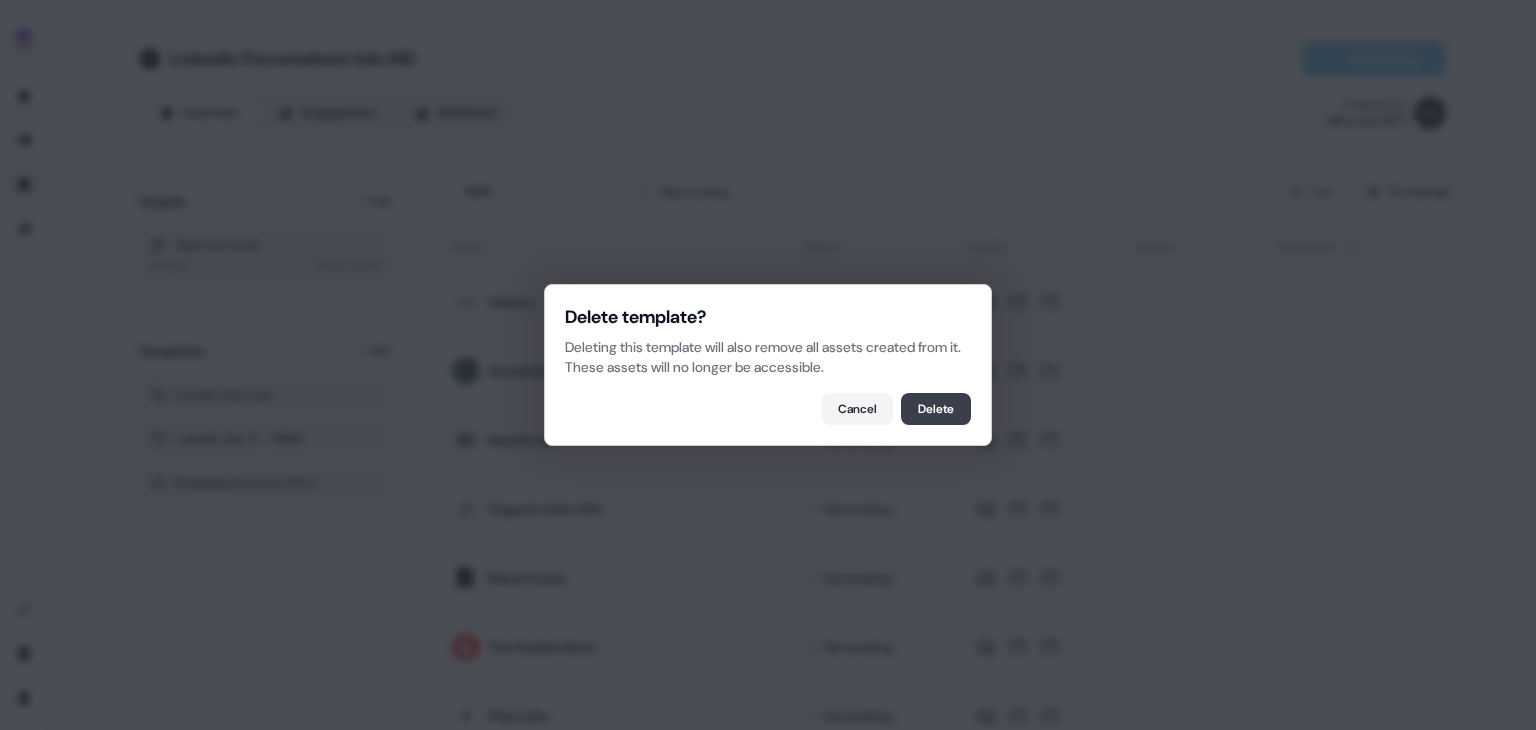 click on "Delete" at bounding box center [936, 409] 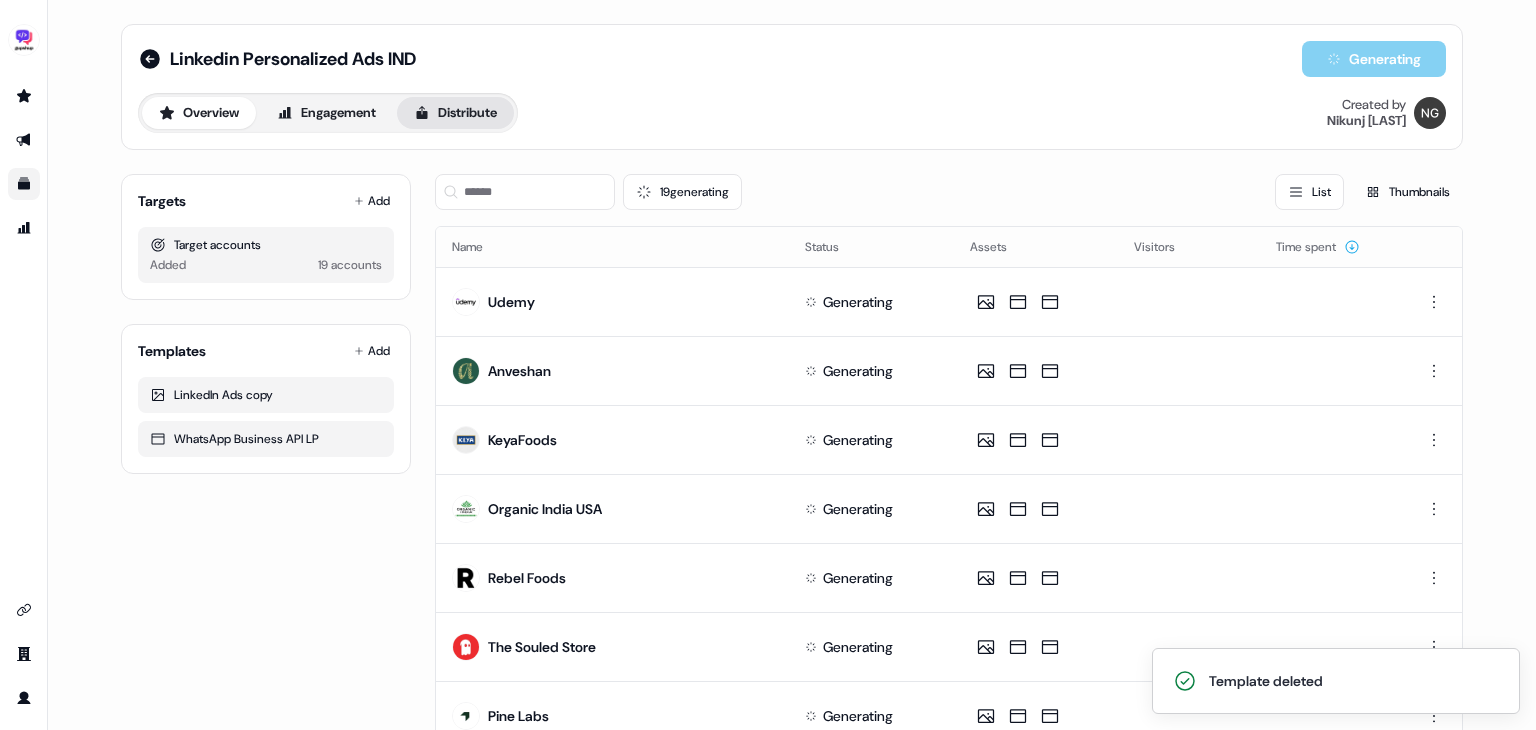 click on "Distribute" at bounding box center [455, 113] 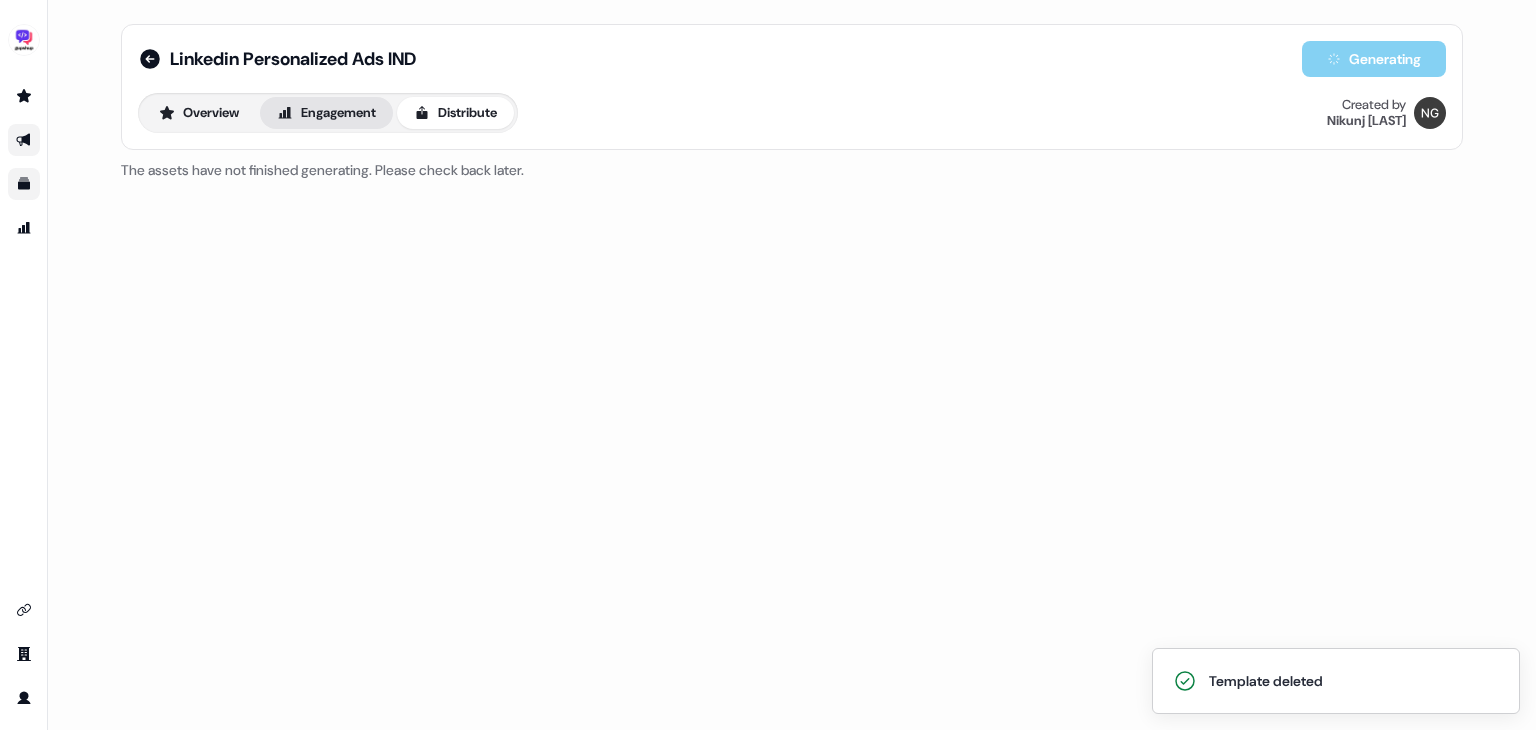 click on "Engagement" at bounding box center [326, 113] 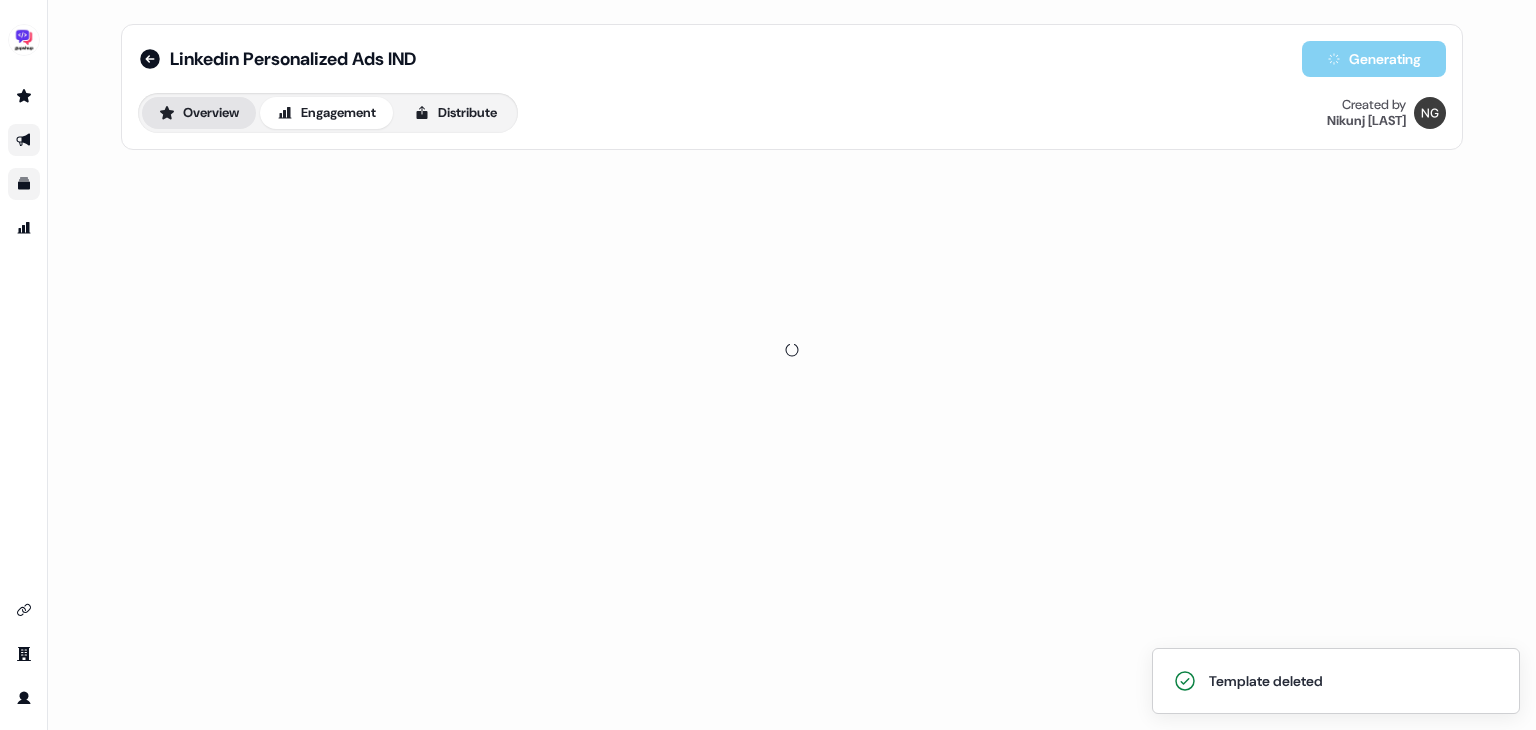 click on "Overview" at bounding box center [199, 113] 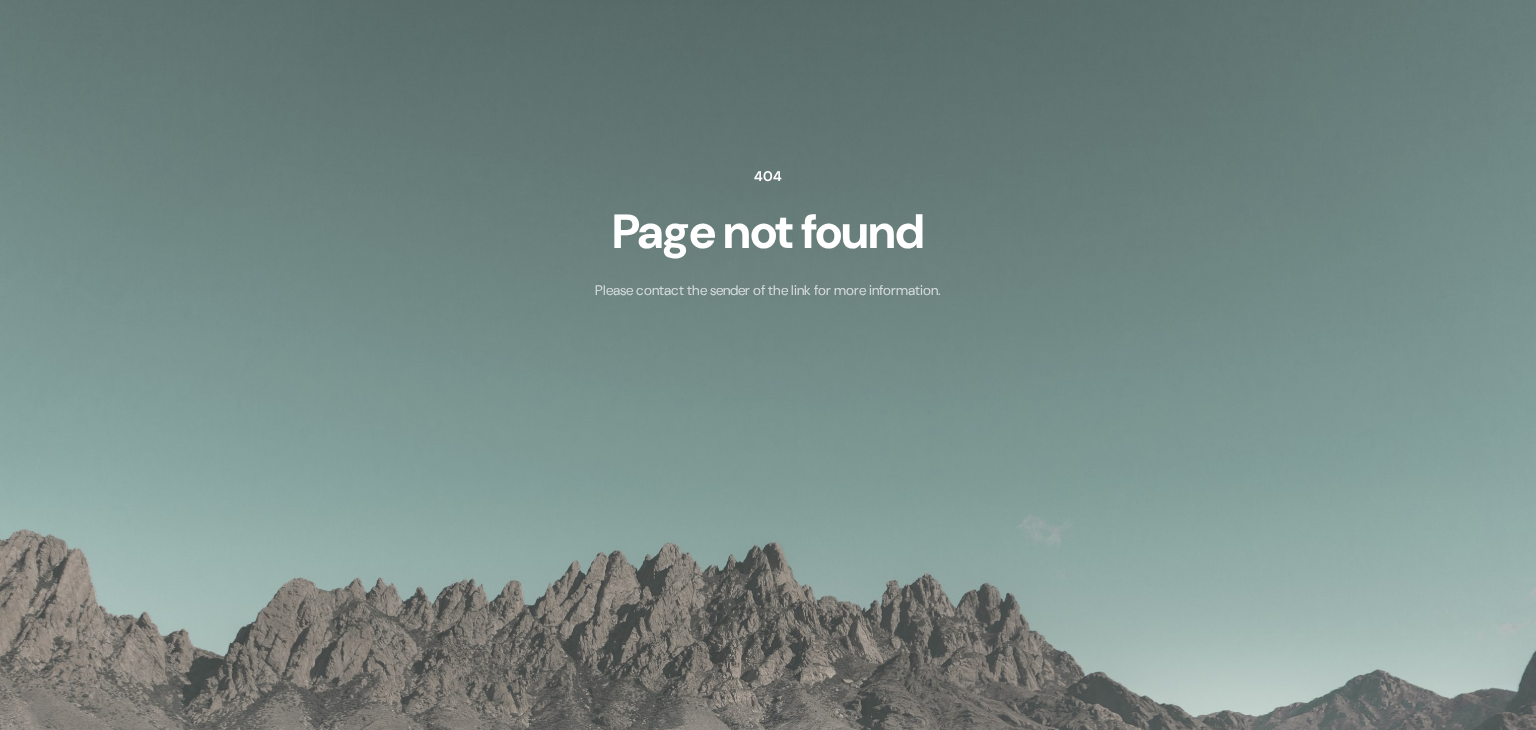 scroll, scrollTop: 0, scrollLeft: 0, axis: both 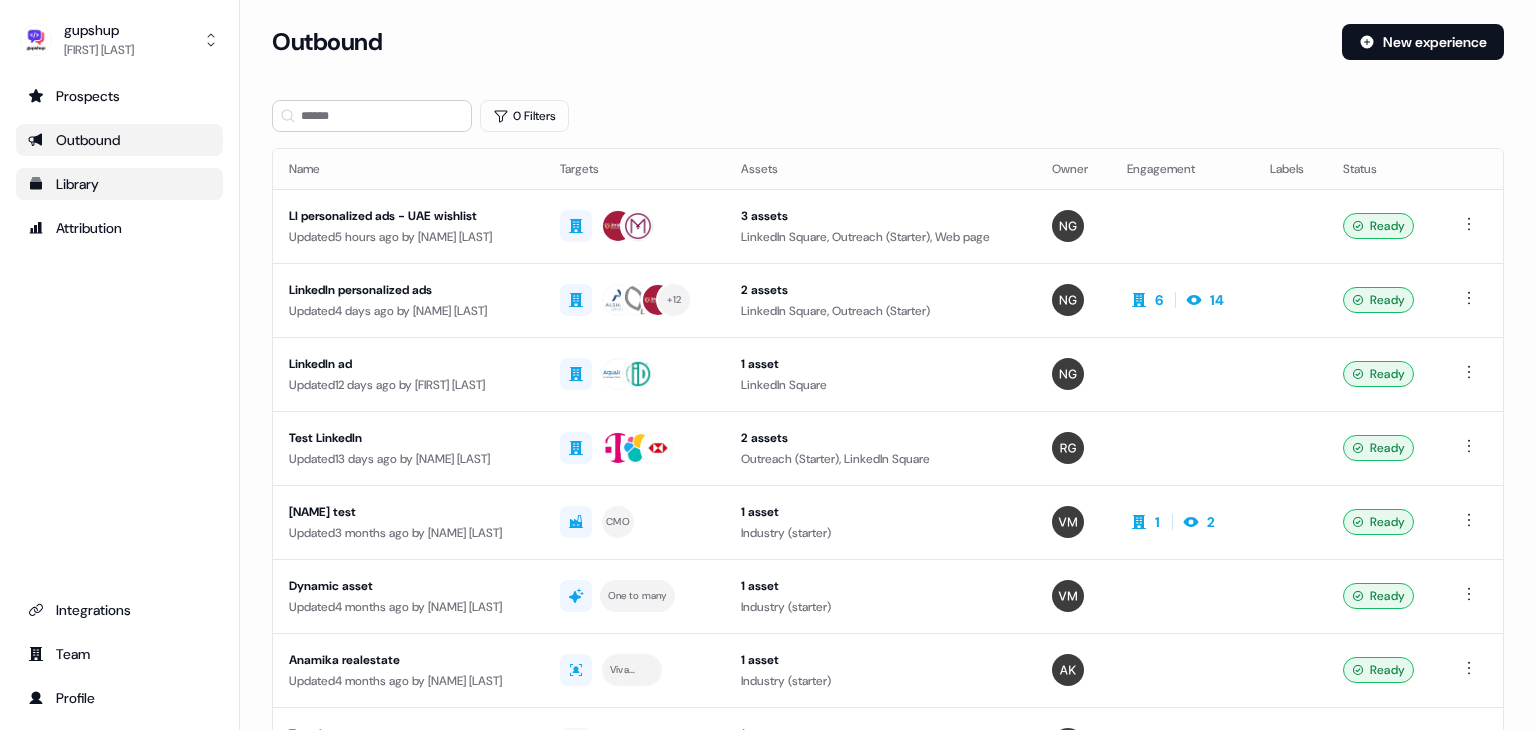 click on "Library" at bounding box center [119, 184] 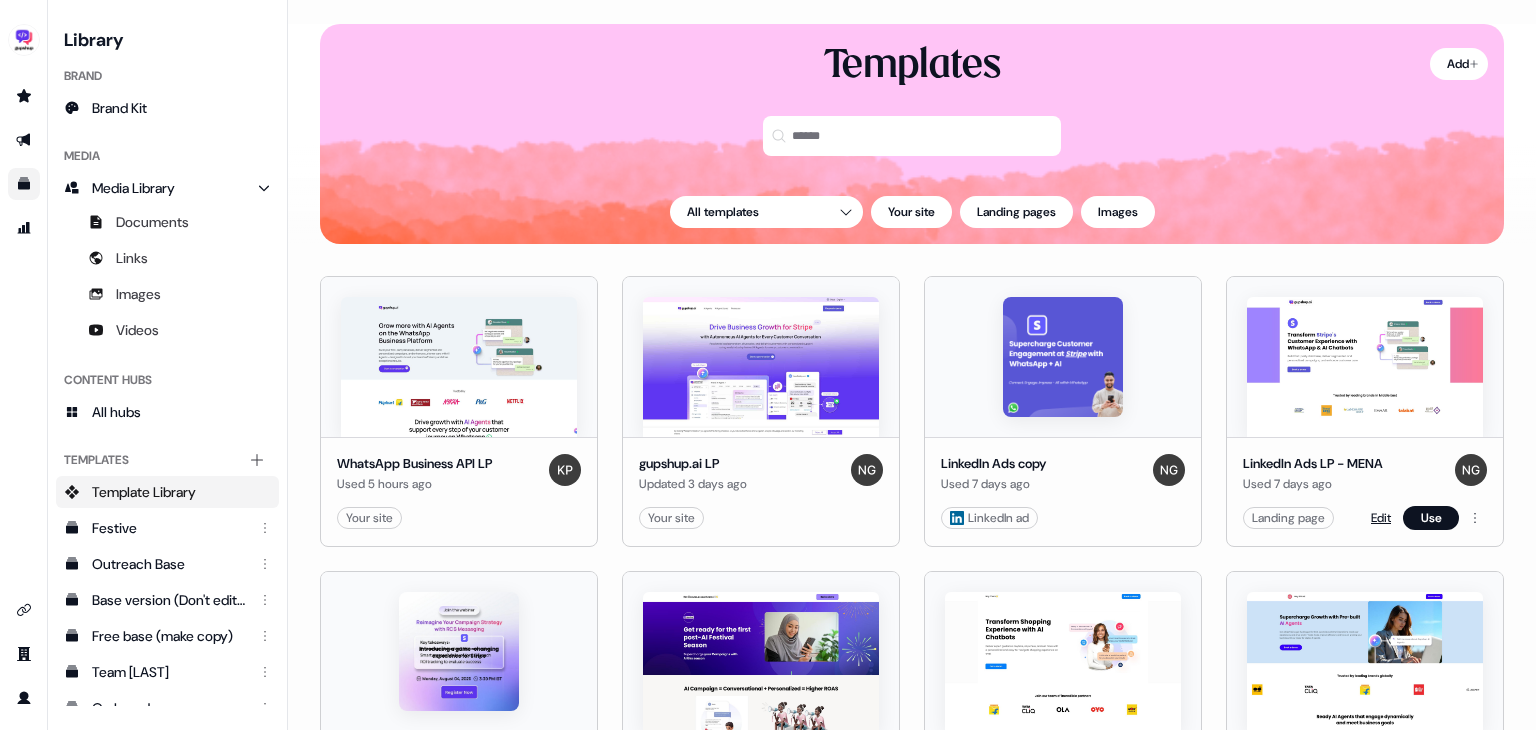 click on "Edit" at bounding box center [1381, 518] 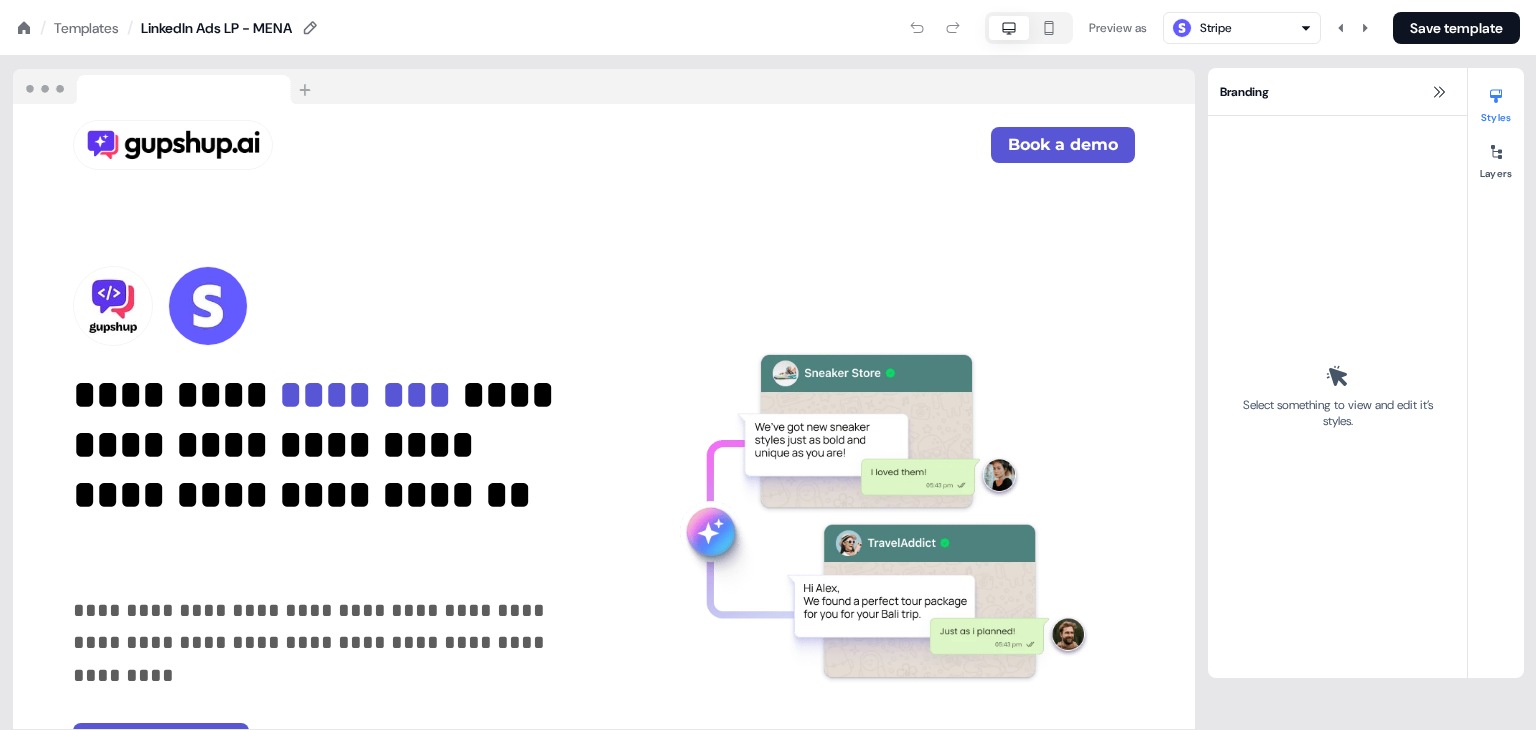 scroll, scrollTop: 0, scrollLeft: 0, axis: both 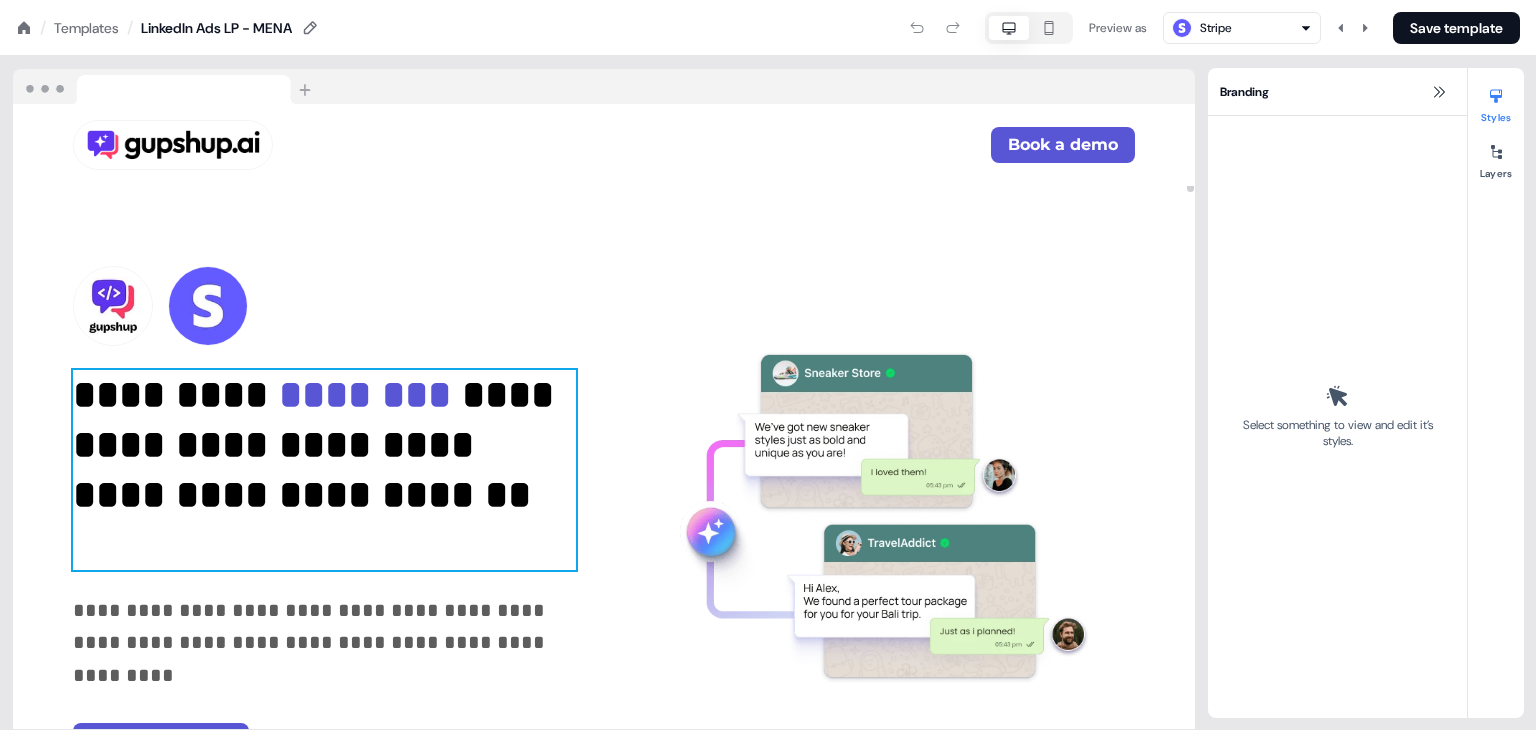 click on "**********" at bounding box center [324, 470] 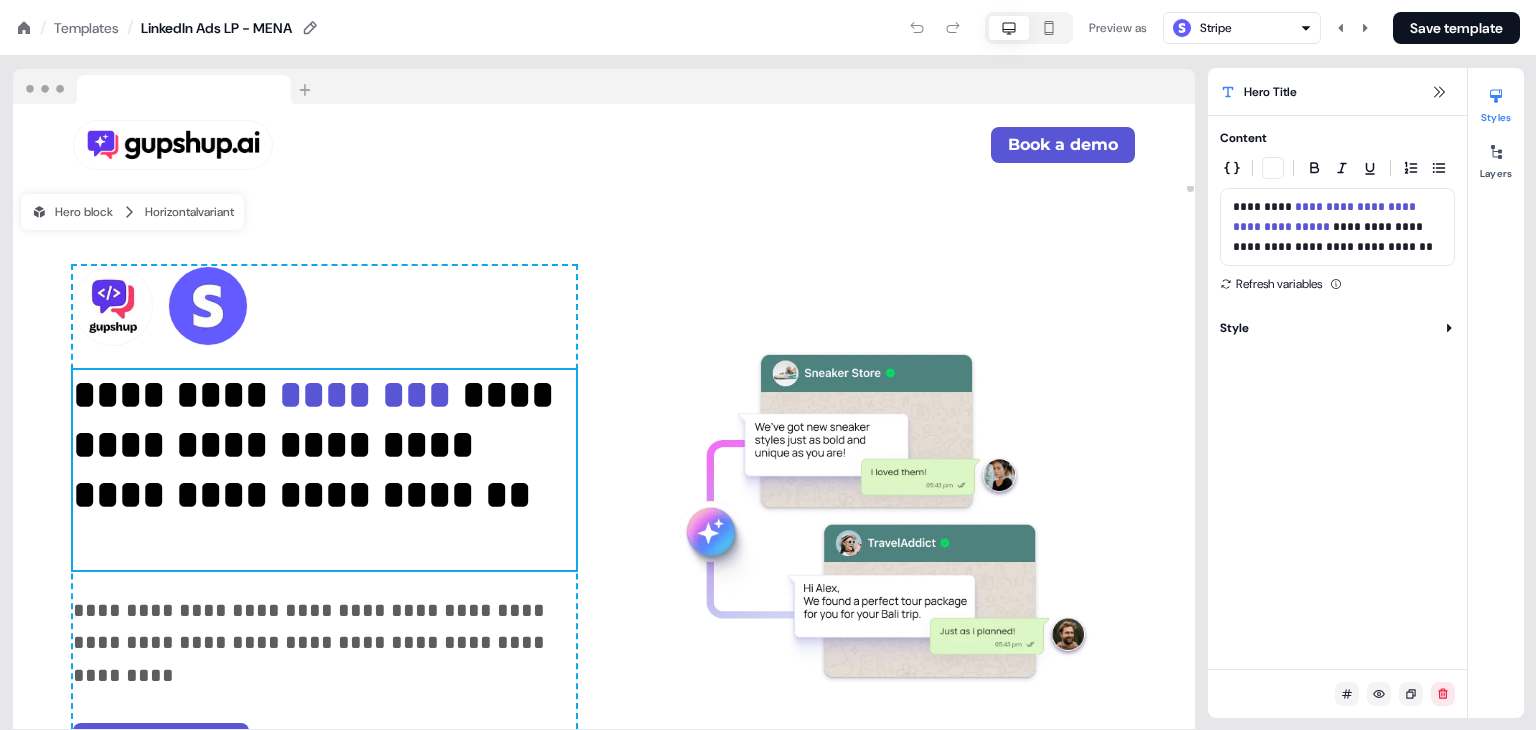 click on "**********" at bounding box center [324, 470] 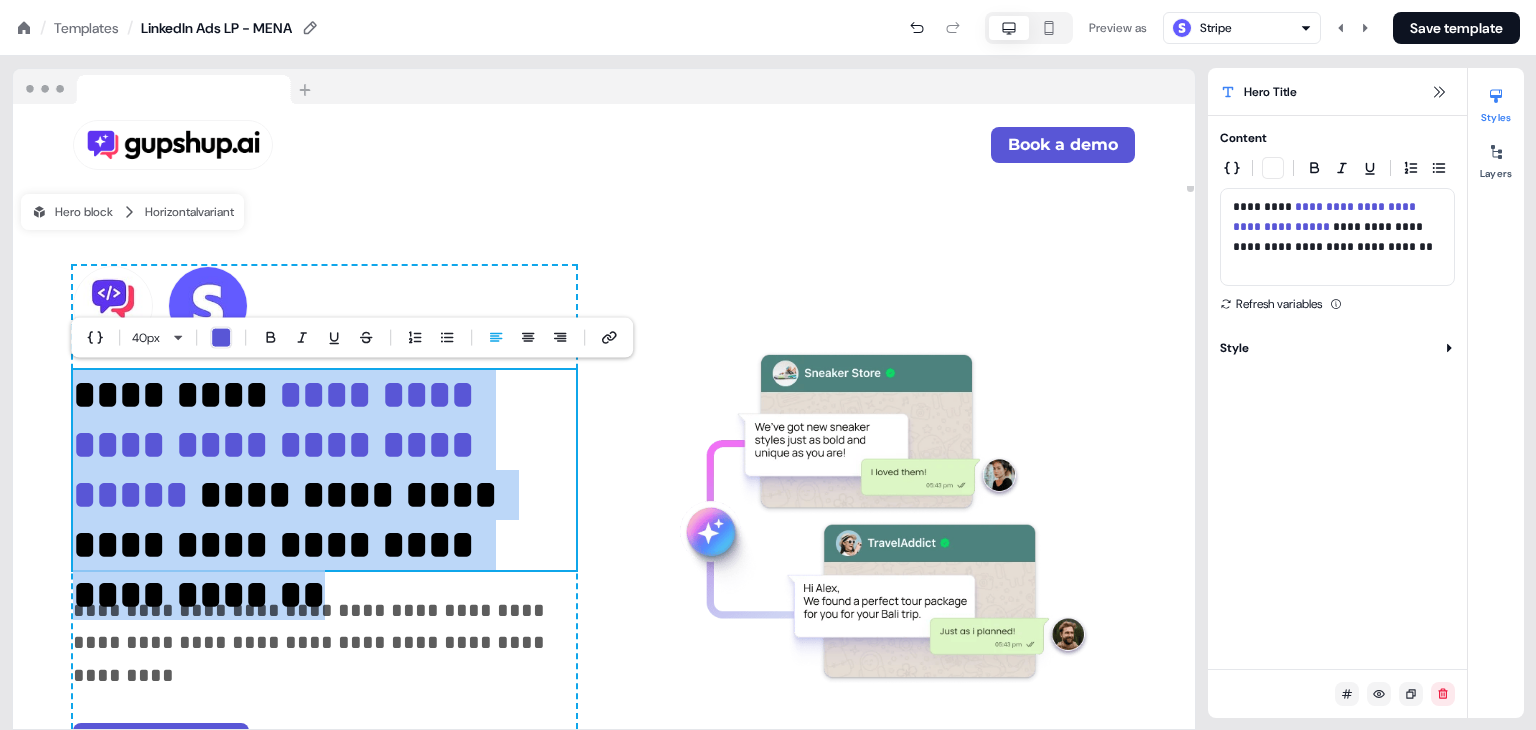 click on "**********" at bounding box center (324, 470) 